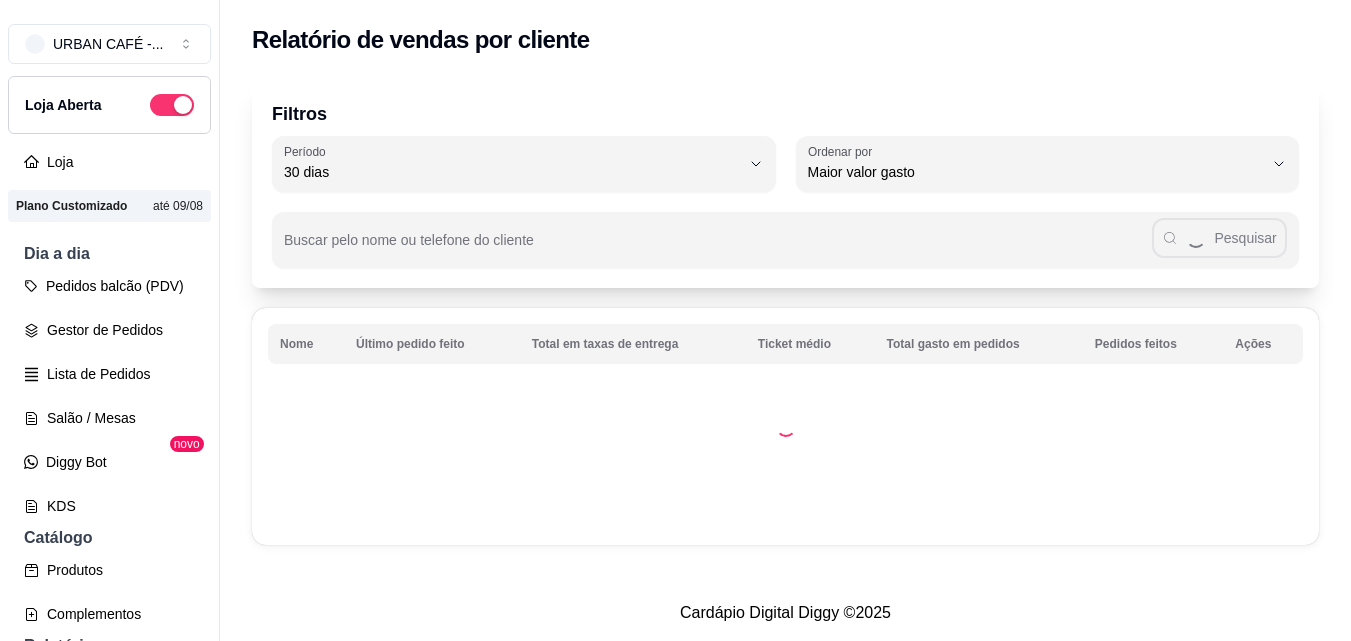 select on "30" 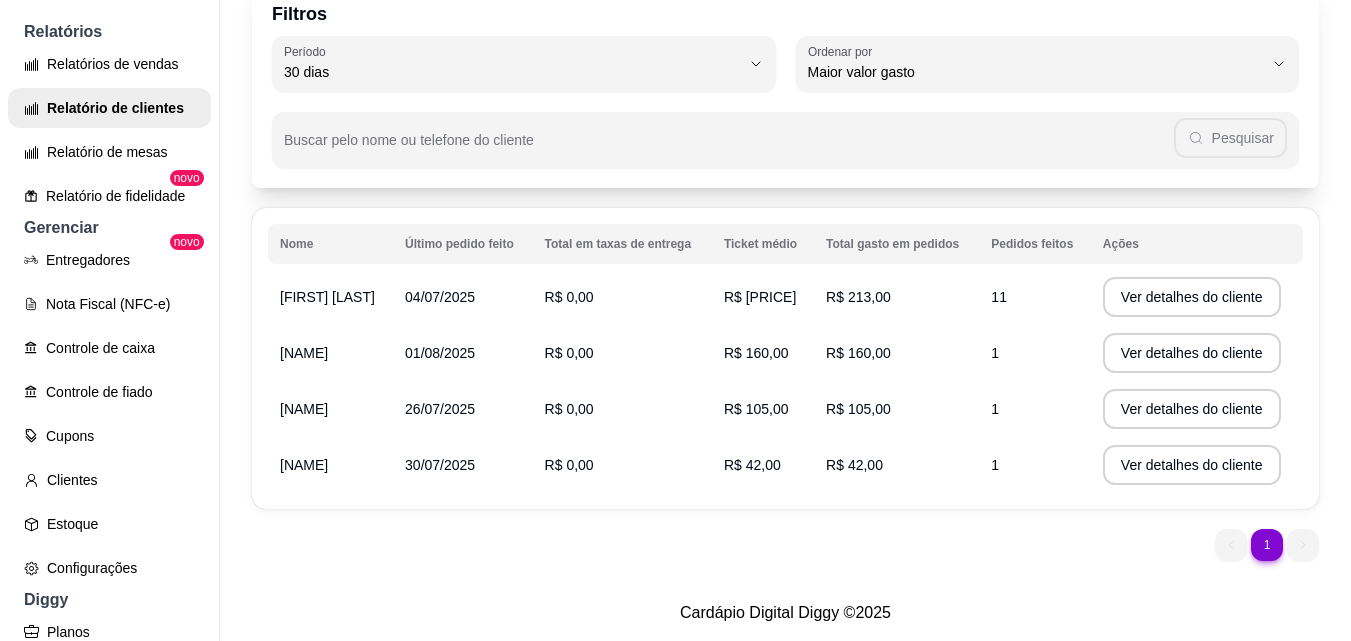 scroll, scrollTop: 115, scrollLeft: 0, axis: vertical 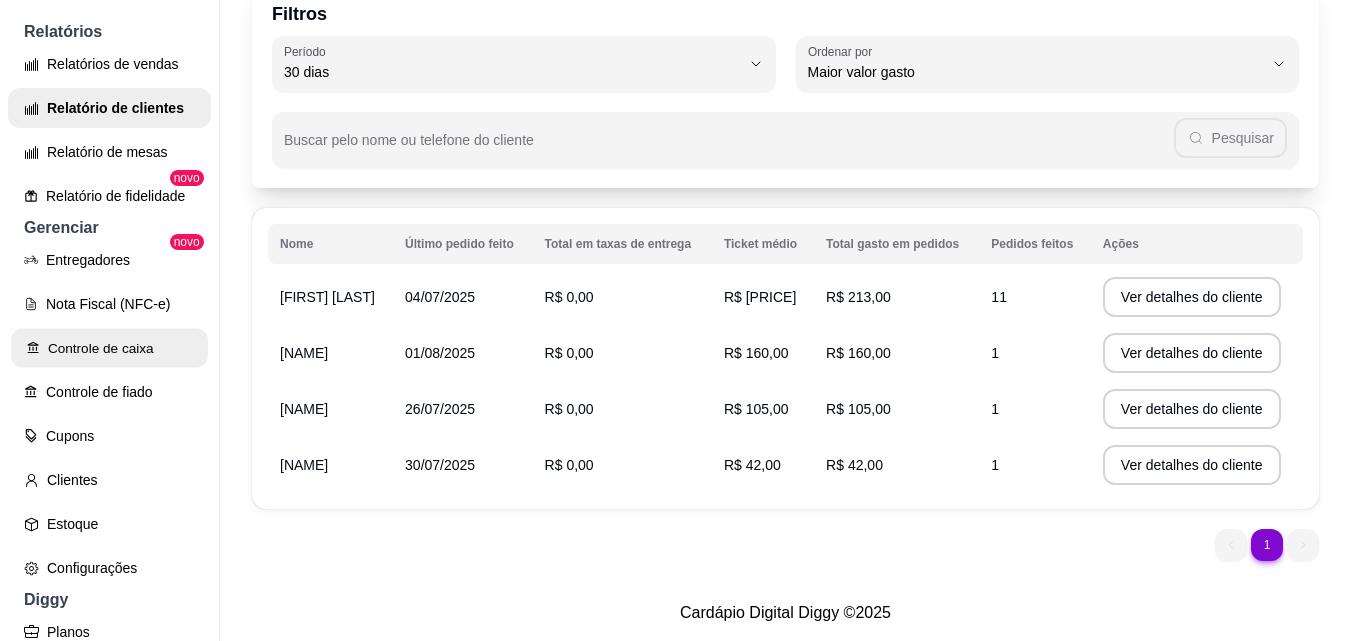 click on "Controle de caixa" at bounding box center (109, 348) 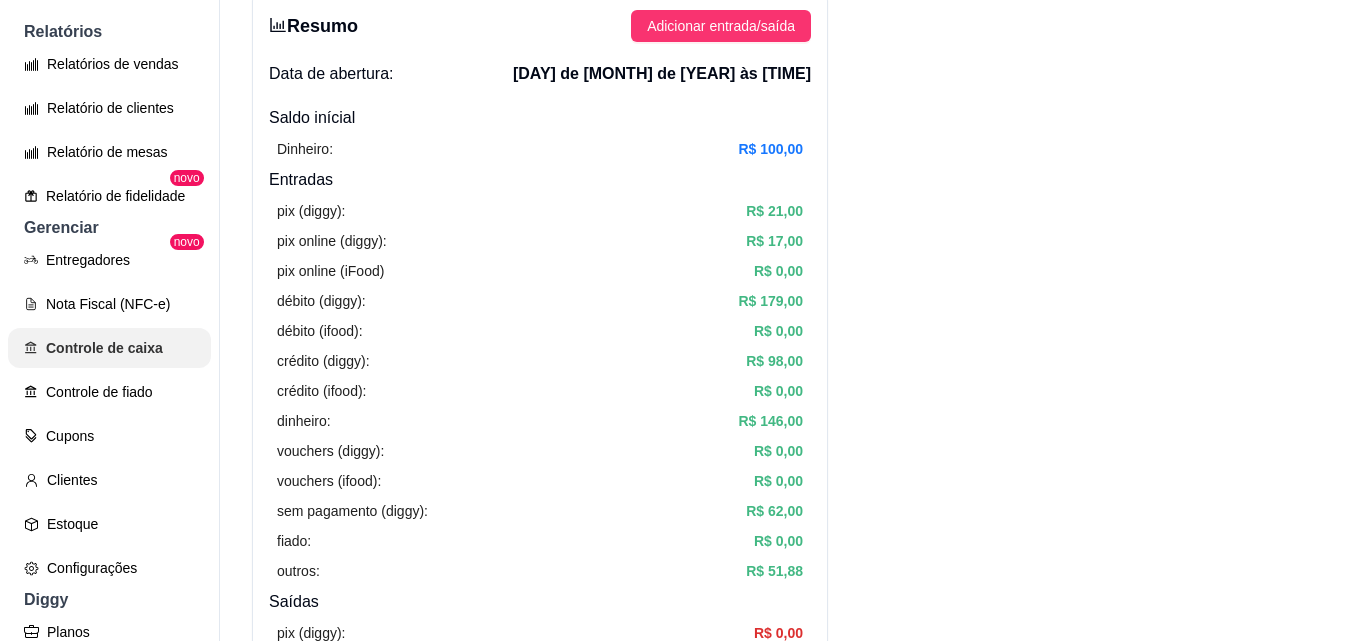 scroll, scrollTop: 0, scrollLeft: 0, axis: both 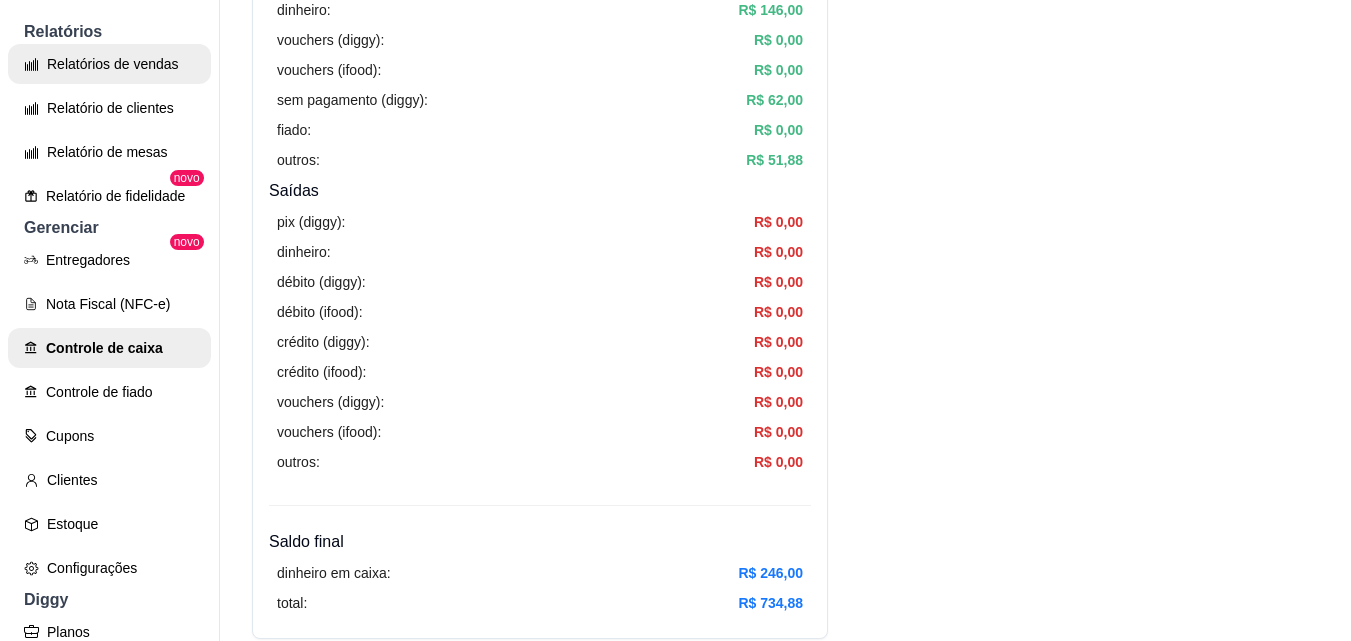 click on "Relatórios de vendas" at bounding box center [109, 64] 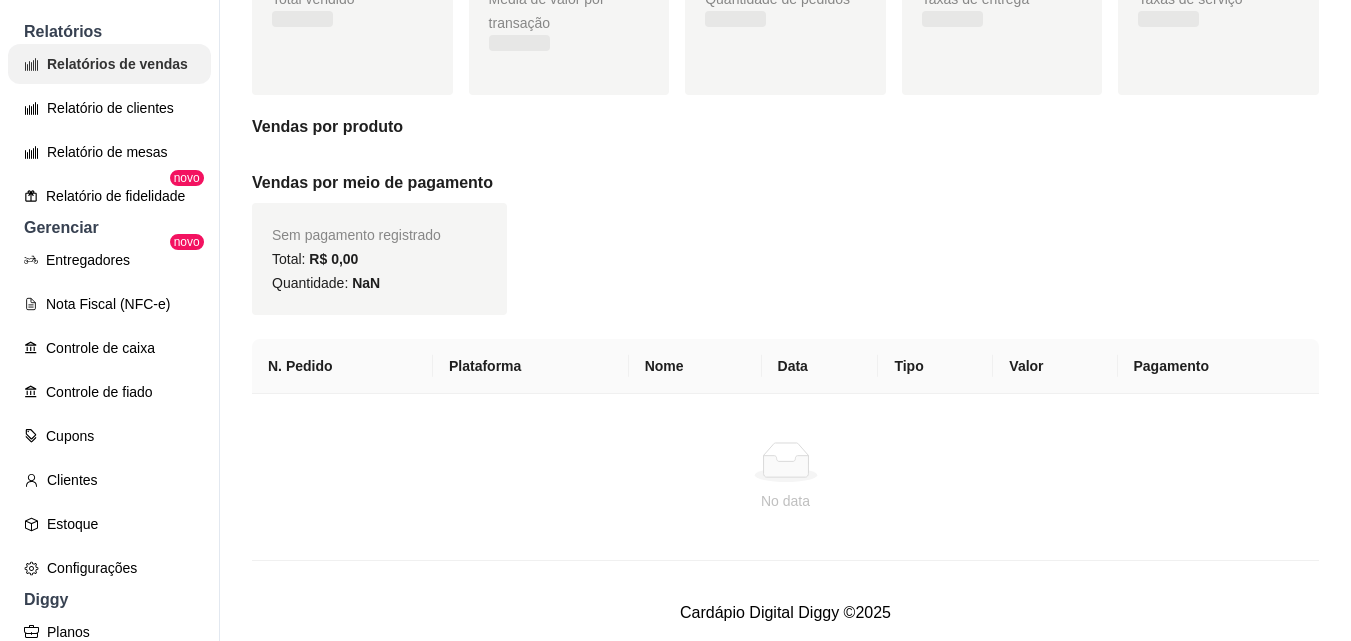 scroll, scrollTop: 0, scrollLeft: 0, axis: both 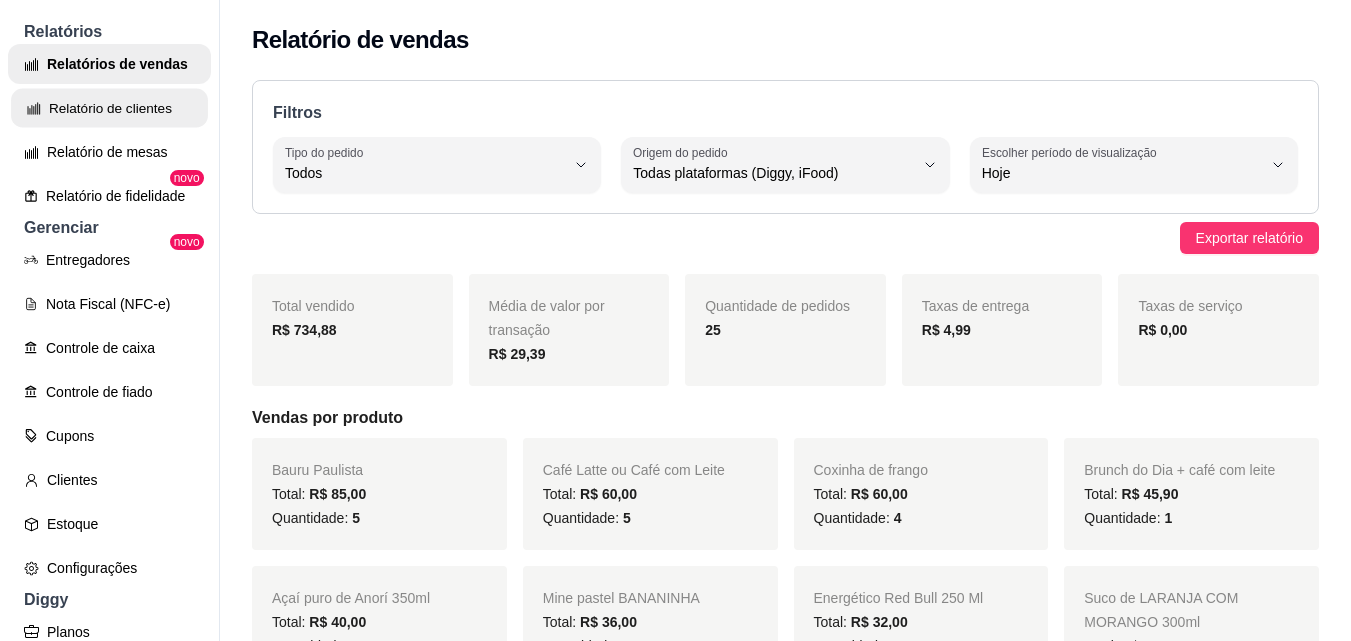 click on "Relatório de clientes" at bounding box center (109, 108) 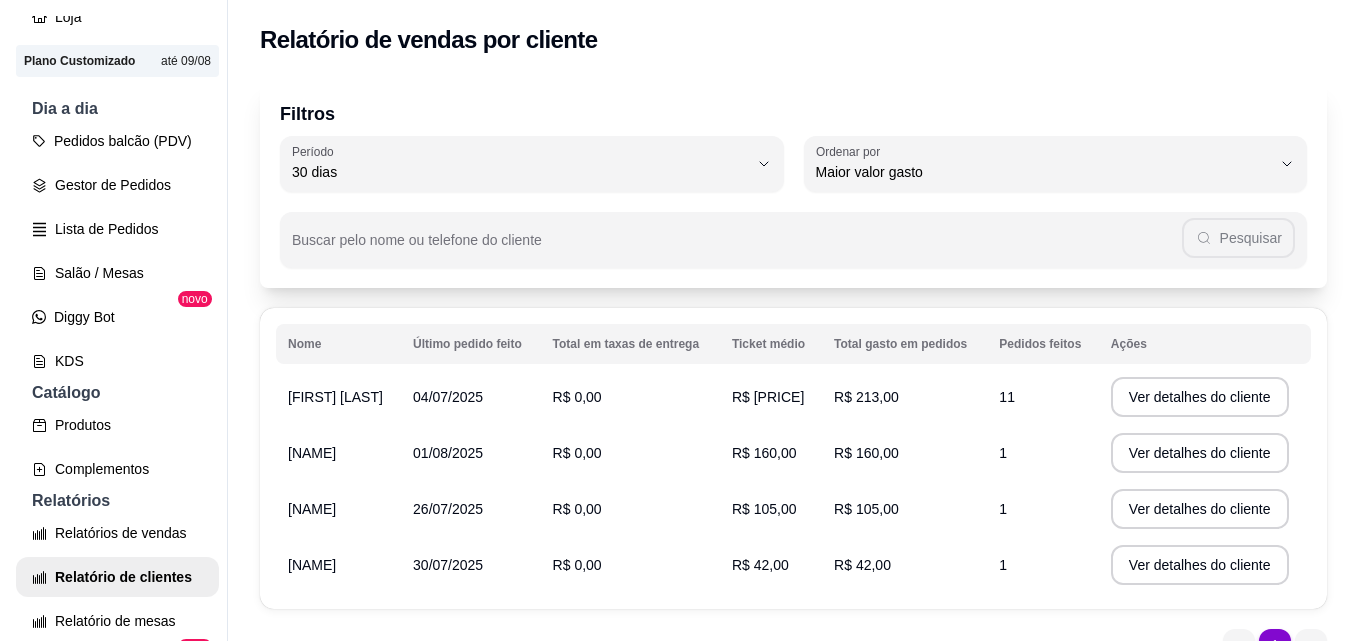 scroll, scrollTop: 142, scrollLeft: 0, axis: vertical 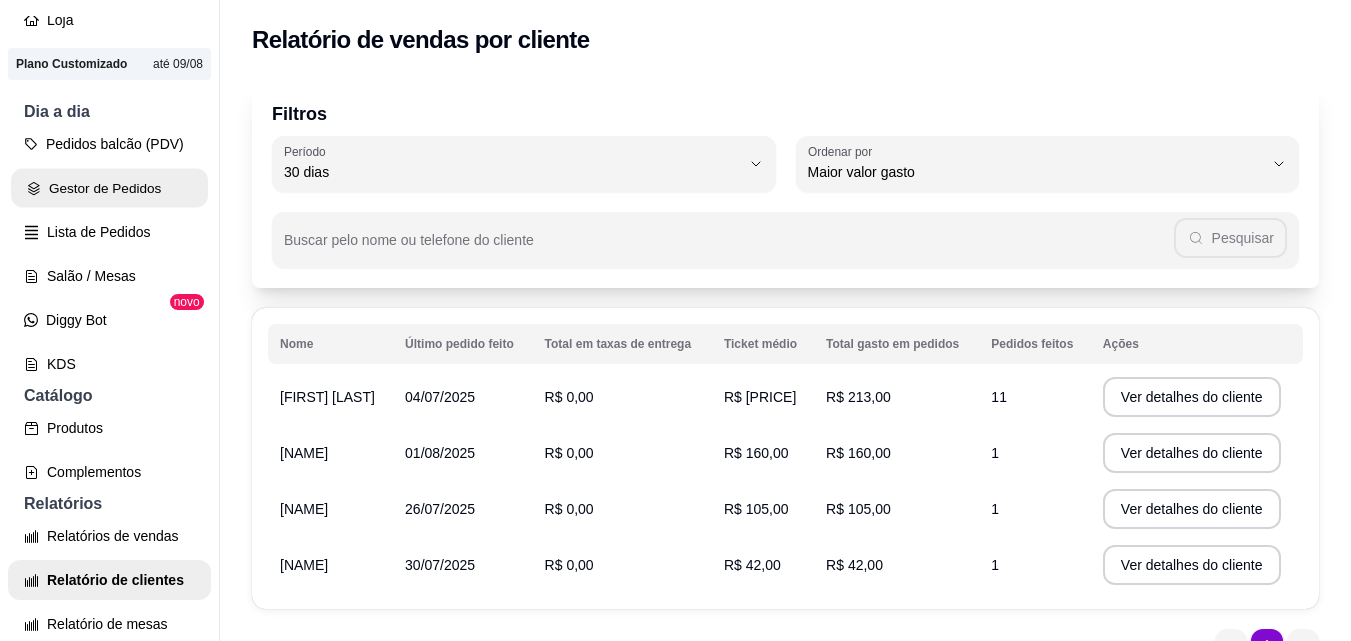 click on "Gestor de Pedidos" at bounding box center (109, 188) 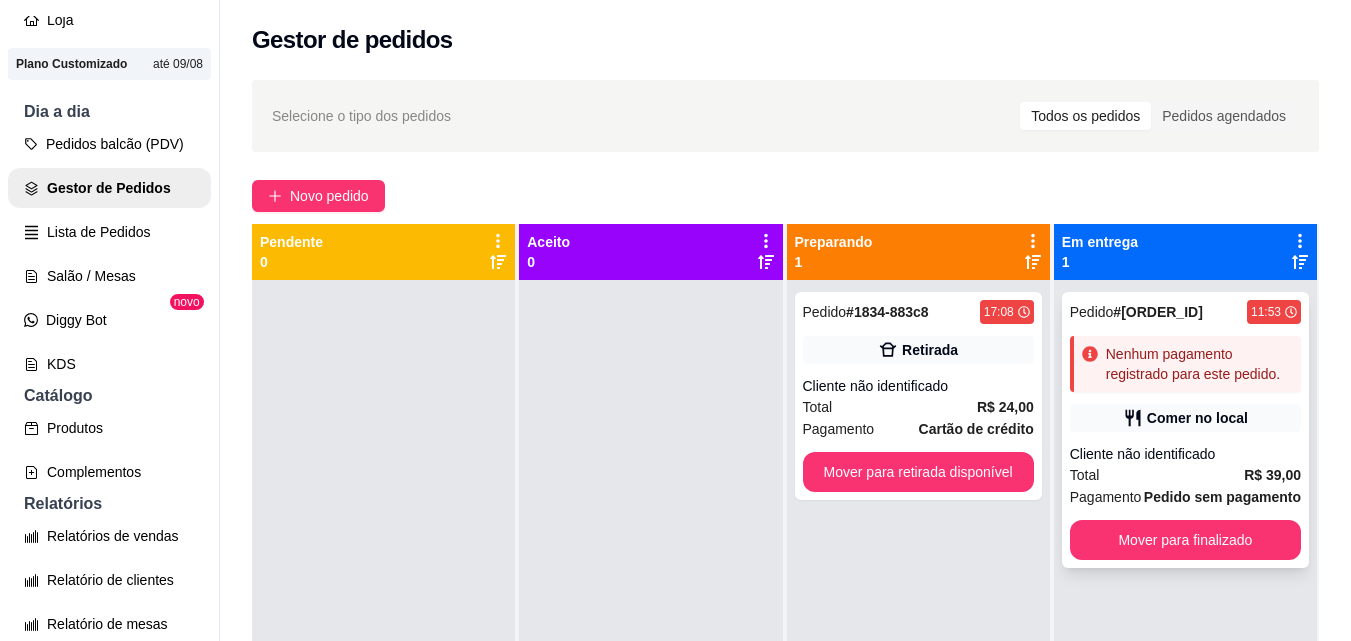 click on "Cliente não identificado" at bounding box center (1185, 454) 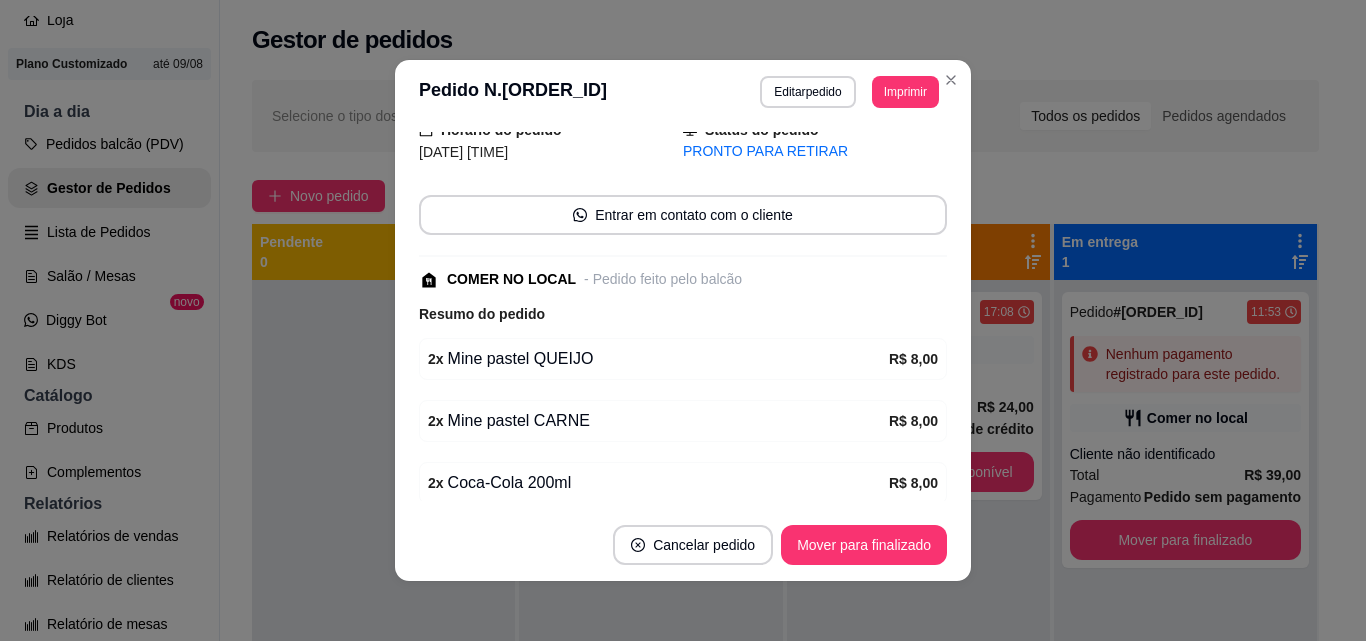 scroll, scrollTop: 0, scrollLeft: 0, axis: both 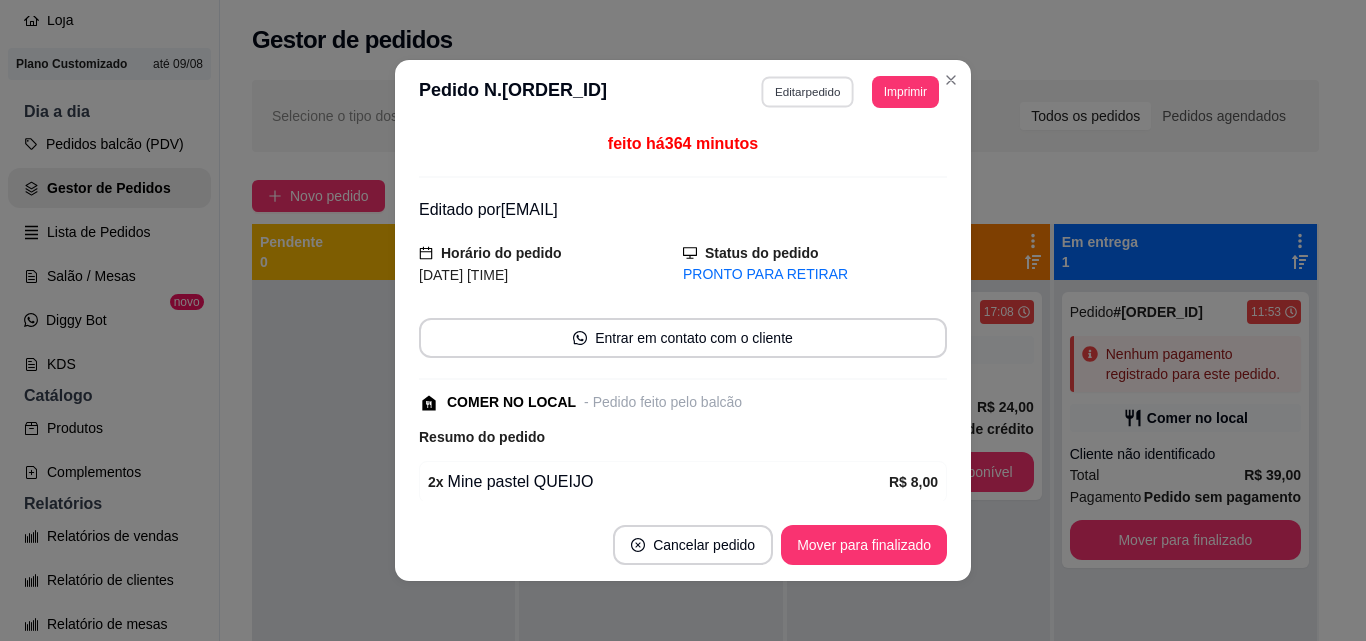 click on "Editar  pedido" at bounding box center (808, 91) 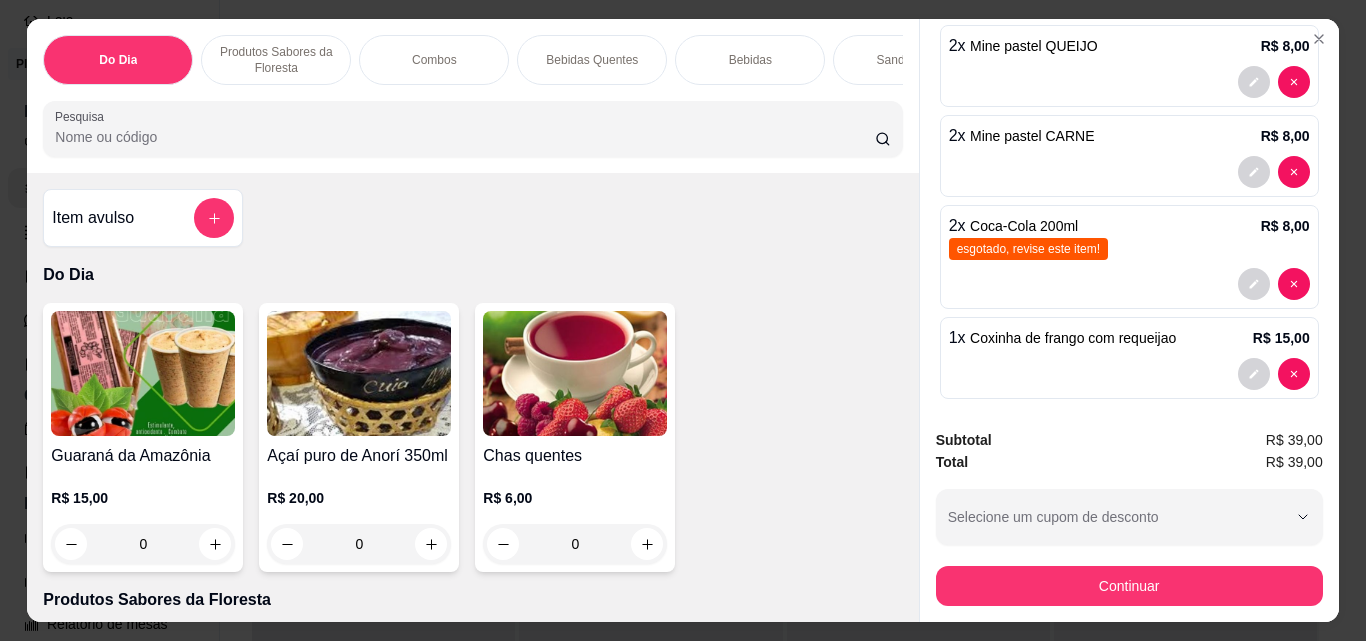 scroll, scrollTop: 193, scrollLeft: 0, axis: vertical 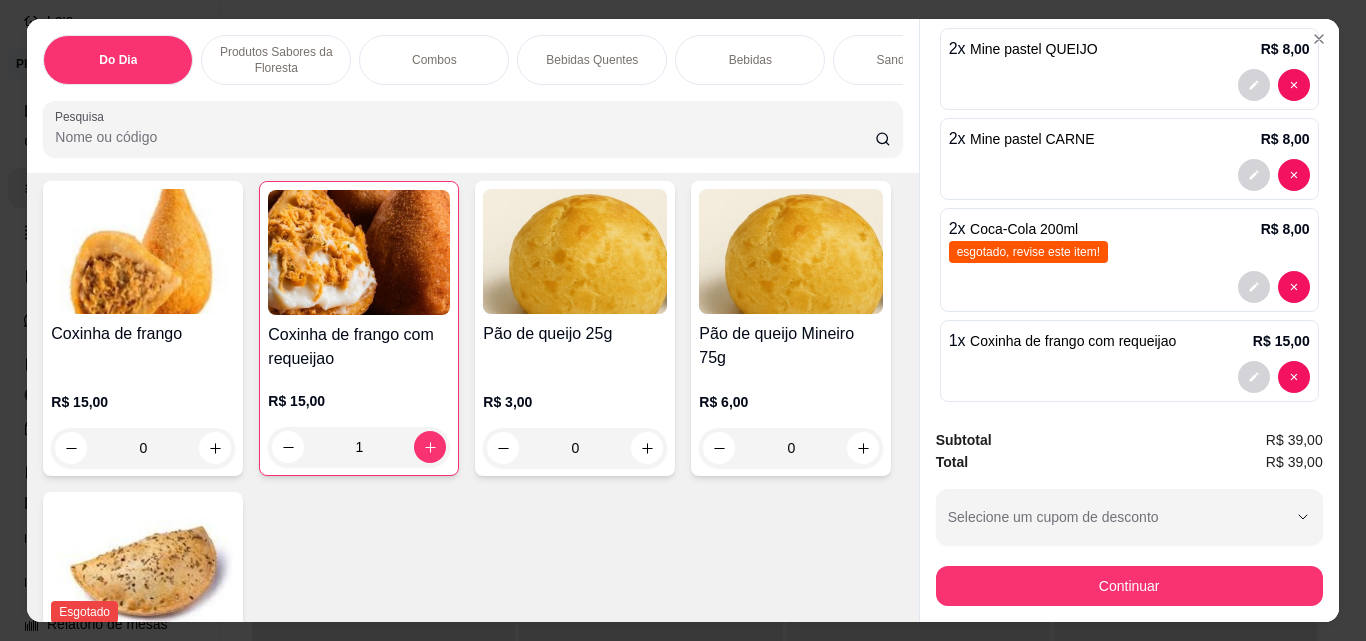 click on "[PRODUCT_NAME] [PRICE] [QUANTITY] [PRODUCT_NAME] [PRICE] [QUANTITY] [PRODUCT_NAME] [PRICE] [QUANTITY] [PRODUCT_NAME] [PRICE] [QUANTITY] [PRODUCT_NAME] [PRICE] [QUANTITY]" at bounding box center [472, -1121] 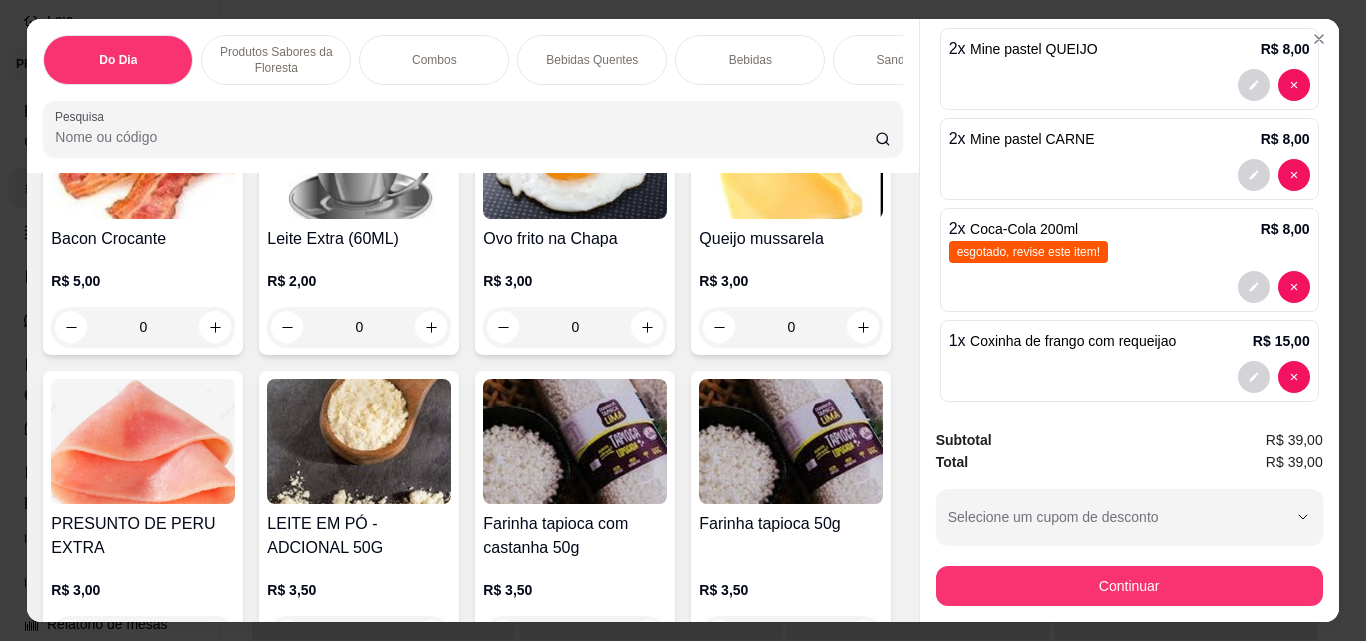 scroll, scrollTop: 10407, scrollLeft: 0, axis: vertical 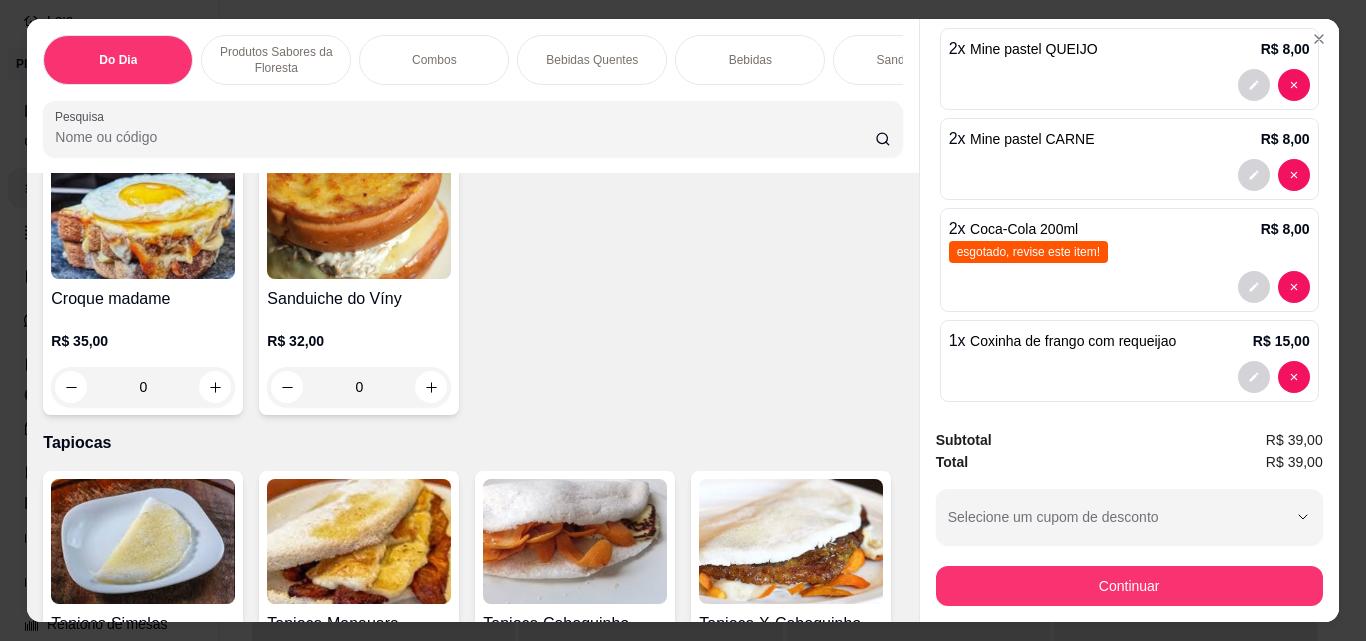 click 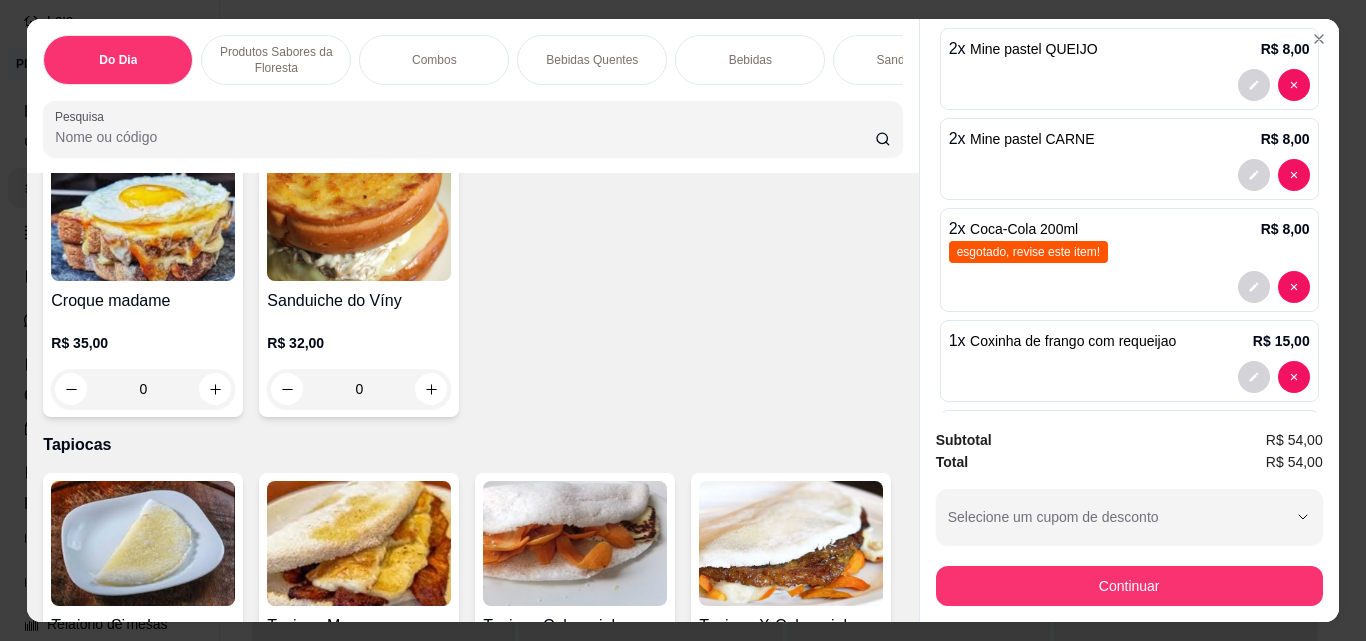 click on "Bebidas" at bounding box center [750, 60] 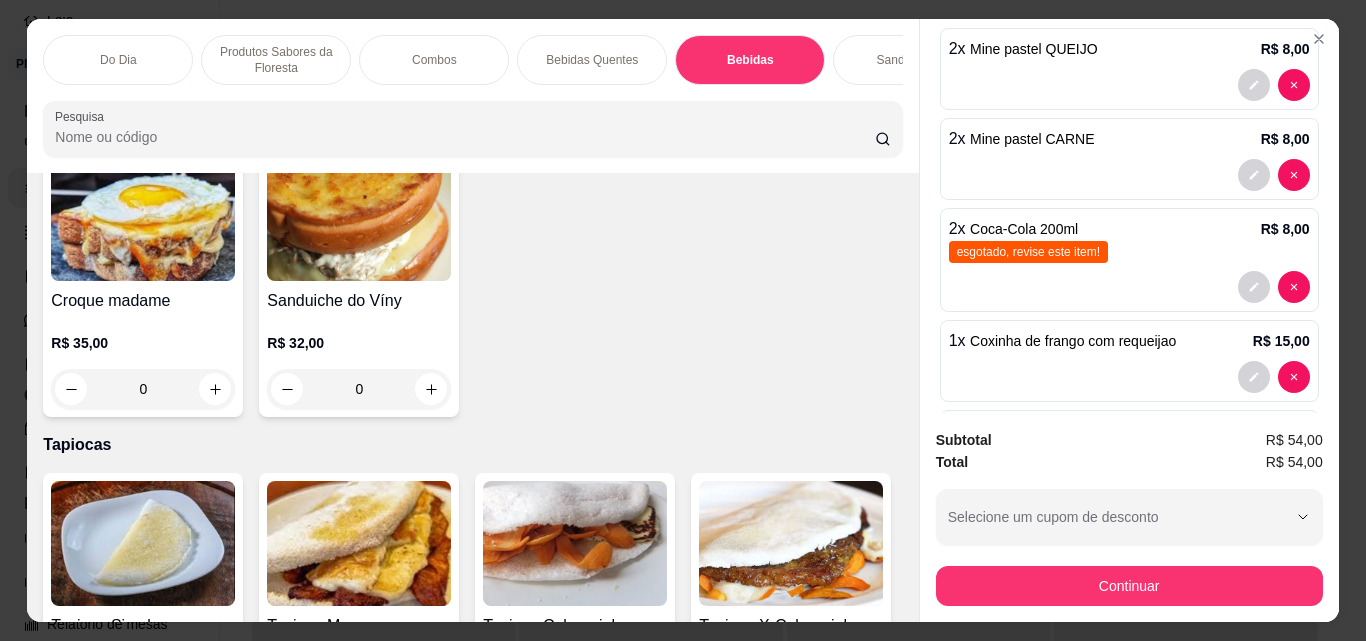 scroll, scrollTop: 2951, scrollLeft: 0, axis: vertical 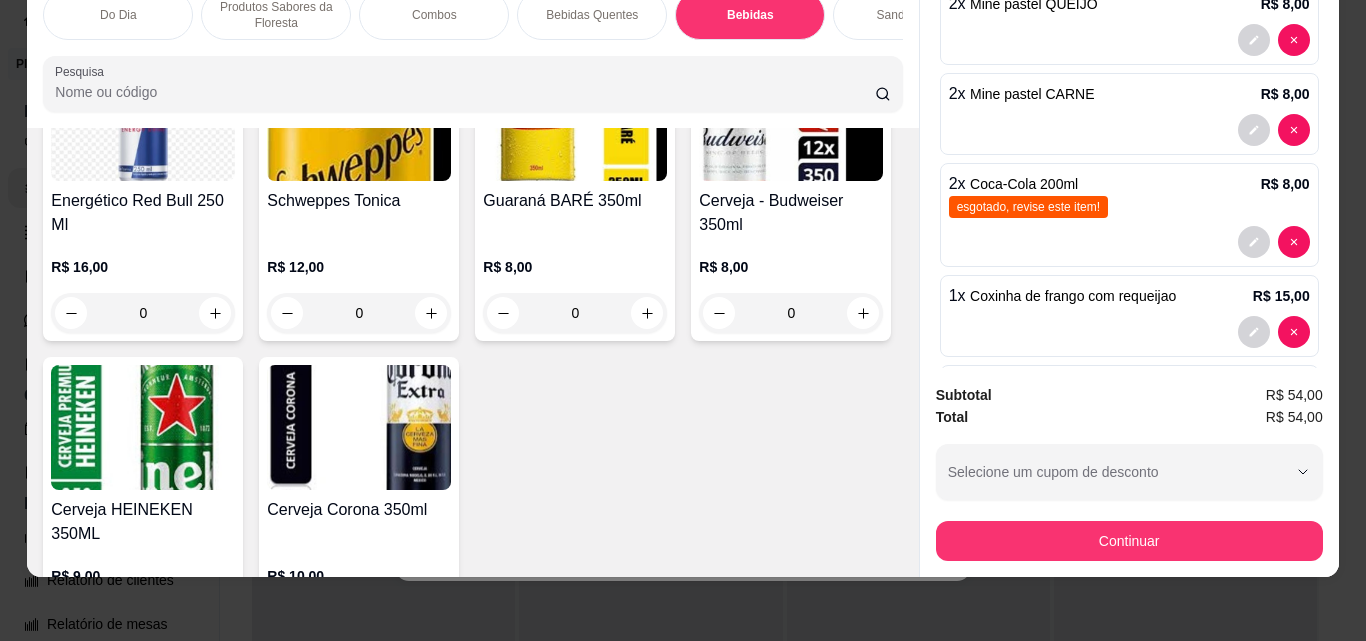 click 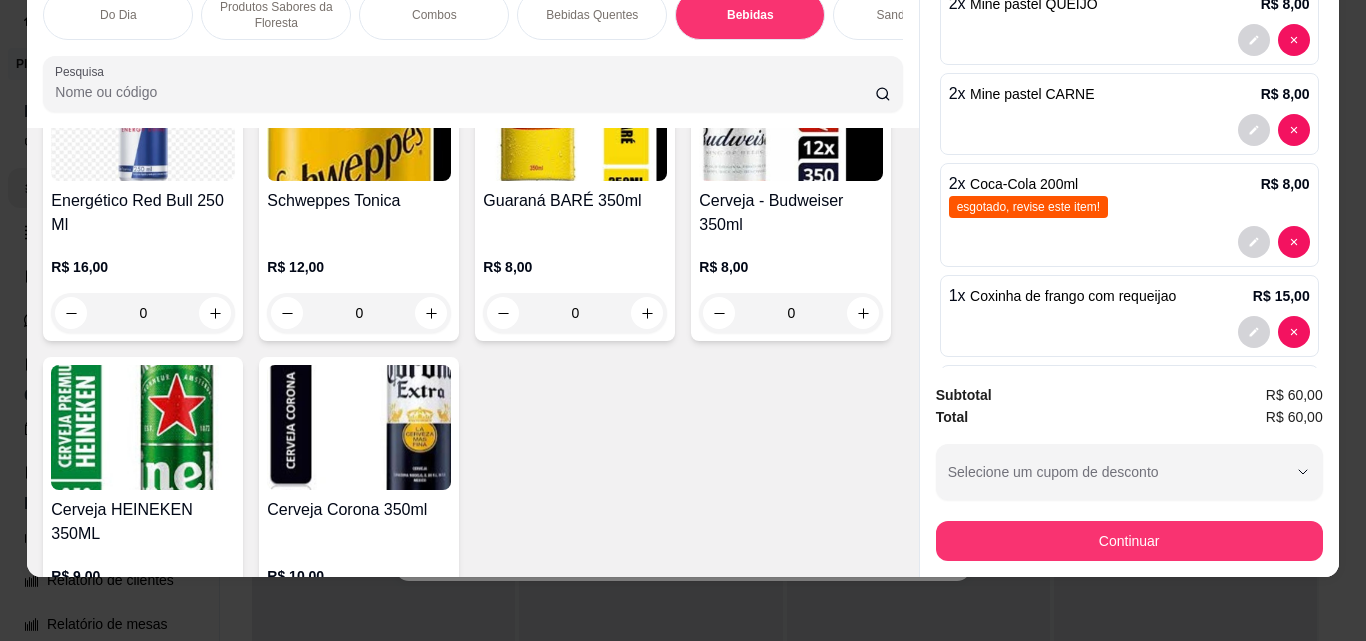 scroll, scrollTop: 0, scrollLeft: 0, axis: both 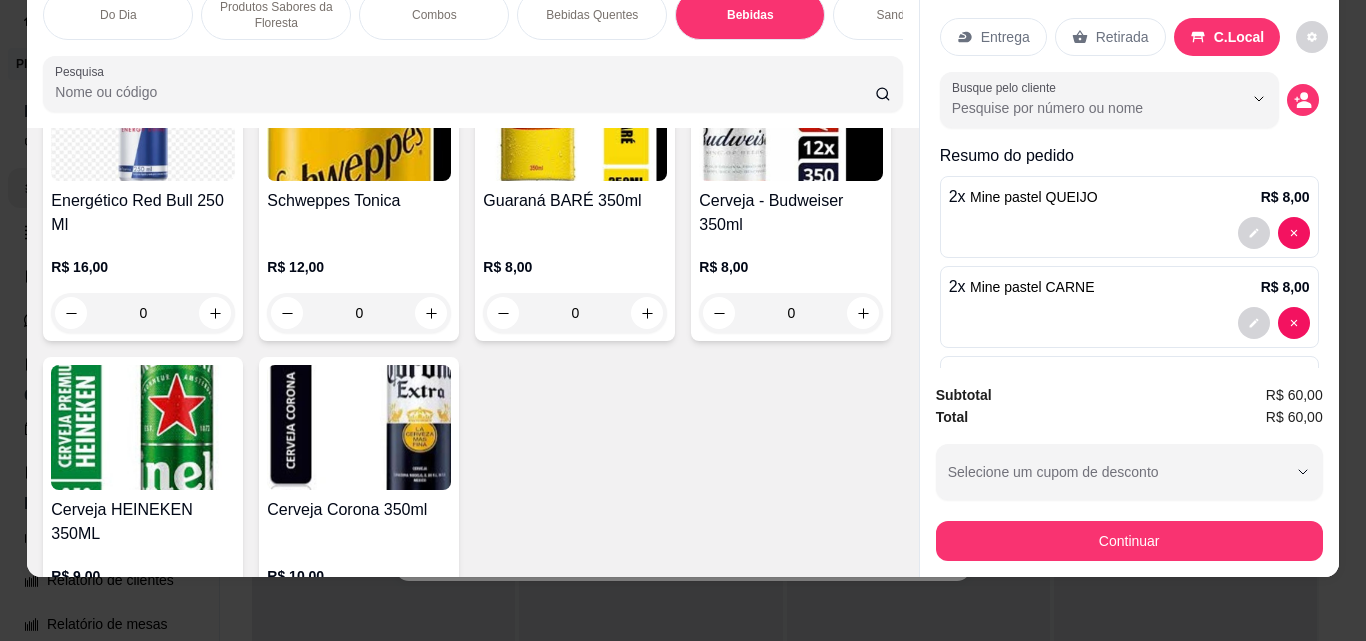 click on "Retirada" at bounding box center [1122, 37] 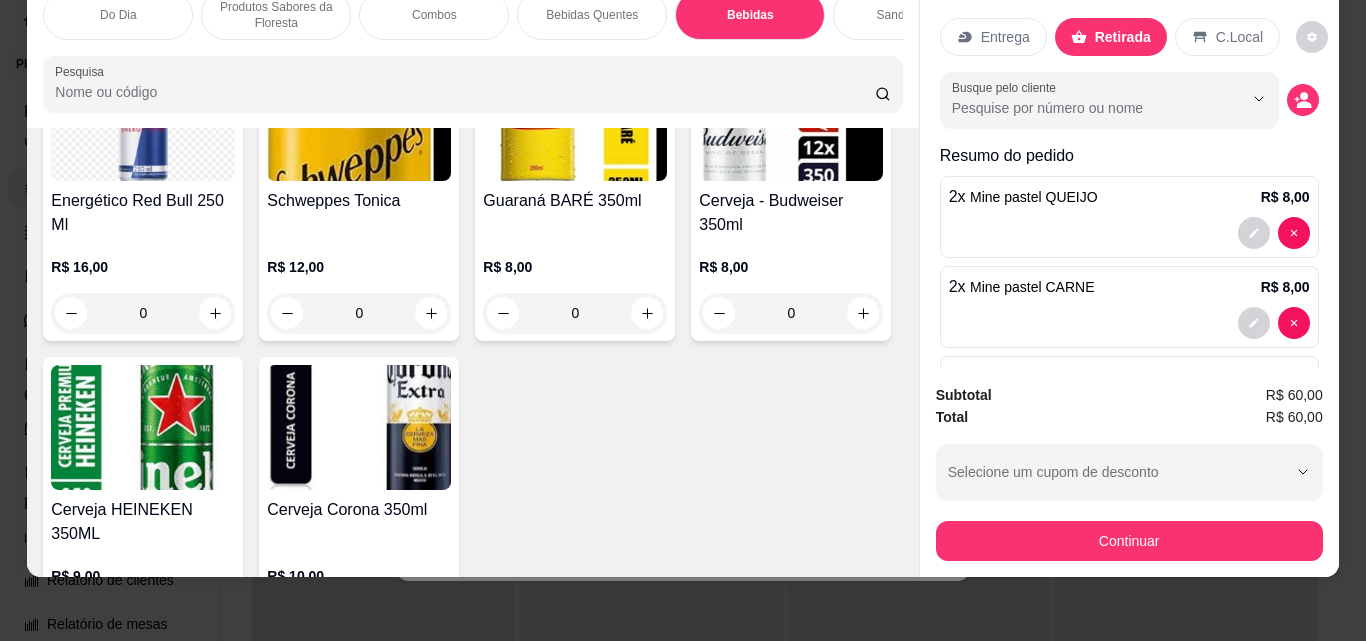 click on "Retirada" at bounding box center [1123, 37] 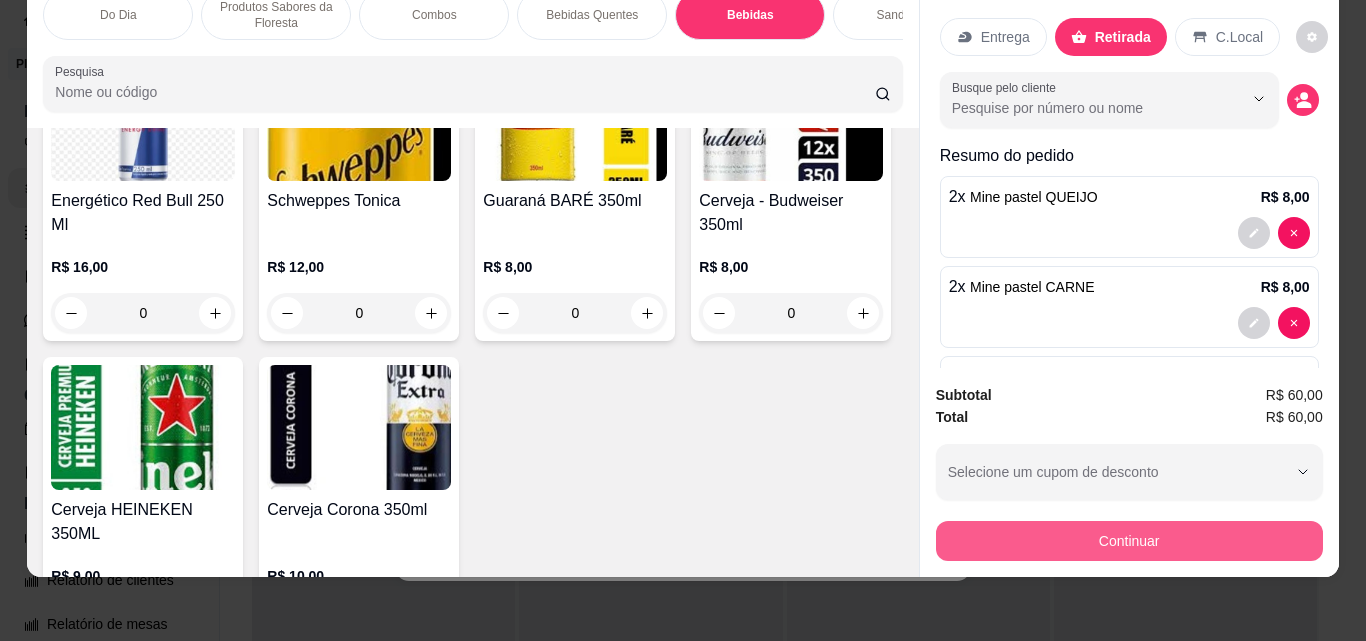 click on "Continuar" at bounding box center [1129, 541] 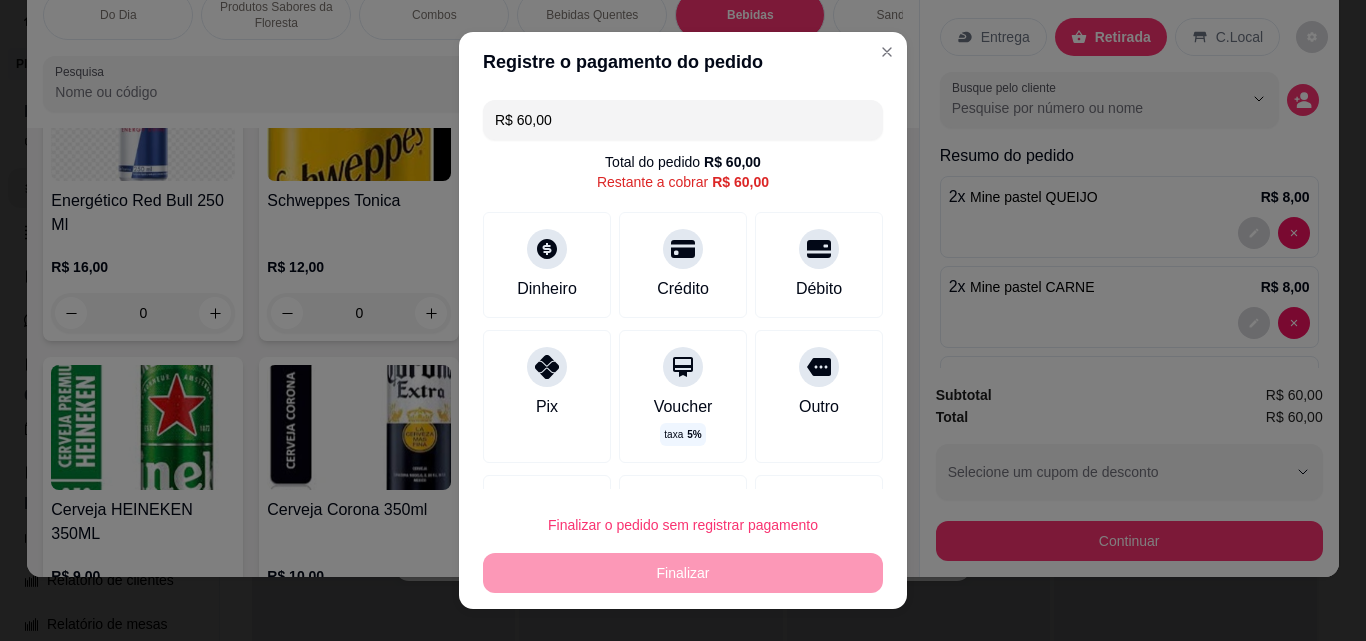 scroll, scrollTop: 76, scrollLeft: 0, axis: vertical 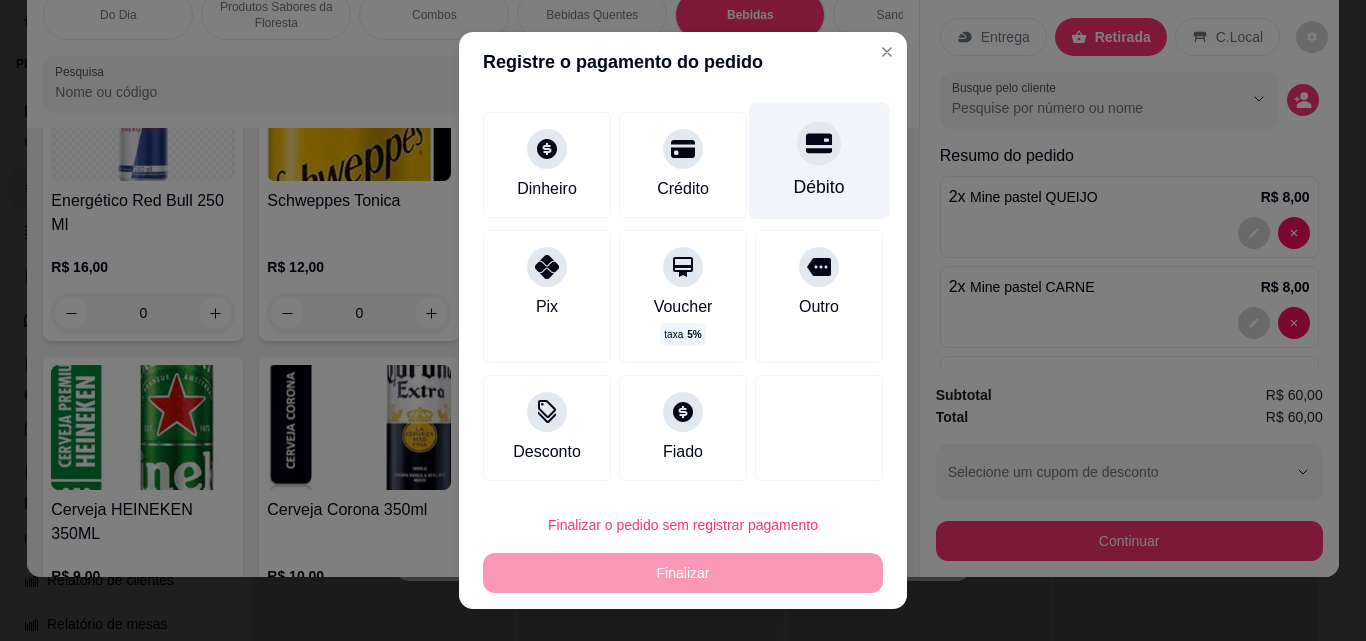 click on "Débito" at bounding box center (819, 161) 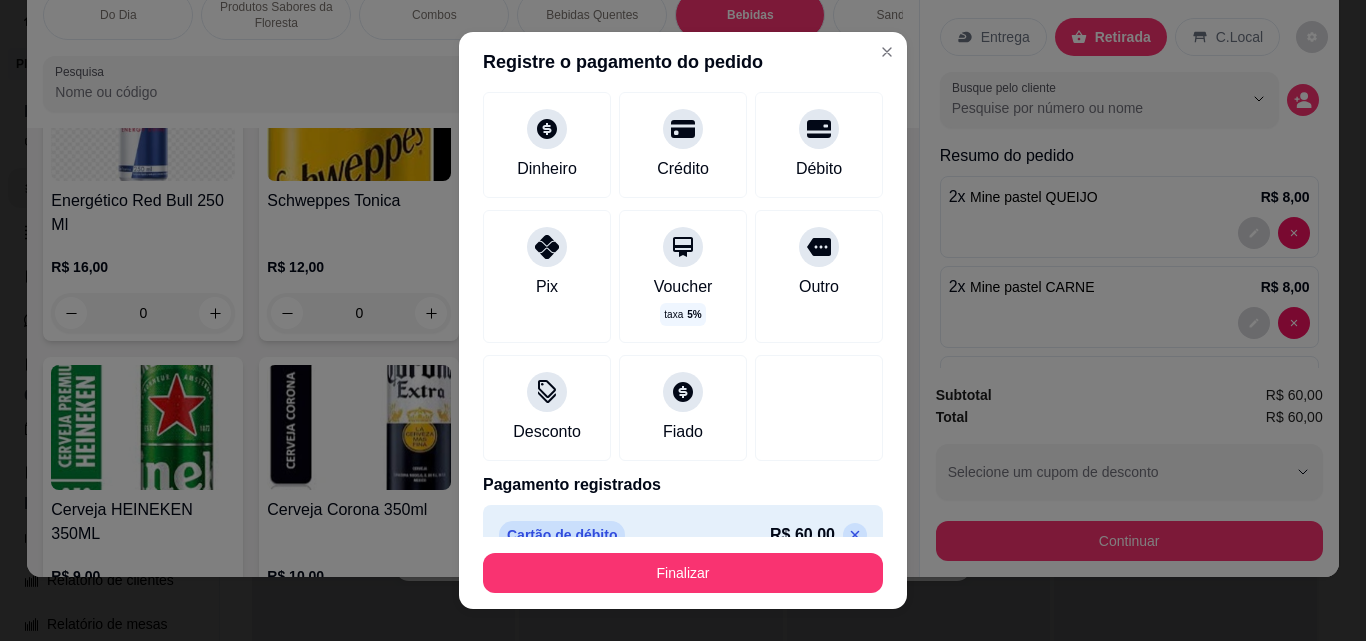 scroll, scrollTop: 80, scrollLeft: 0, axis: vertical 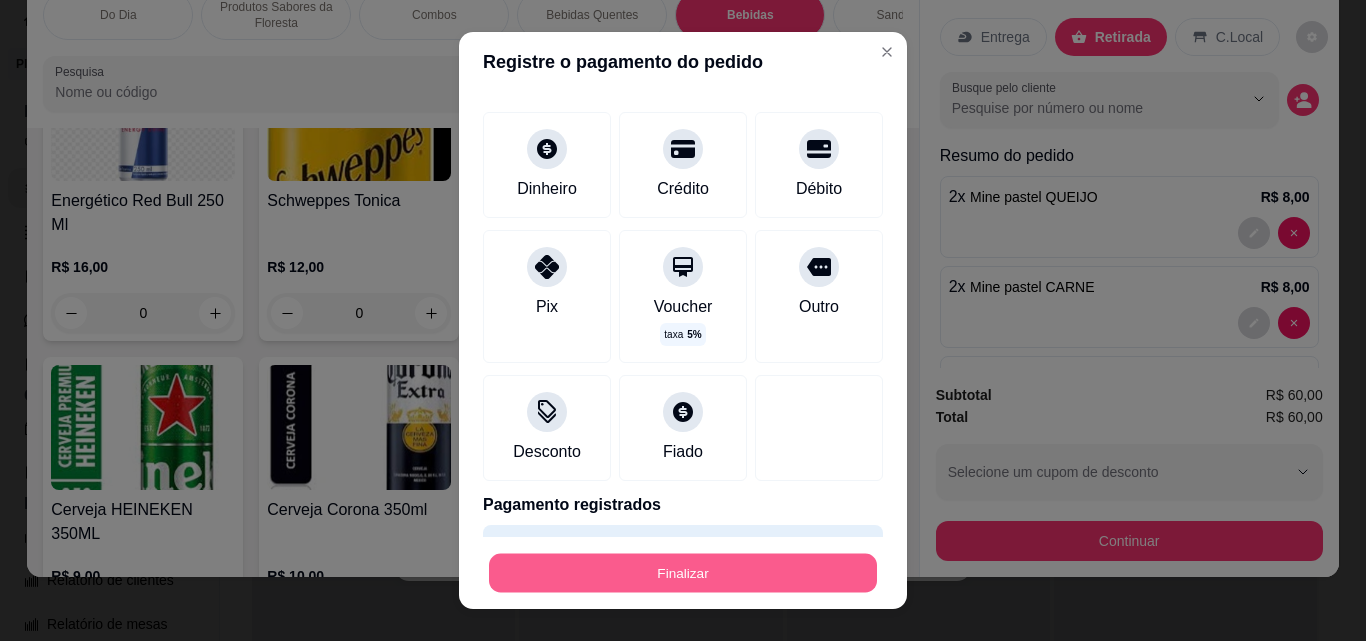 click on "Finalizar" at bounding box center (683, 573) 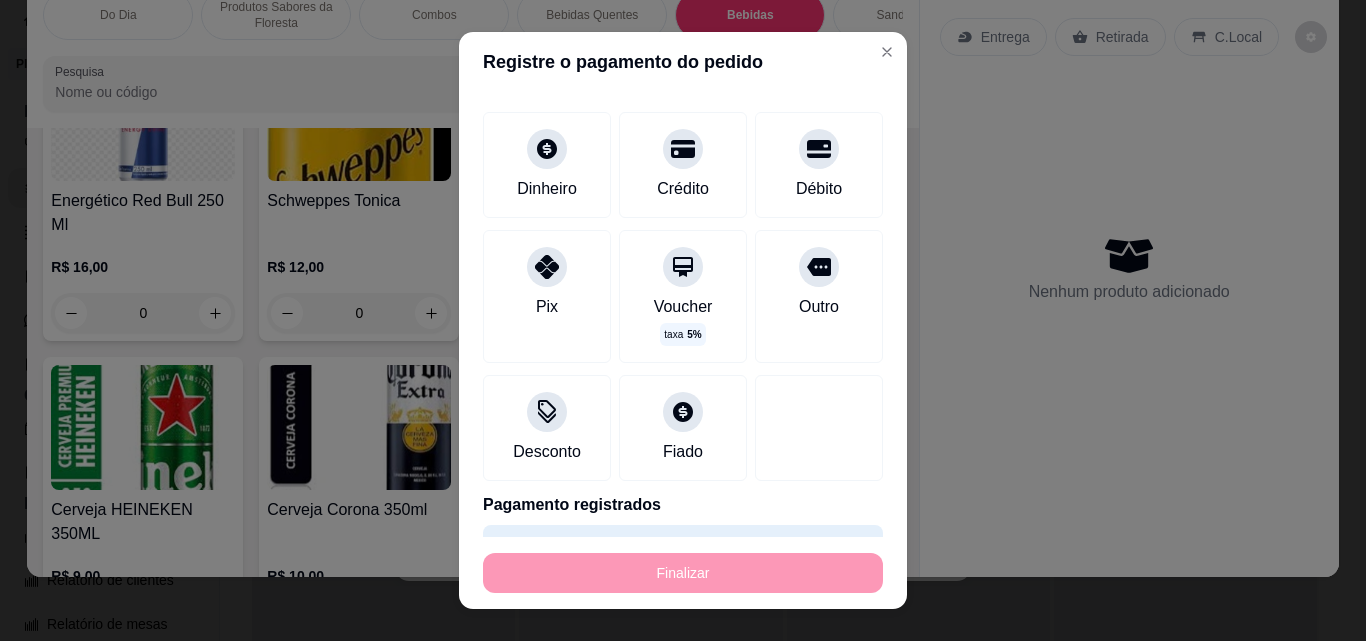 type on "0" 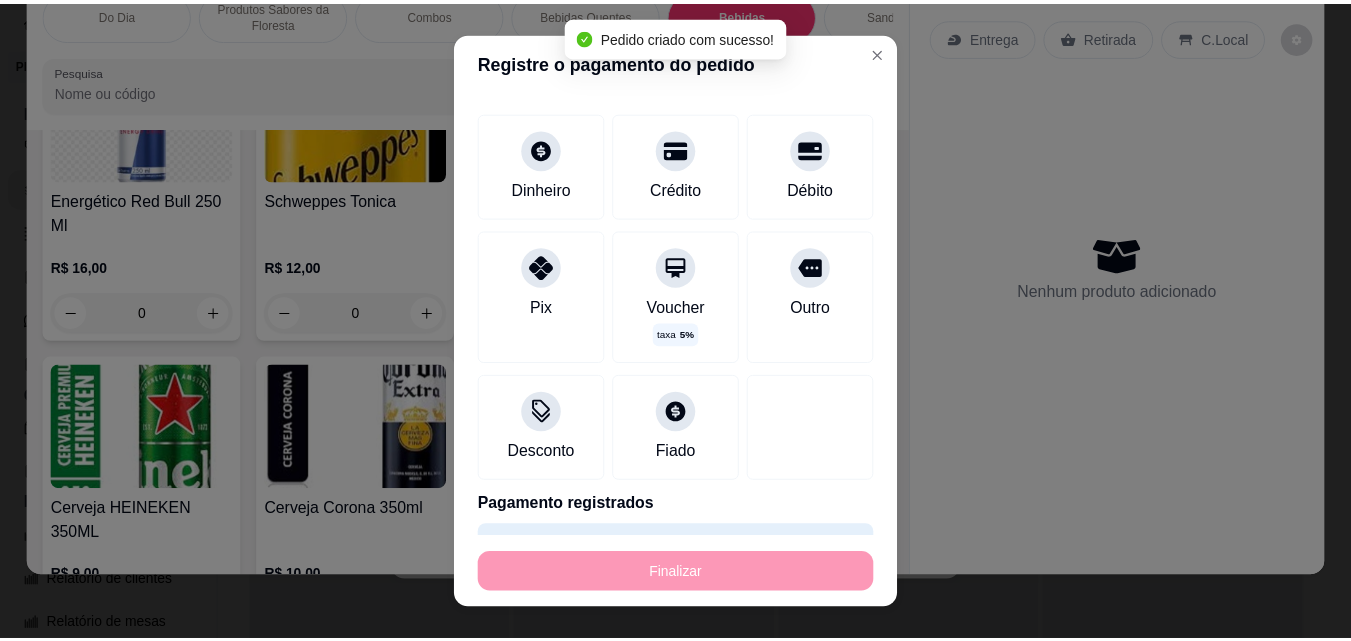 scroll, scrollTop: 3118, scrollLeft: 0, axis: vertical 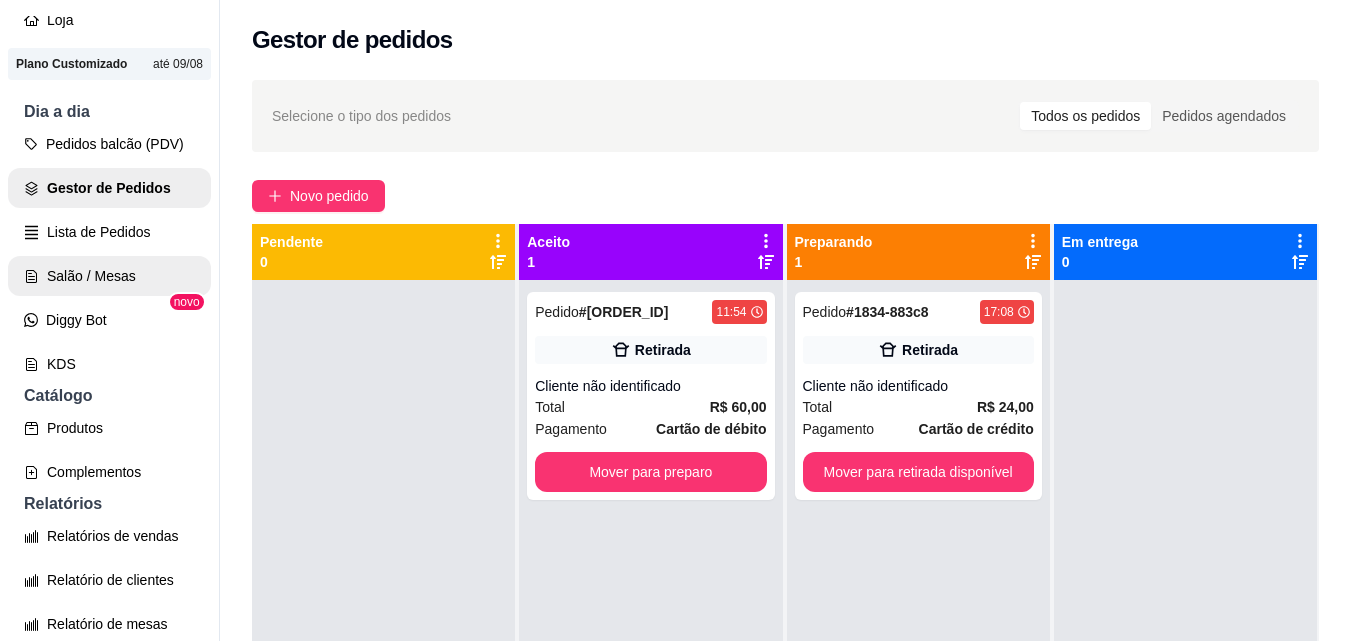 click on "Salão / Mesas" at bounding box center (109, 276) 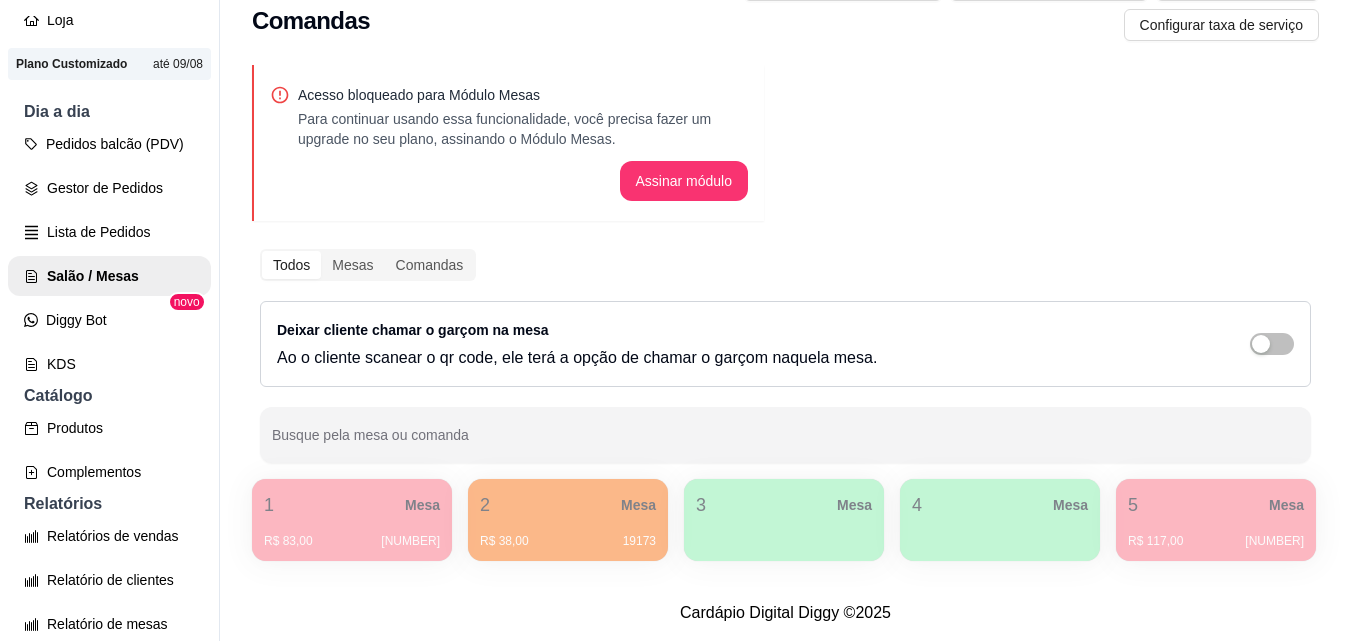 scroll, scrollTop: 168, scrollLeft: 0, axis: vertical 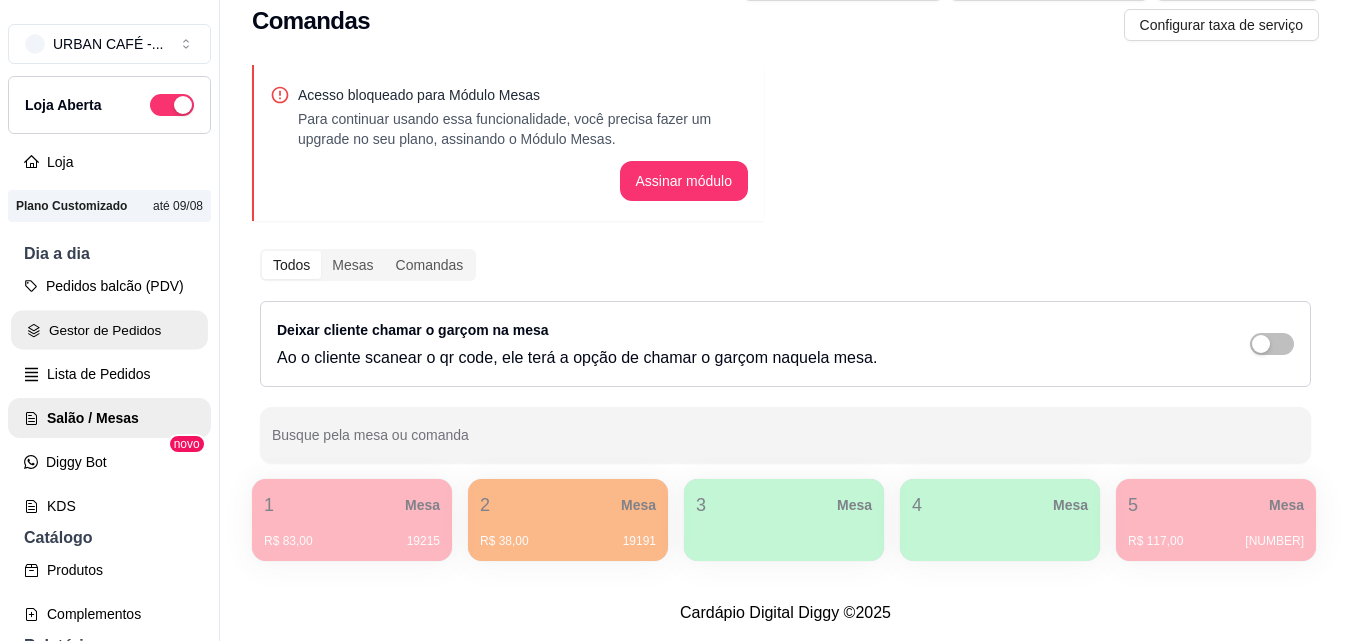 click on "Gestor de Pedidos" at bounding box center (109, 330) 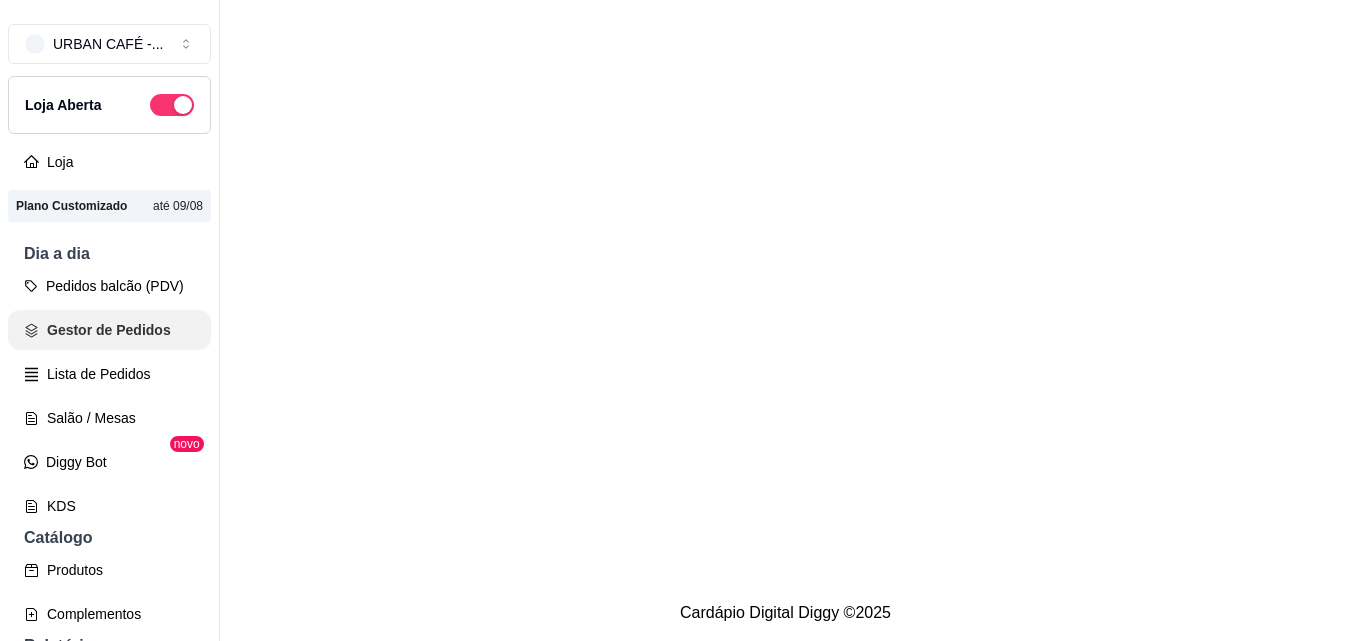 scroll, scrollTop: 0, scrollLeft: 0, axis: both 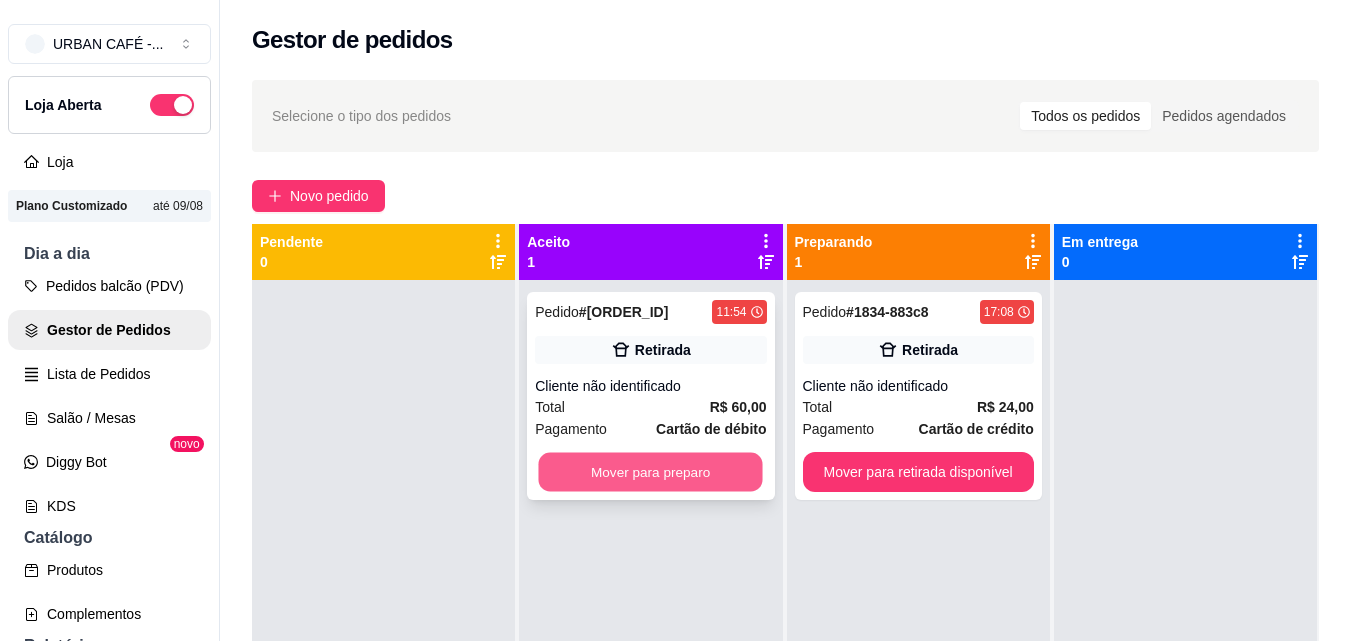 click on "Mover para preparo" at bounding box center (651, 472) 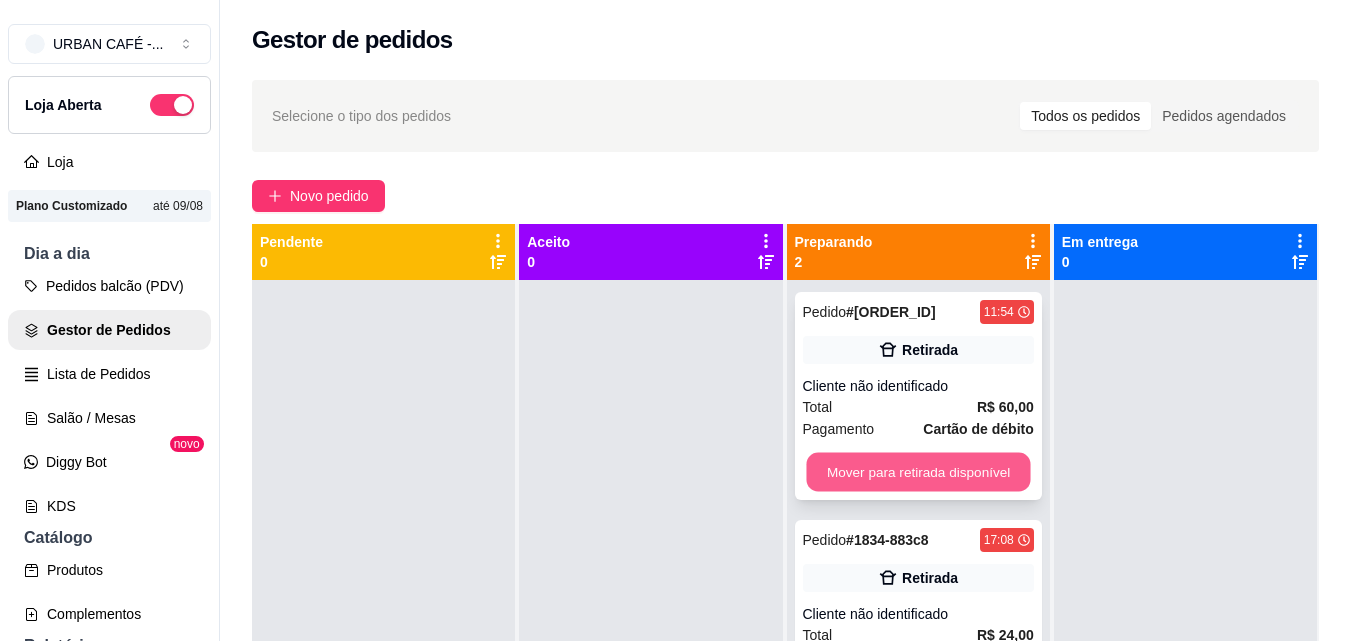 click on "Mover para retirada disponível" at bounding box center (918, 472) 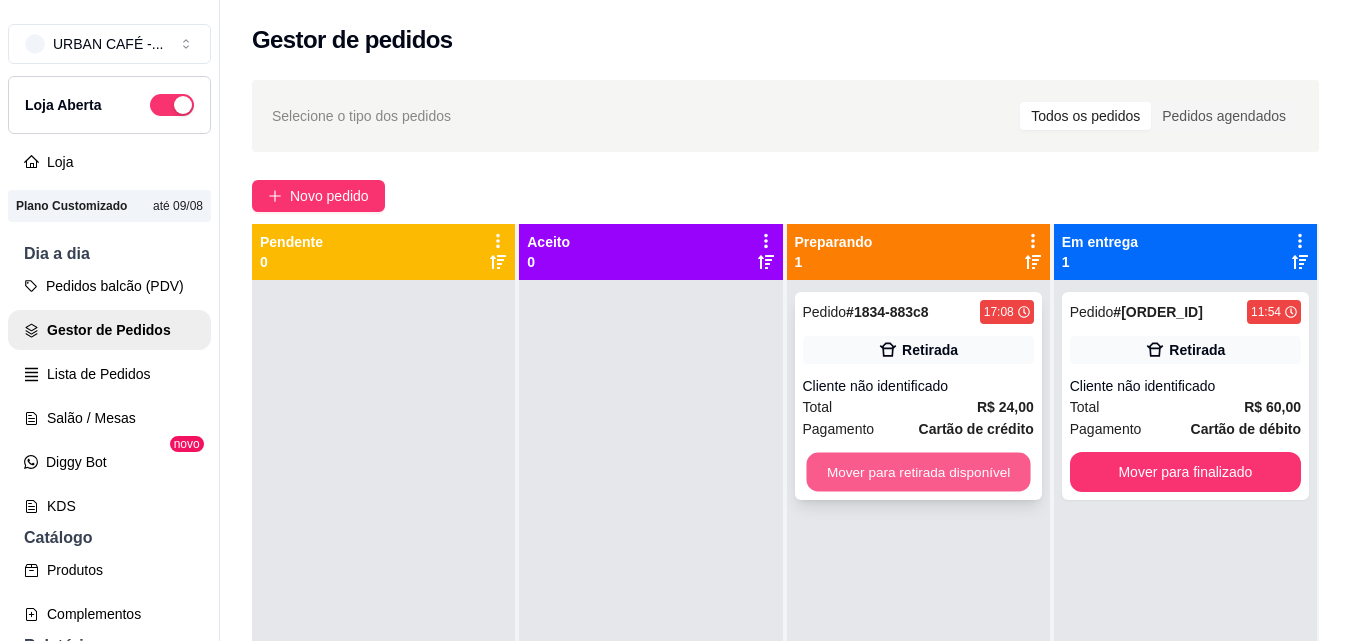 click on "Mover para retirada disponível" at bounding box center (918, 472) 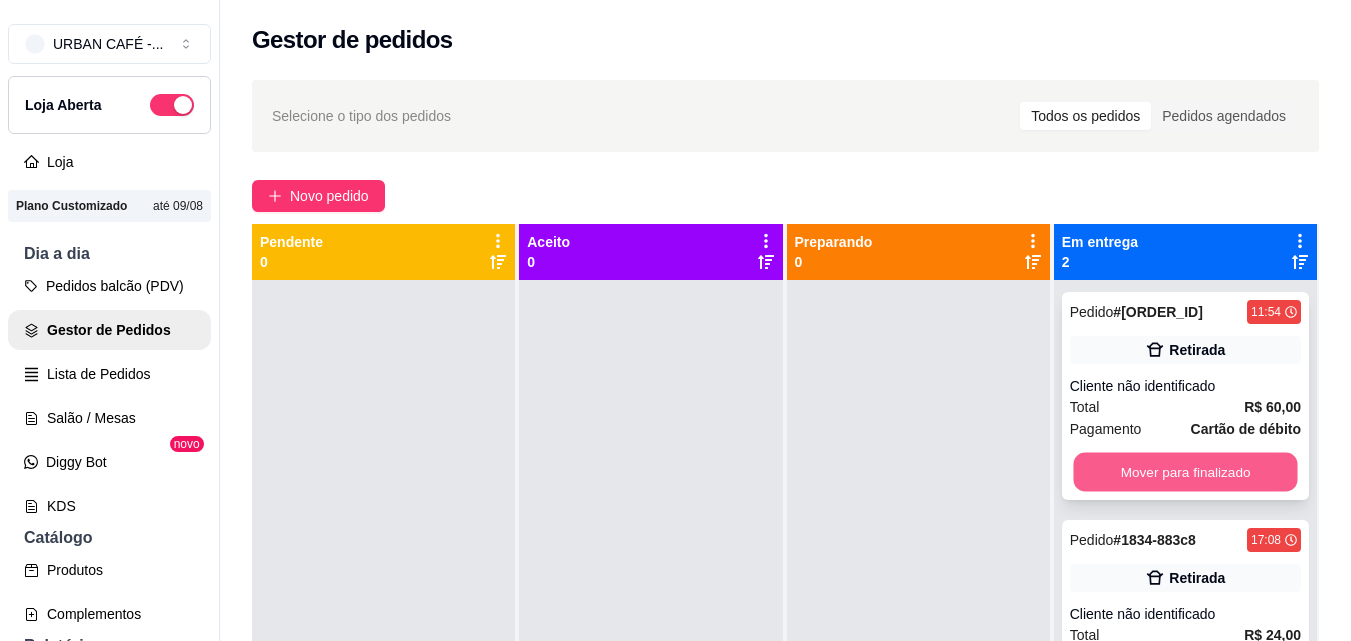 click on "Mover para finalizado" at bounding box center [1185, 472] 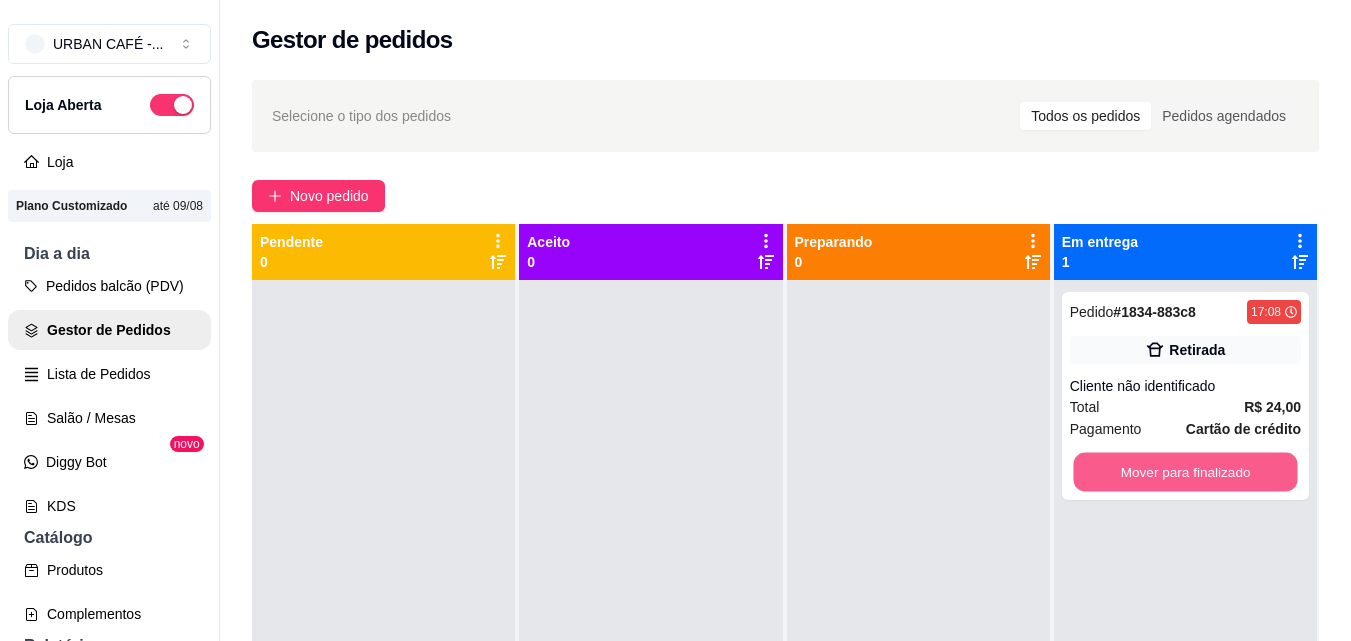 click on "Mover para finalizado" at bounding box center [1185, 472] 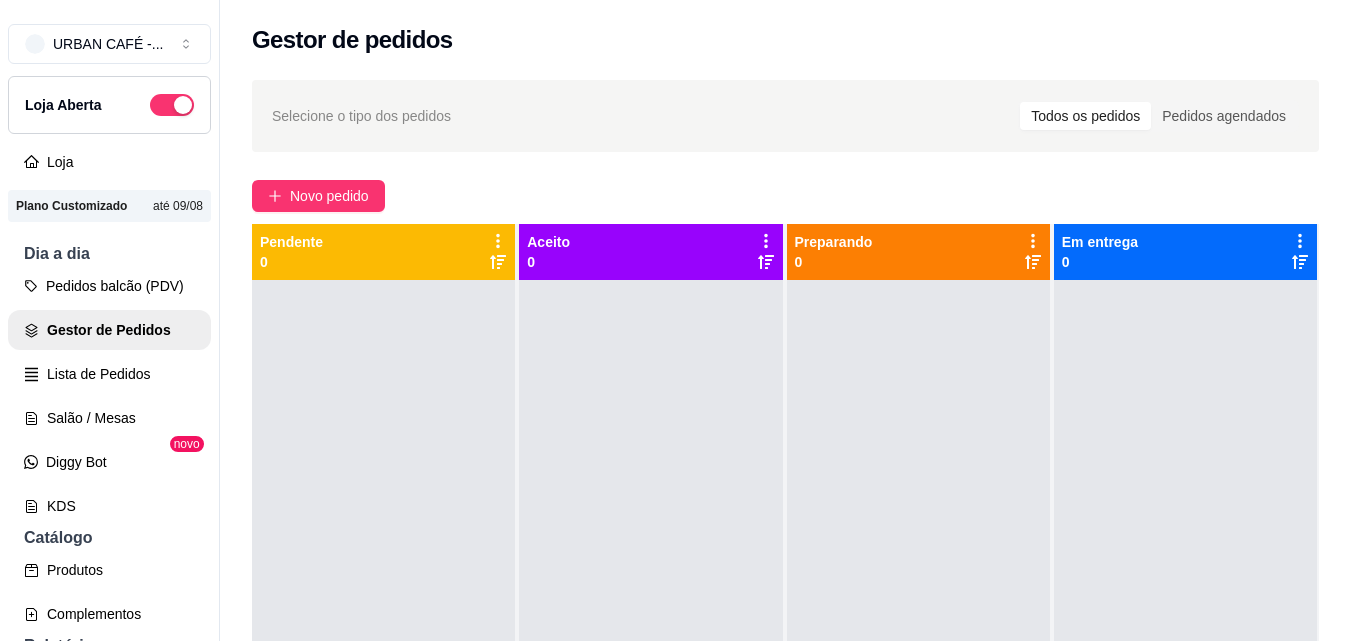 drag, startPoint x: 663, startPoint y: 459, endPoint x: 763, endPoint y: 236, distance: 244.39517 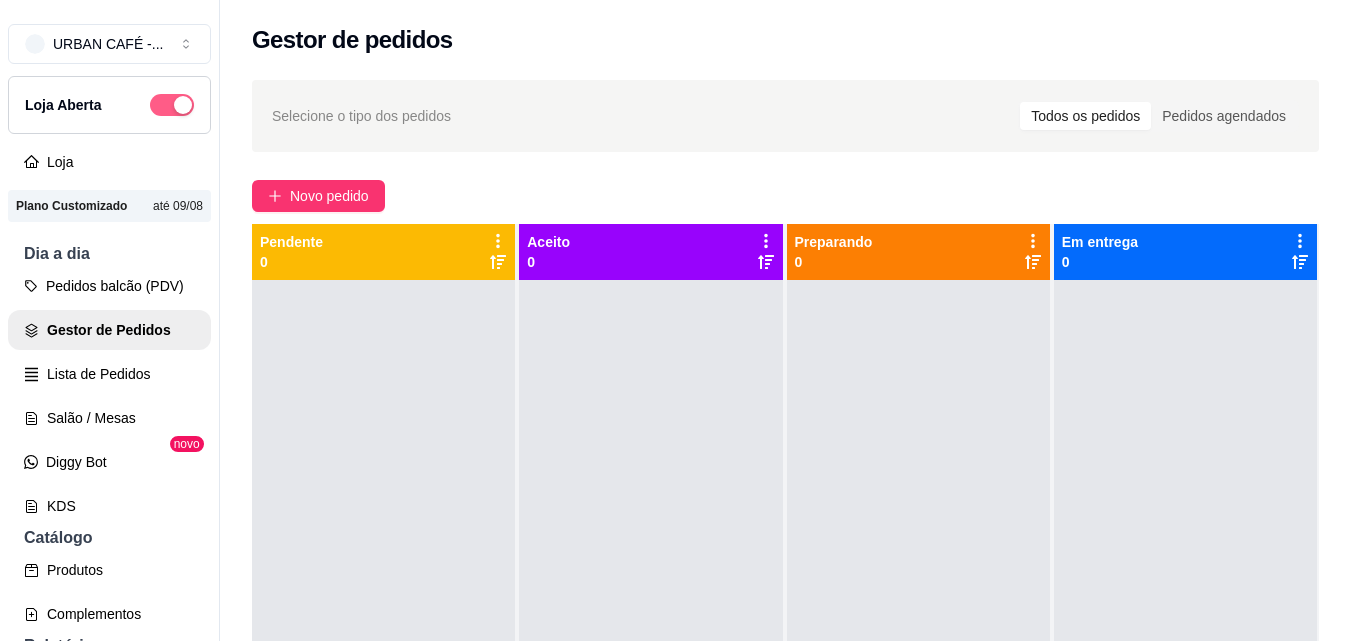 click at bounding box center [172, 105] 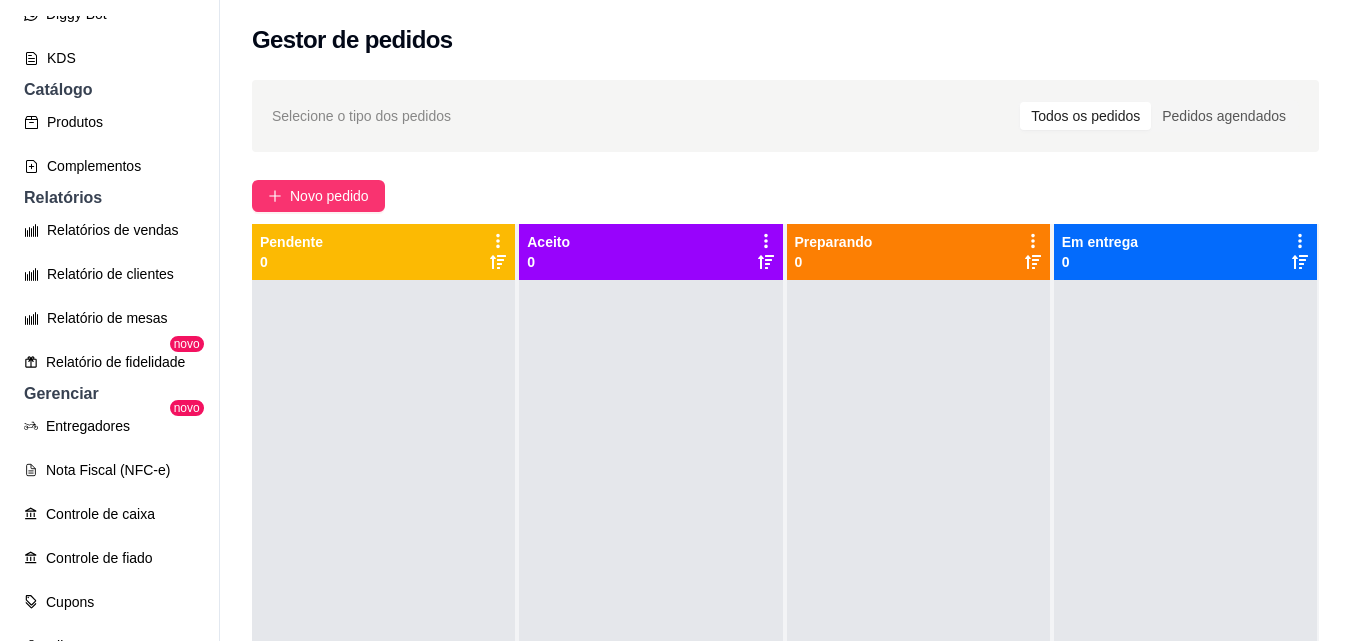 scroll, scrollTop: 497, scrollLeft: 0, axis: vertical 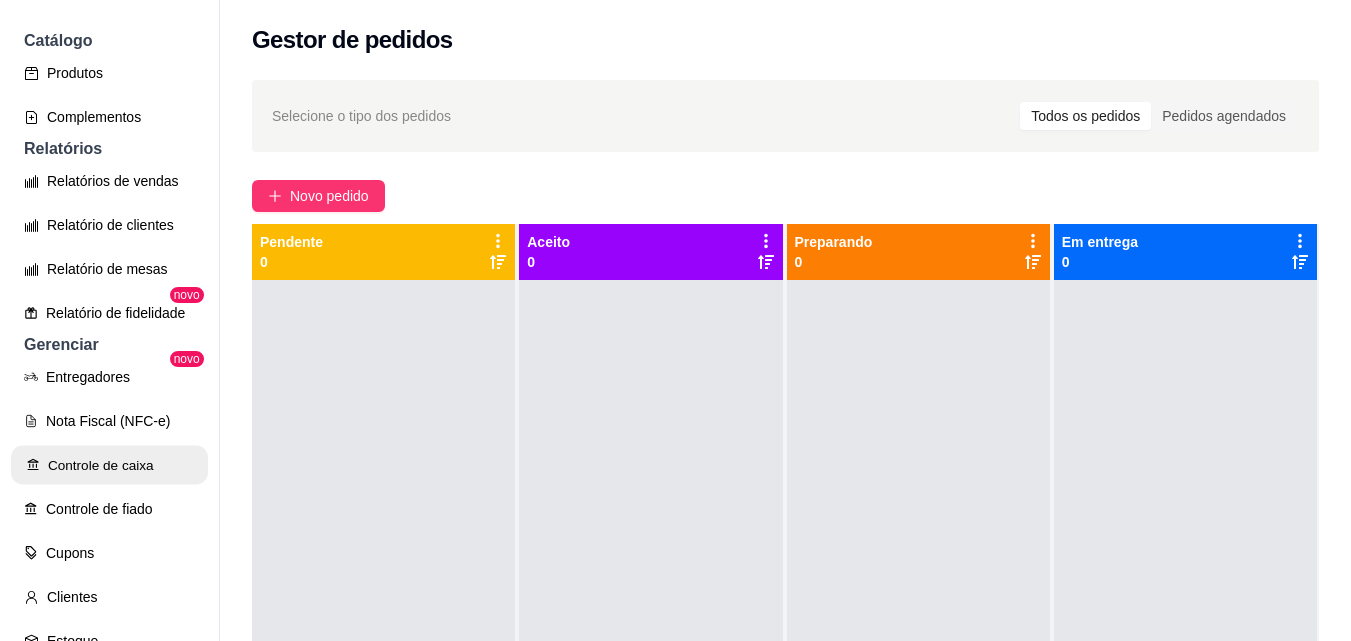 click on "Controle de caixa" at bounding box center [109, 465] 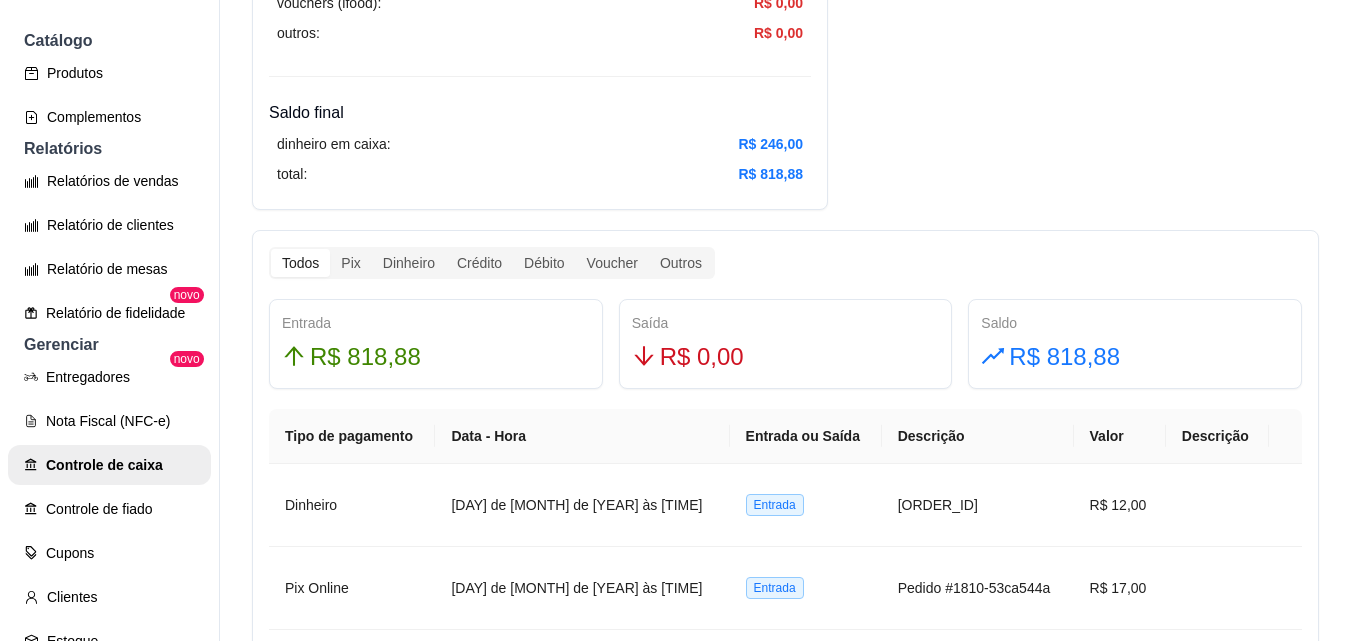 scroll, scrollTop: 976, scrollLeft: 0, axis: vertical 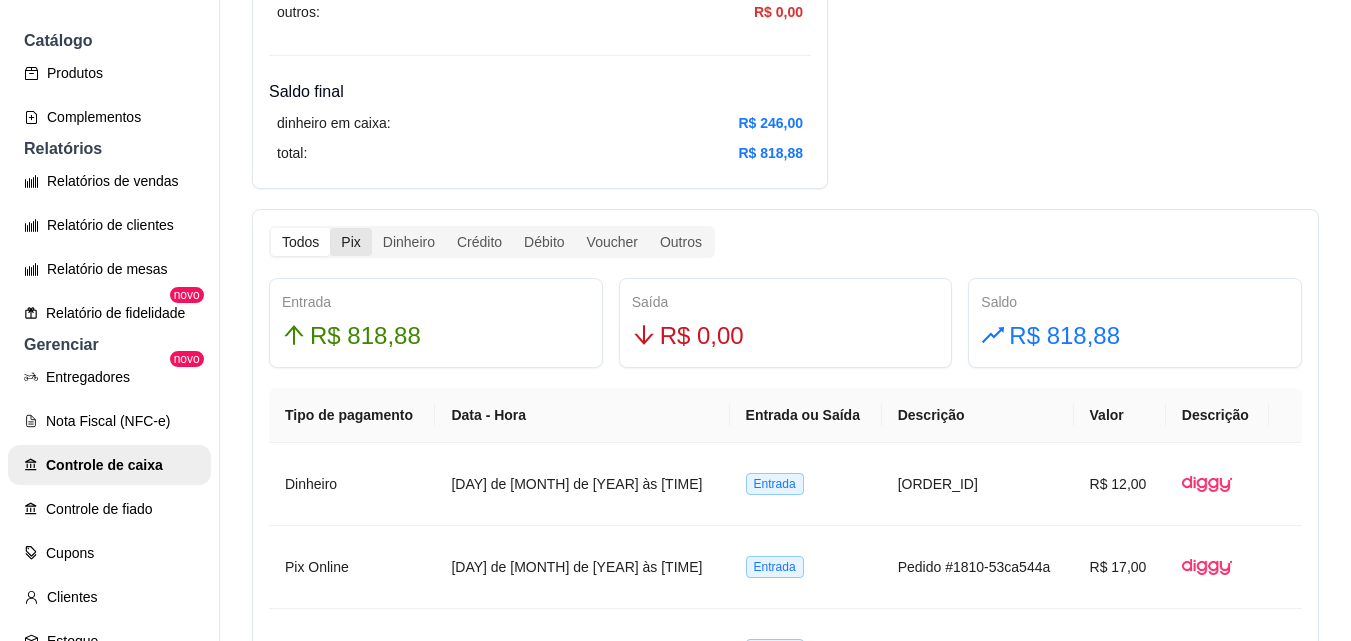 click on "Pix" at bounding box center (350, 242) 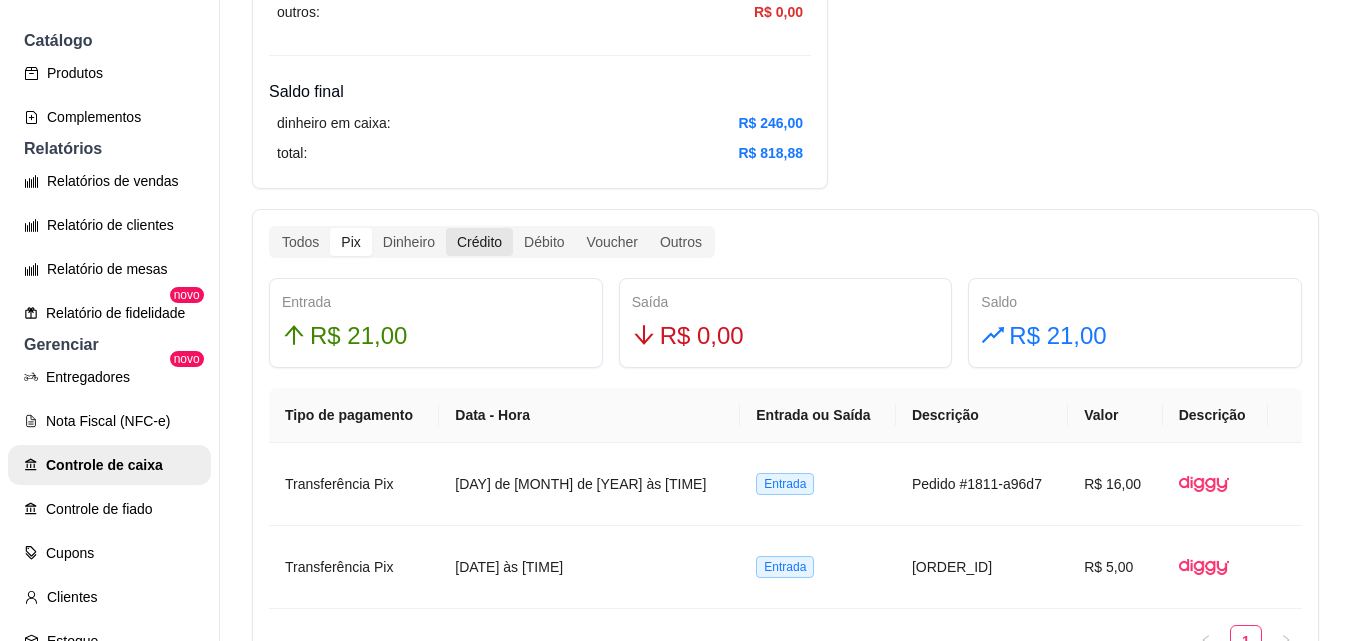 click on "Crédito" at bounding box center [479, 242] 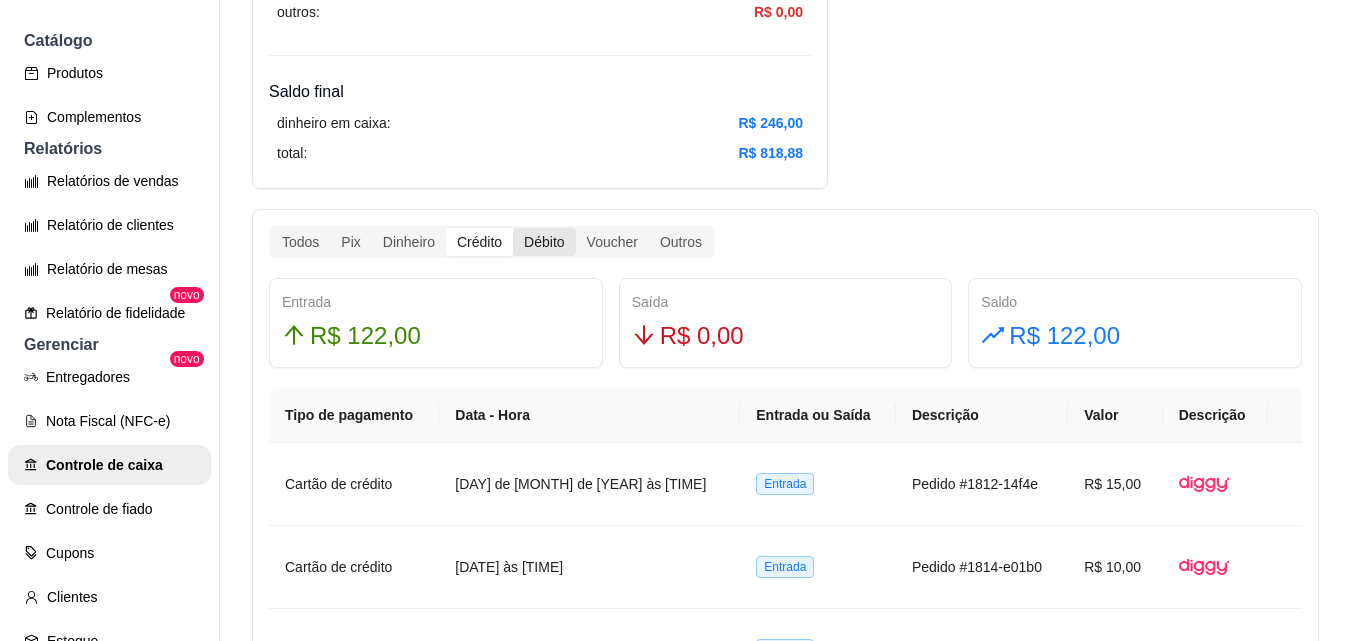 click on "Débito" at bounding box center (544, 242) 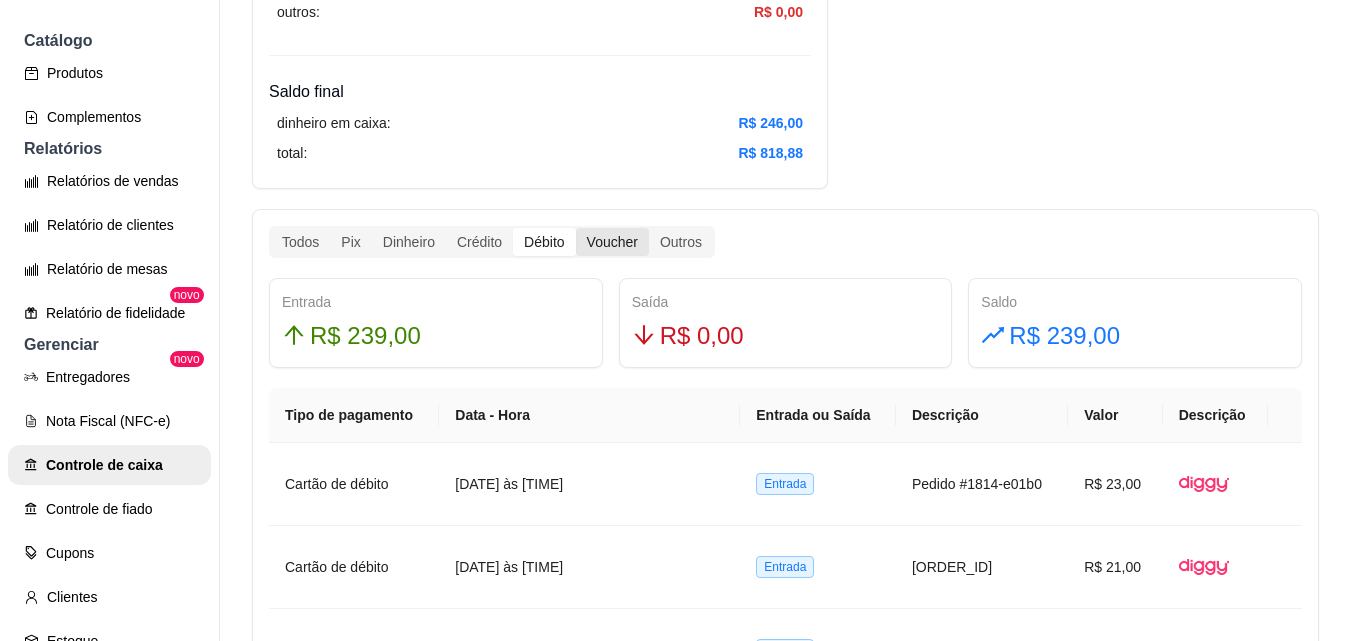 click on "Voucher" at bounding box center (612, 242) 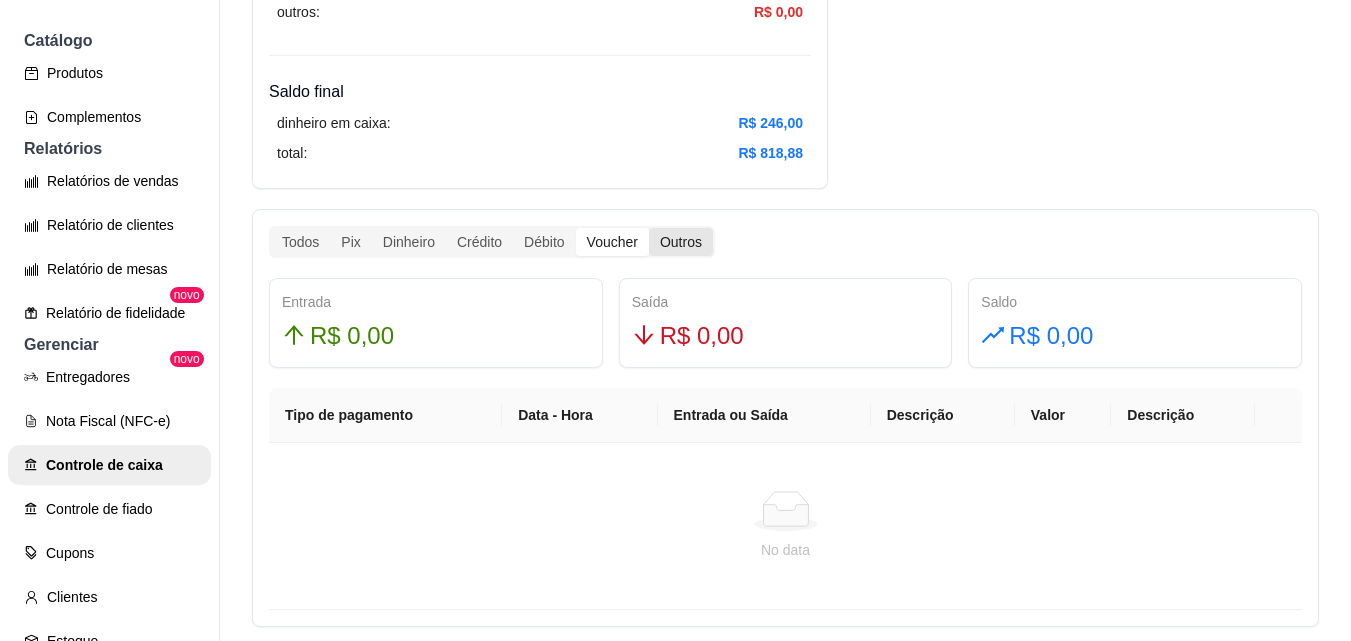 click on "Outros" at bounding box center [681, 242] 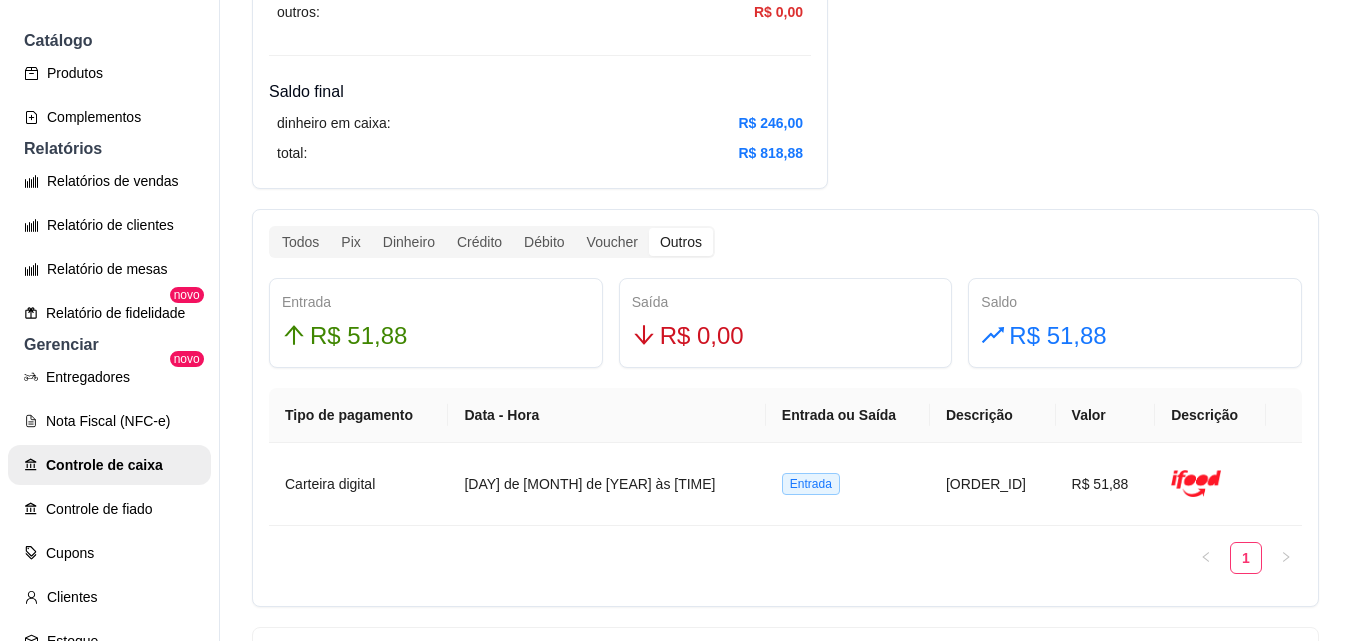 click on "Outros" at bounding box center [681, 242] 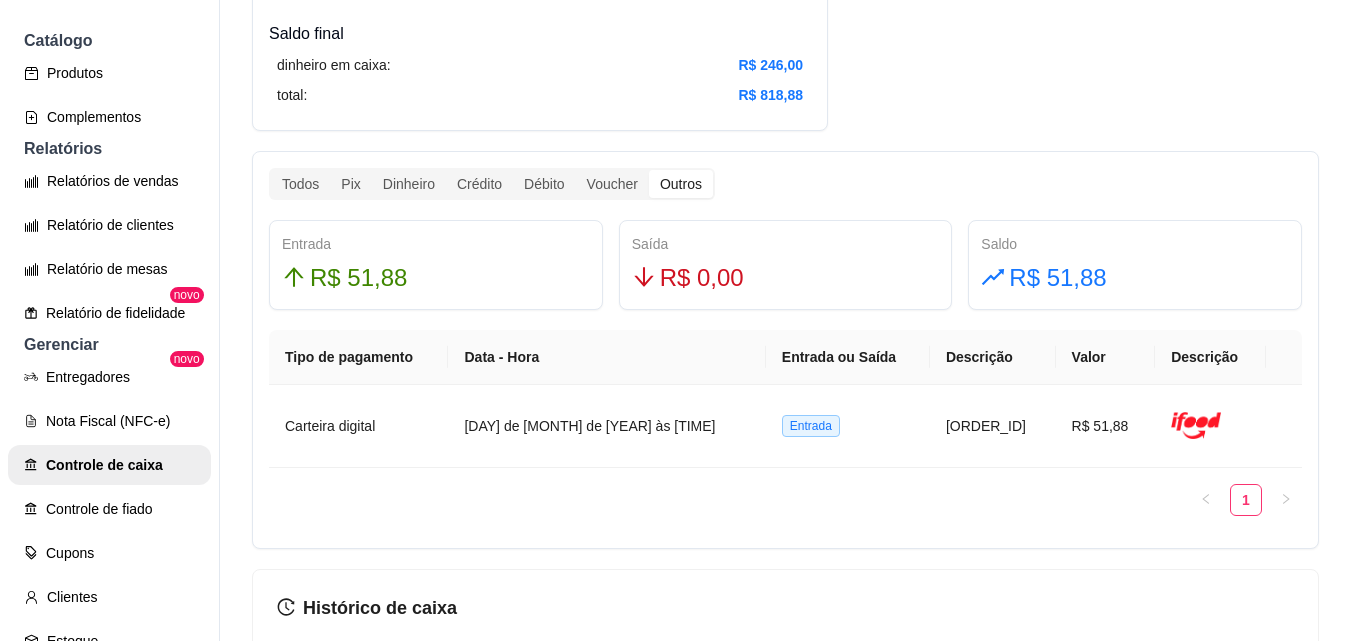 scroll, scrollTop: 1047, scrollLeft: 0, axis: vertical 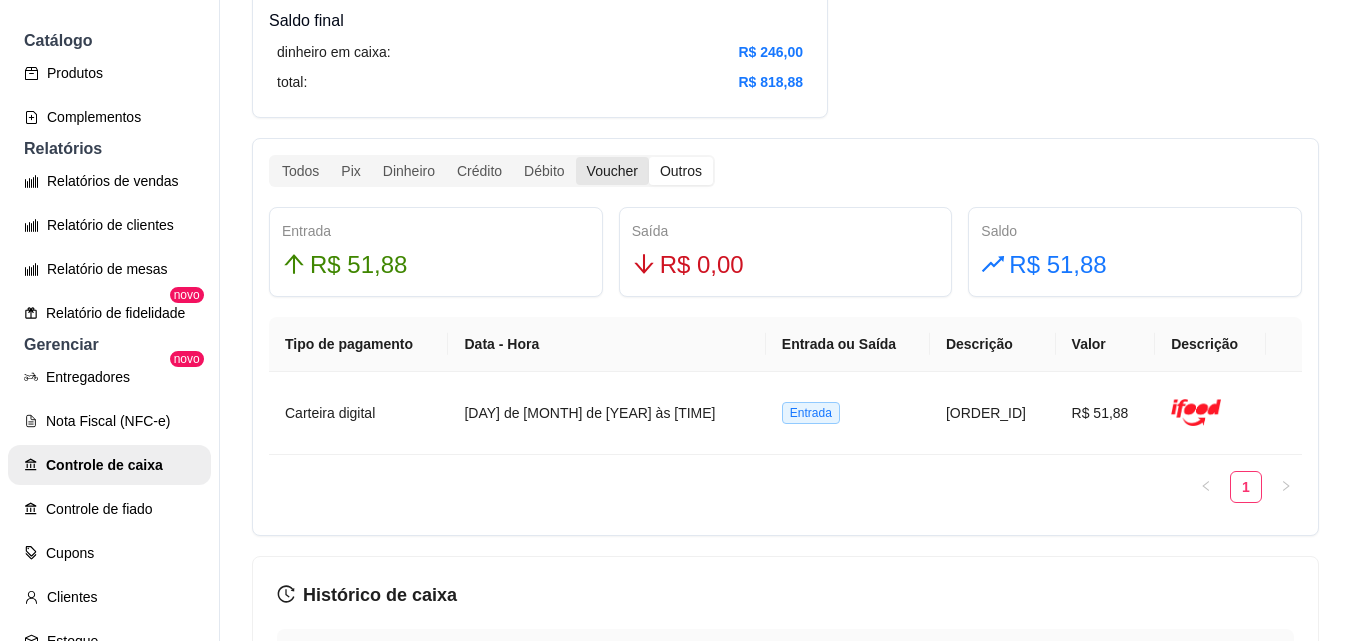 click on "Voucher" at bounding box center [612, 171] 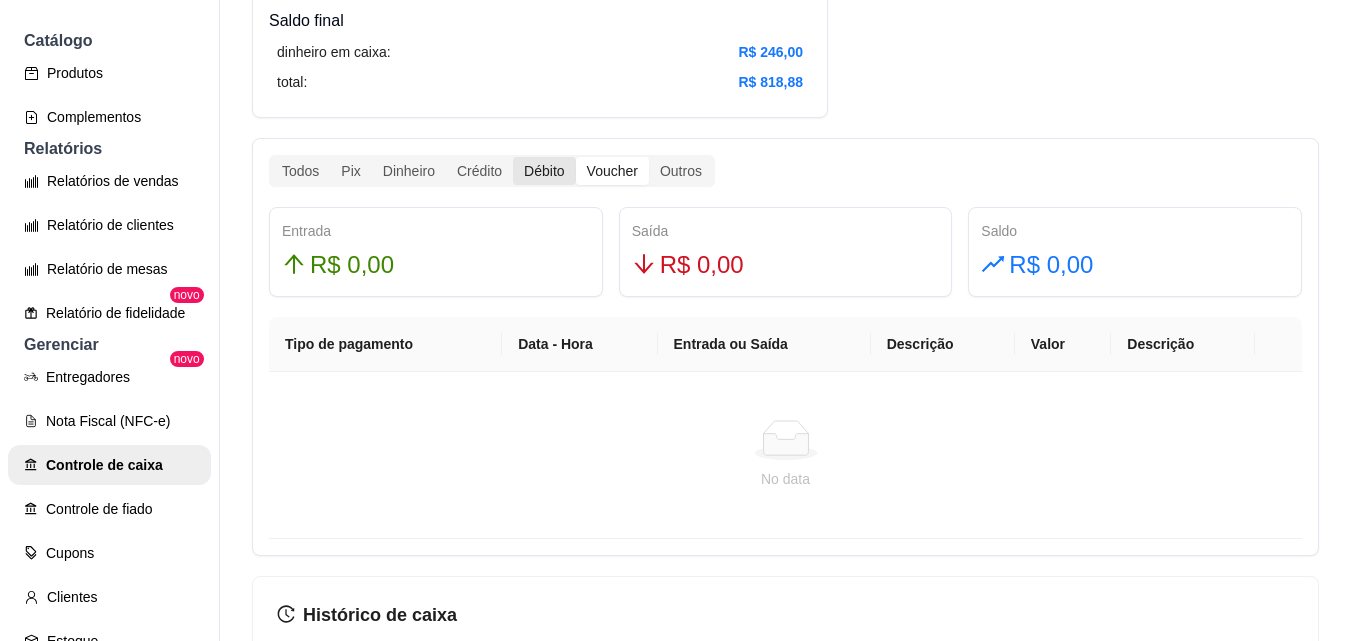 click on "Débito" at bounding box center [544, 171] 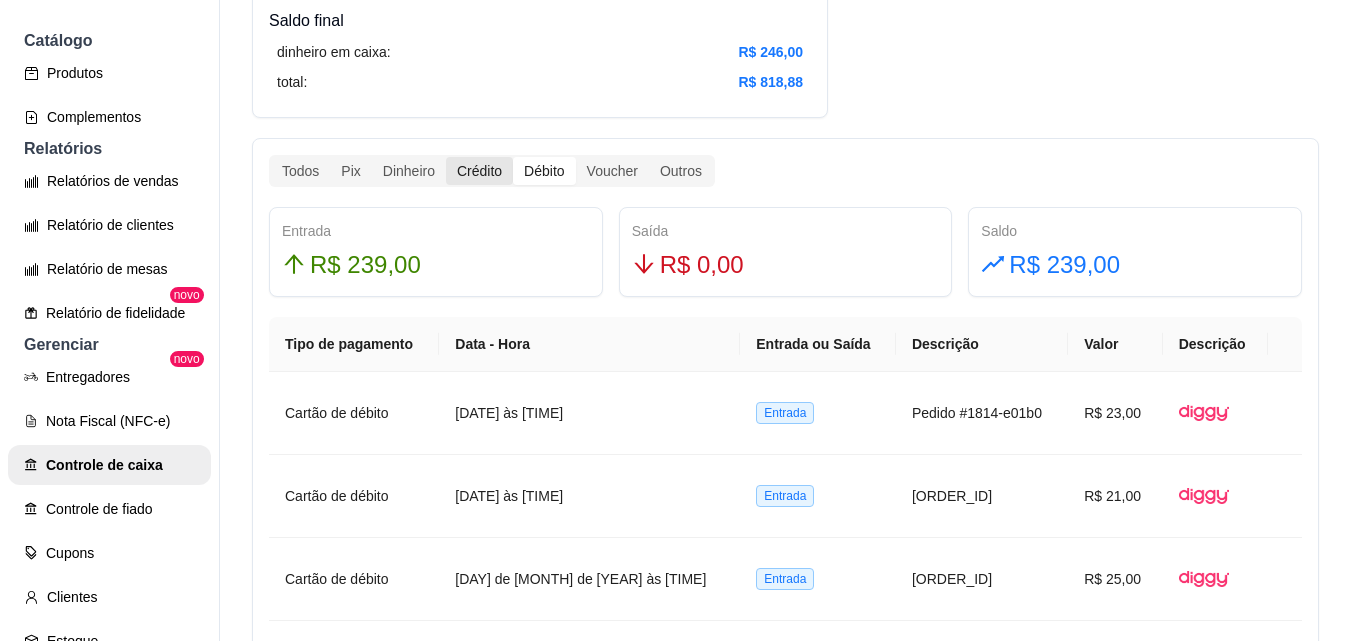 click on "Crédito" at bounding box center (479, 171) 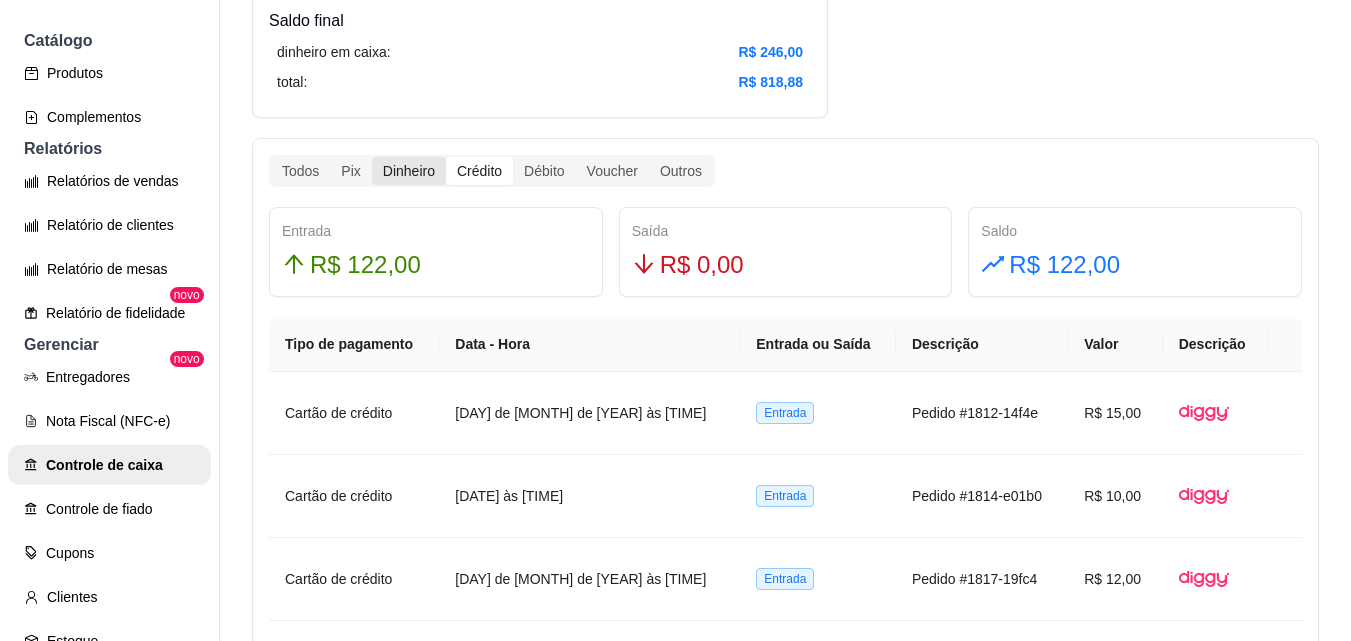 click on "Dinheiro" at bounding box center (409, 171) 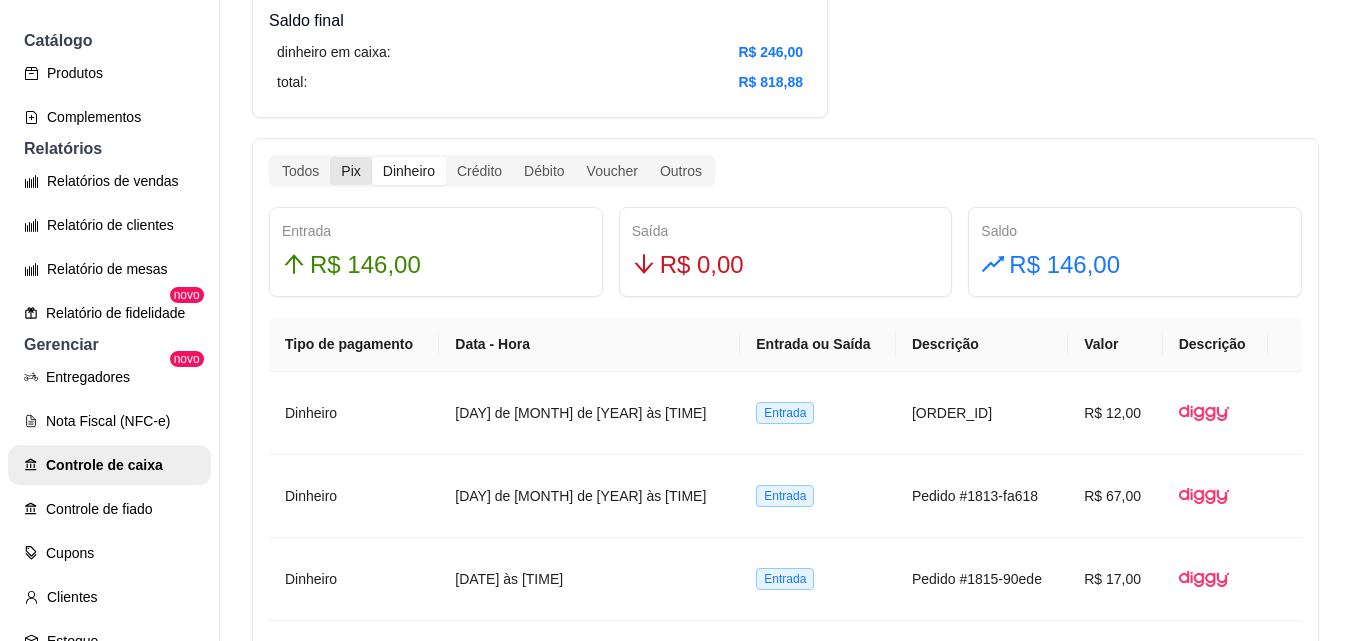 click on "Pix" at bounding box center (350, 171) 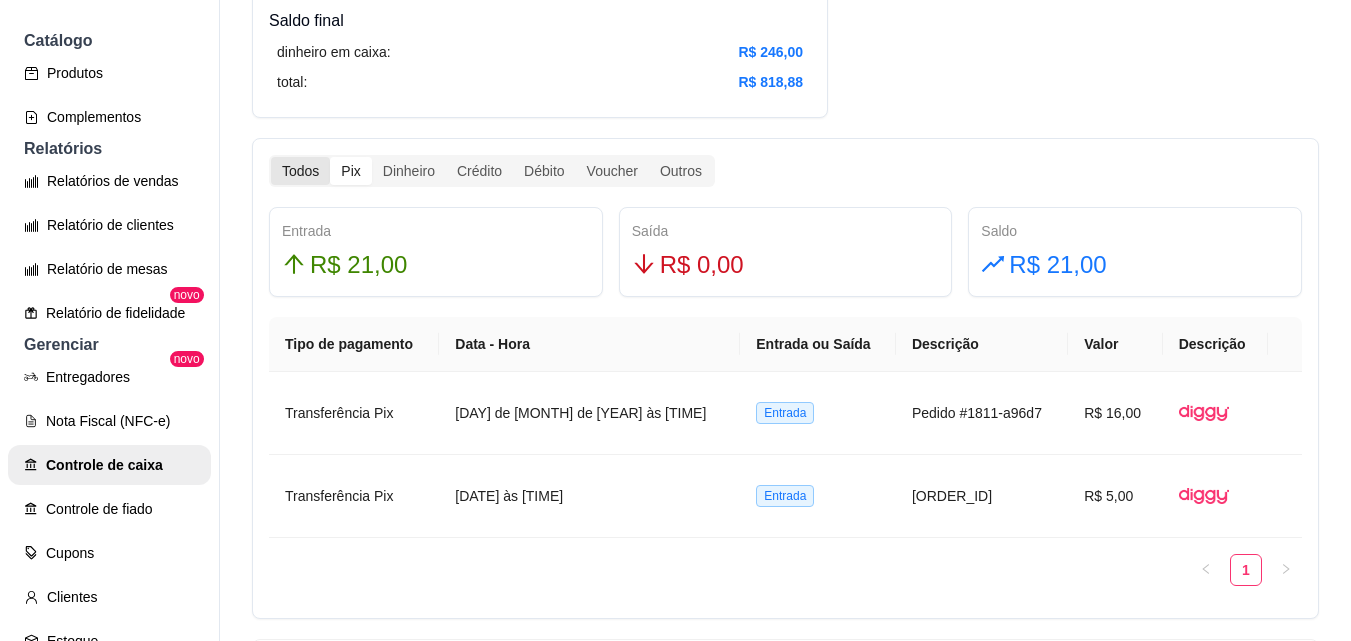 click on "Todos" at bounding box center (300, 171) 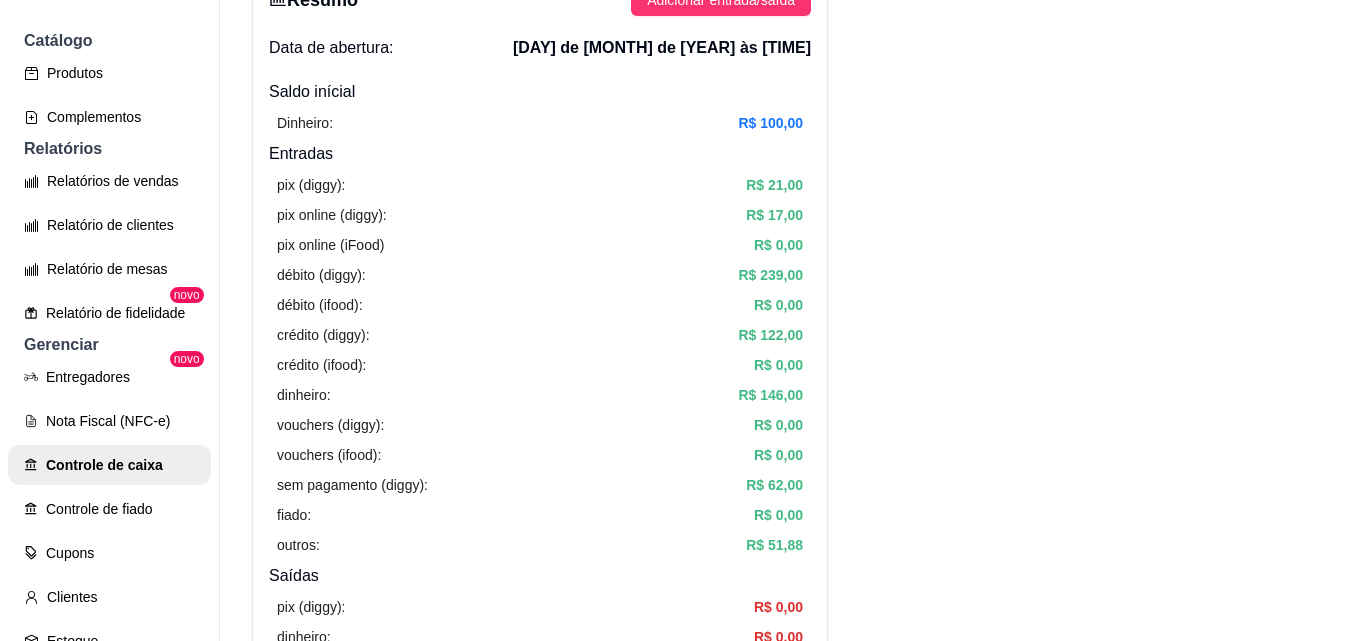 scroll, scrollTop: 0, scrollLeft: 0, axis: both 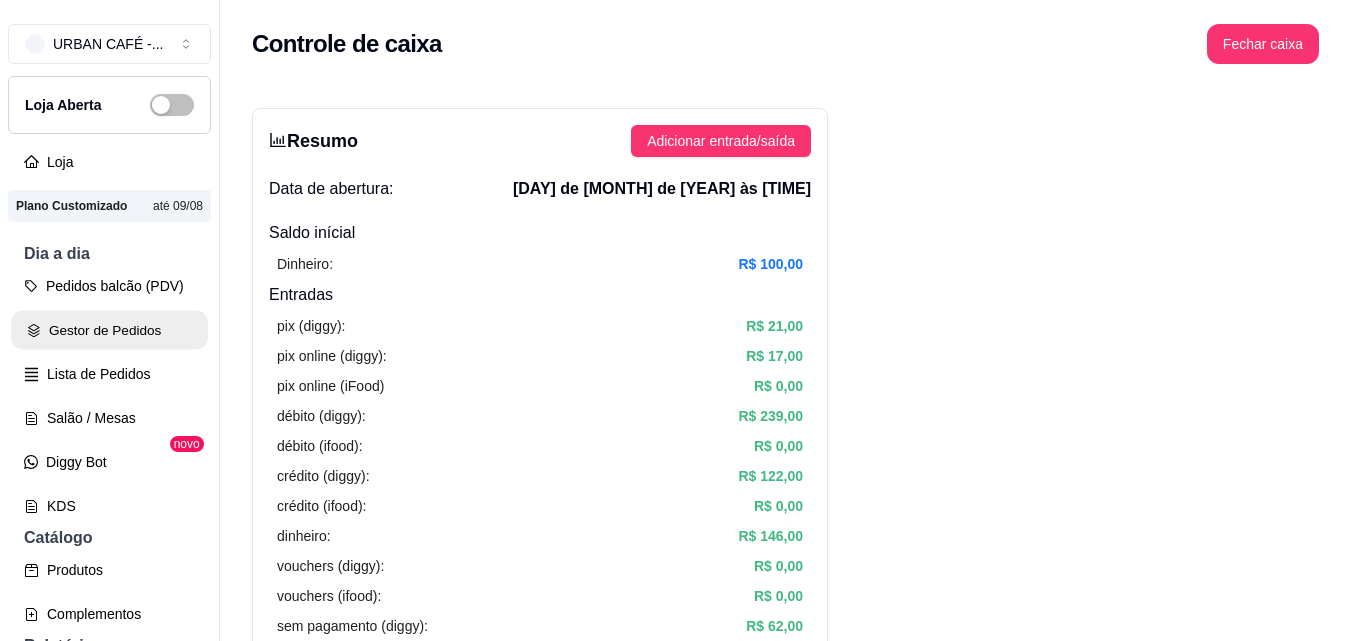 click on "Gestor de Pedidos" at bounding box center (109, 330) 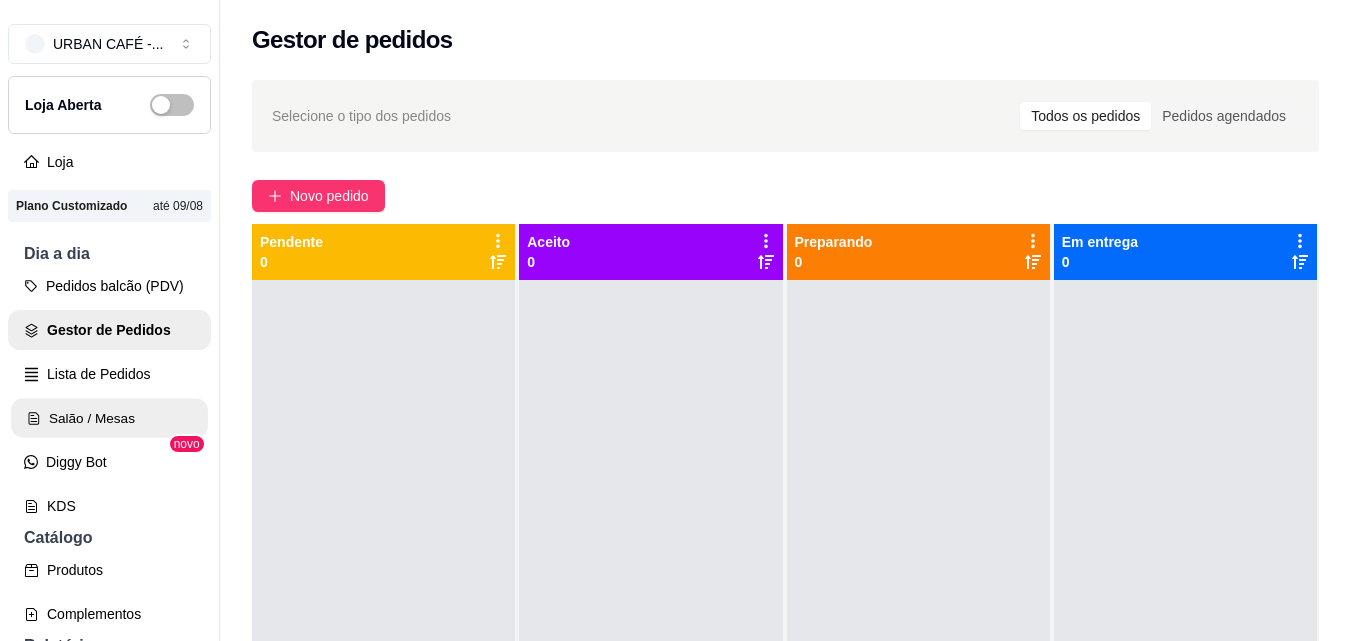 click on "Salão / Mesas" at bounding box center [109, 418] 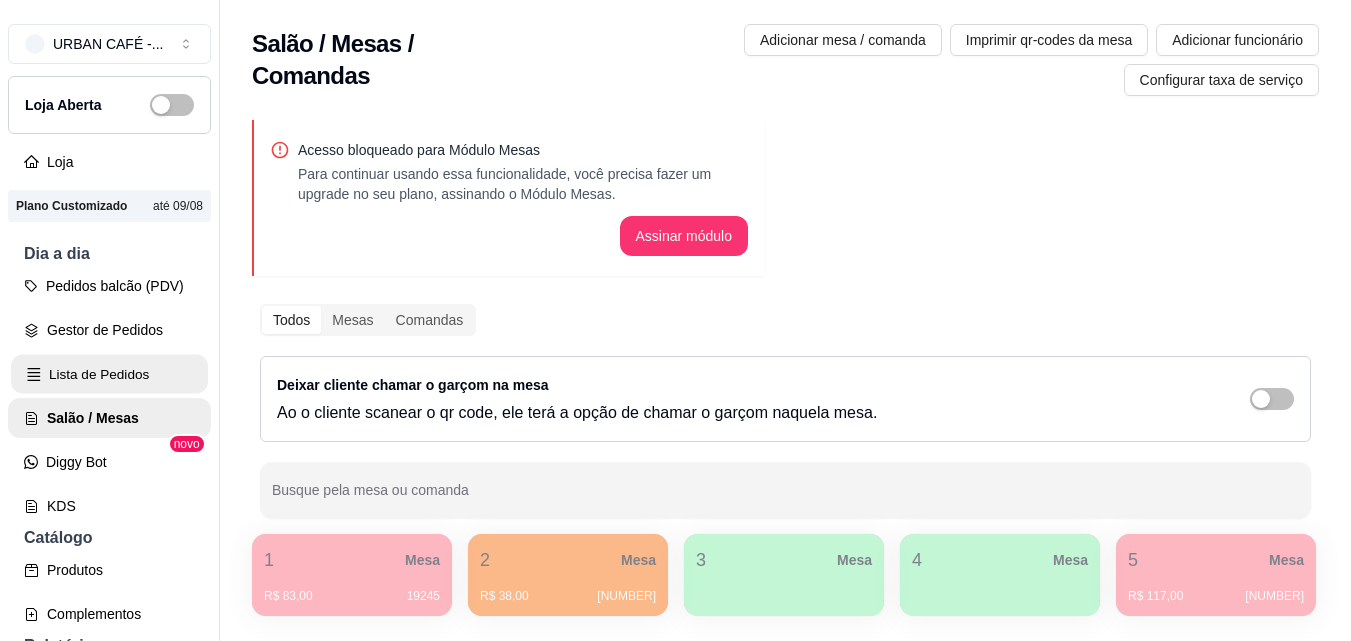 click on "Lista de Pedidos" at bounding box center (109, 374) 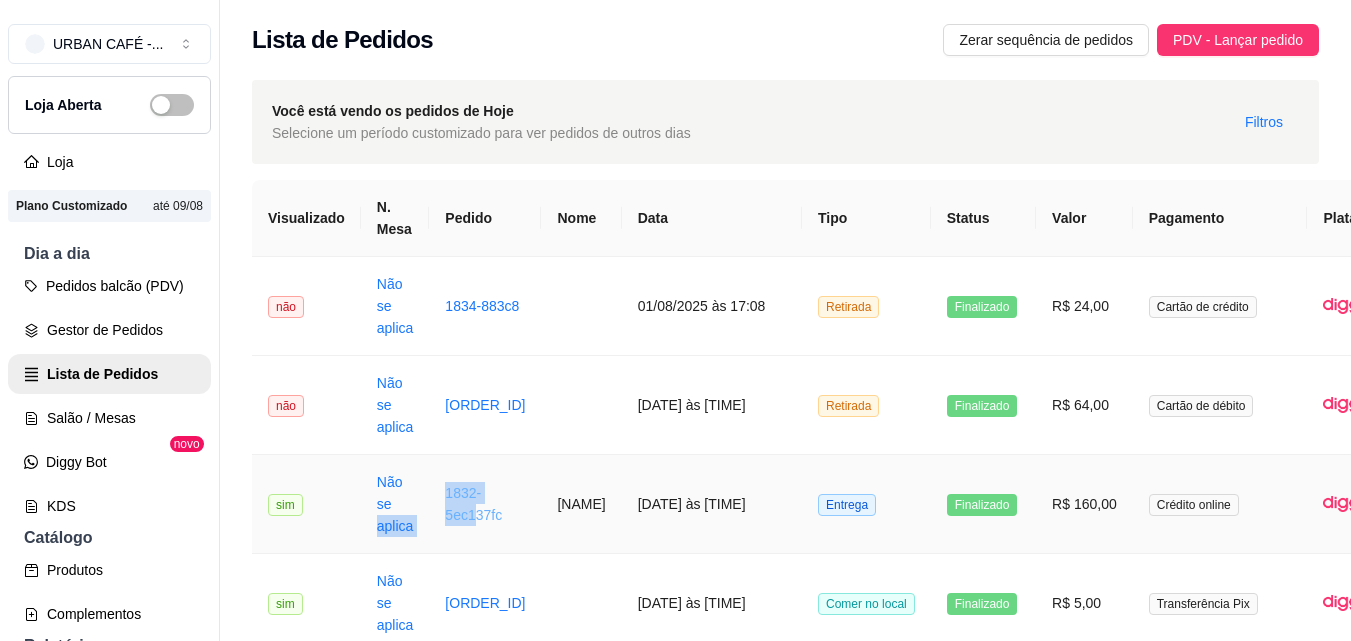drag, startPoint x: 388, startPoint y: 509, endPoint x: 466, endPoint y: 512, distance: 78.05767 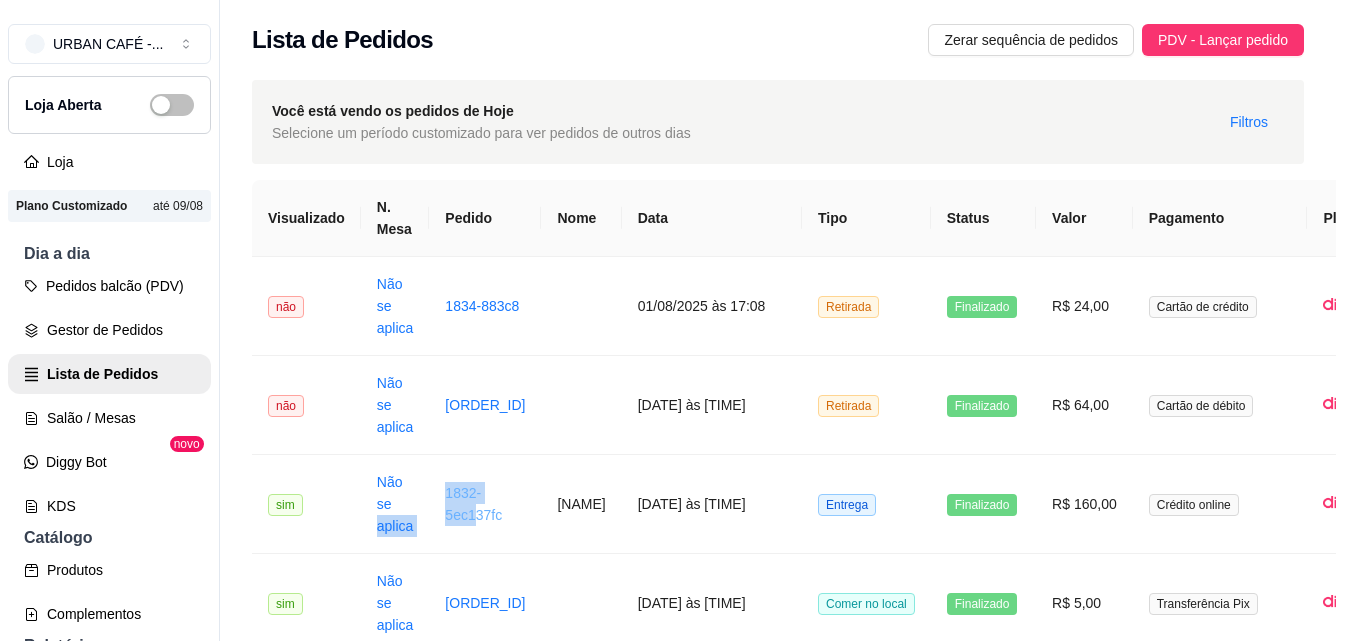 click on "**********" at bounding box center (675, 320) 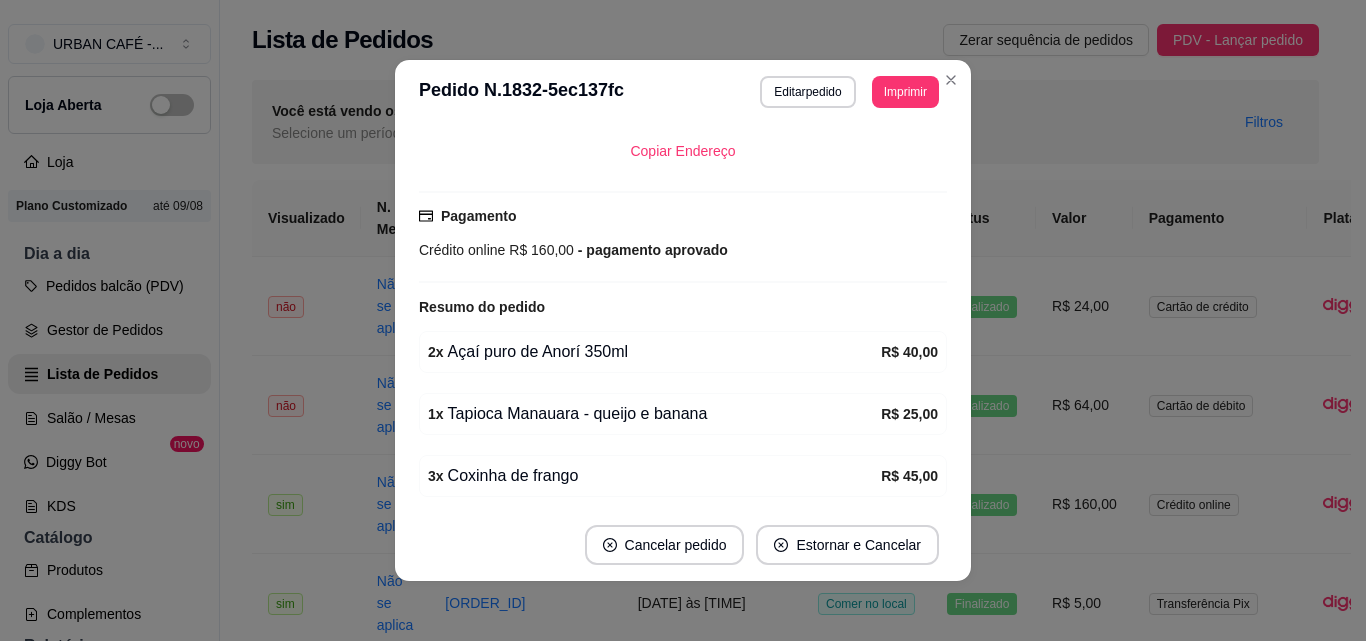 scroll, scrollTop: 593, scrollLeft: 0, axis: vertical 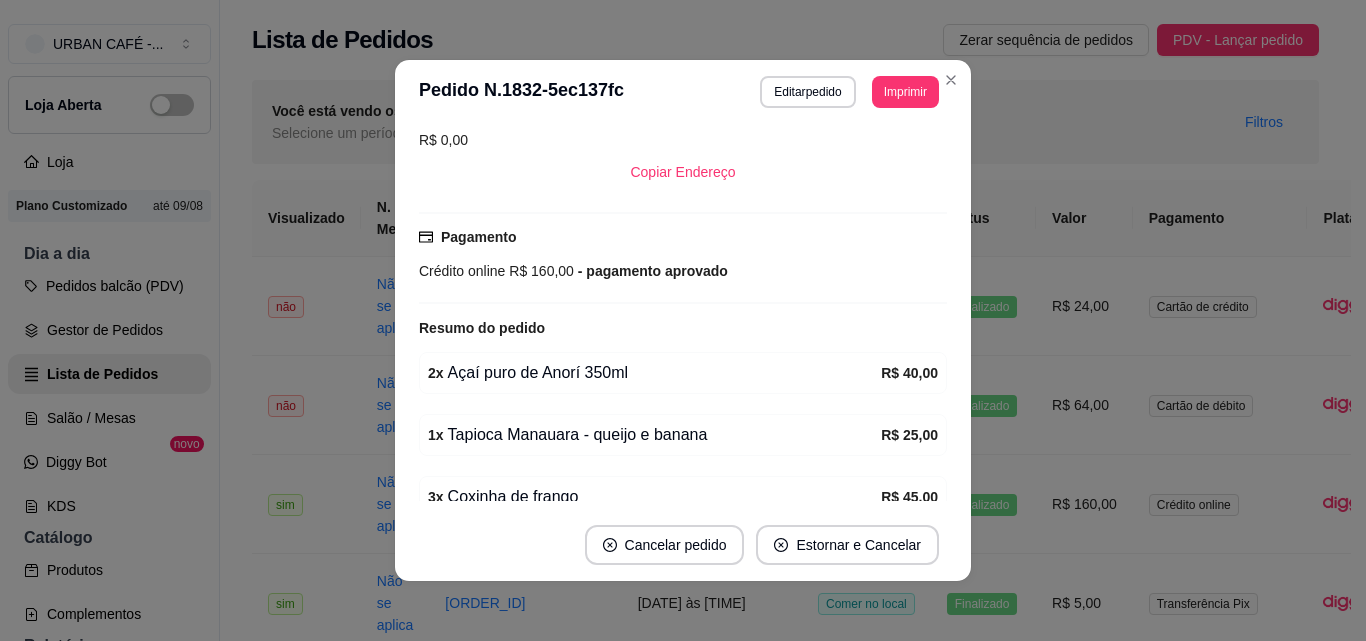 click on "Motoboy Entrega Fácil Tempo de entrega [MIN] - [MAX] minutos Pagar ao iFood R$ [PRICE] Código de coleta [CODE] Cancelar entregador Rastrear Horário do pedido [DATE] [TIME] Status do pedido FINALIZADO Nome do cliente [FIRST] [LAST] Telefone [PHONE] Enviar pedido ao WhatsApp Enviar link de avaliação ENTREGA Entrega parceira (iFood) Endereço [STREET], [NUMBER] - Apartamento [APARTMENT_NUMBER] Taxa de entrega R$ [PRICE] Copiar Endereço Pagamento Crédito online R$ [PRICE] - pagamento aprovado Resumo do pedido 2 x Açaí puro de Anorí 350ml R$ [PRICE] 1 x Tapioca Manauara - queijo e banana R$ [PRICE] 3 x Coxinha de frango R$ [PRICE] 1 x Detox da casa 300ml R$ [PRICE] 2 x Suco de LARANJA COM MORANGO 300ml R$ [PRICE] Subtotal R$ [PRICE] Total R$ [PRICE]" at bounding box center (683, 316) 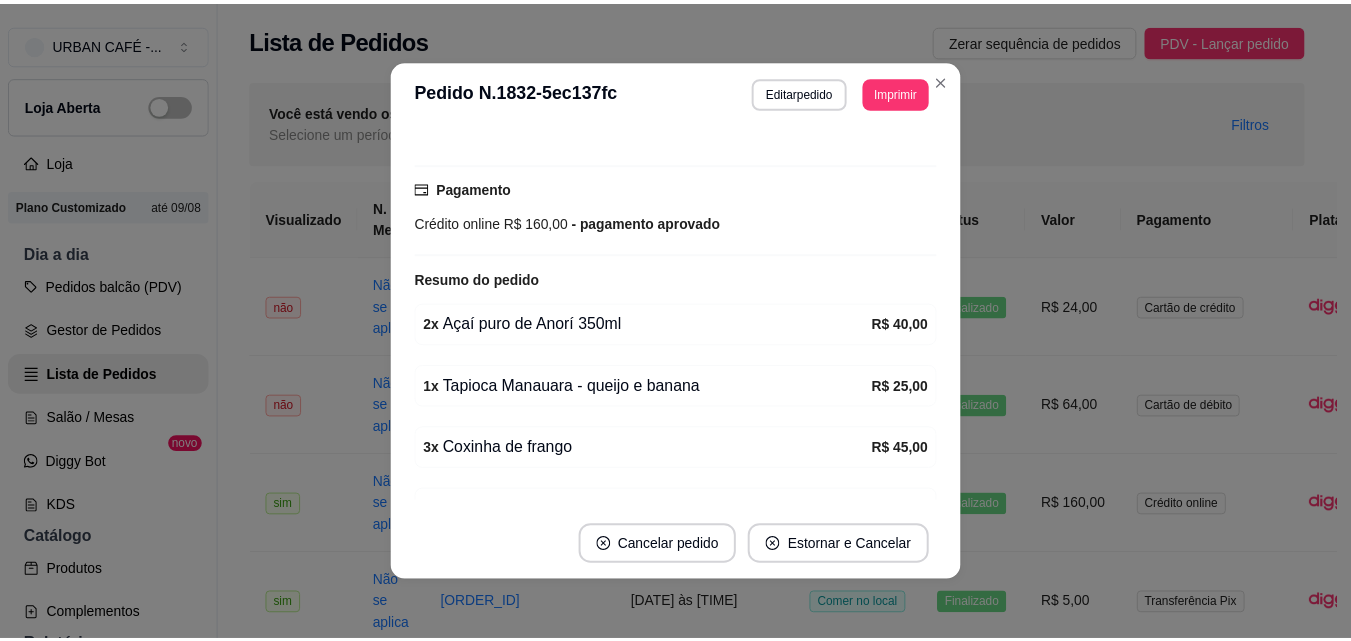 scroll, scrollTop: 646, scrollLeft: 0, axis: vertical 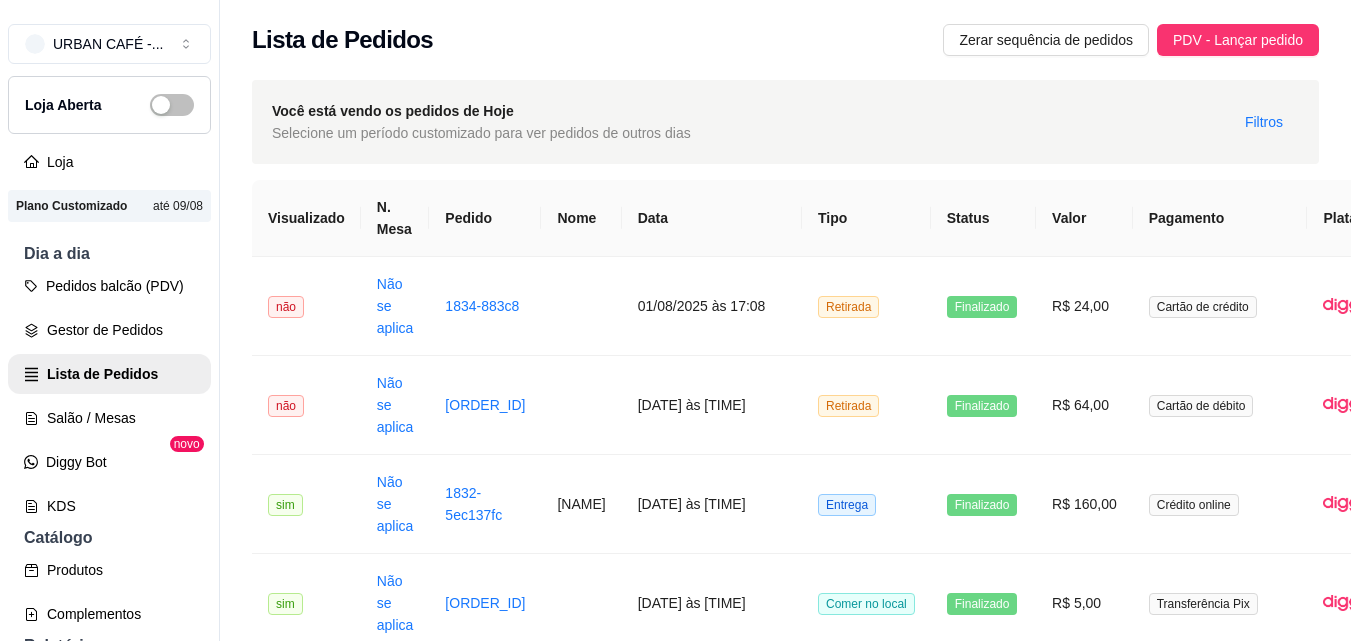 click on "Lista de Pedidos Zerar sequência de pedidos PDV - Lançar pedido" at bounding box center [785, 34] 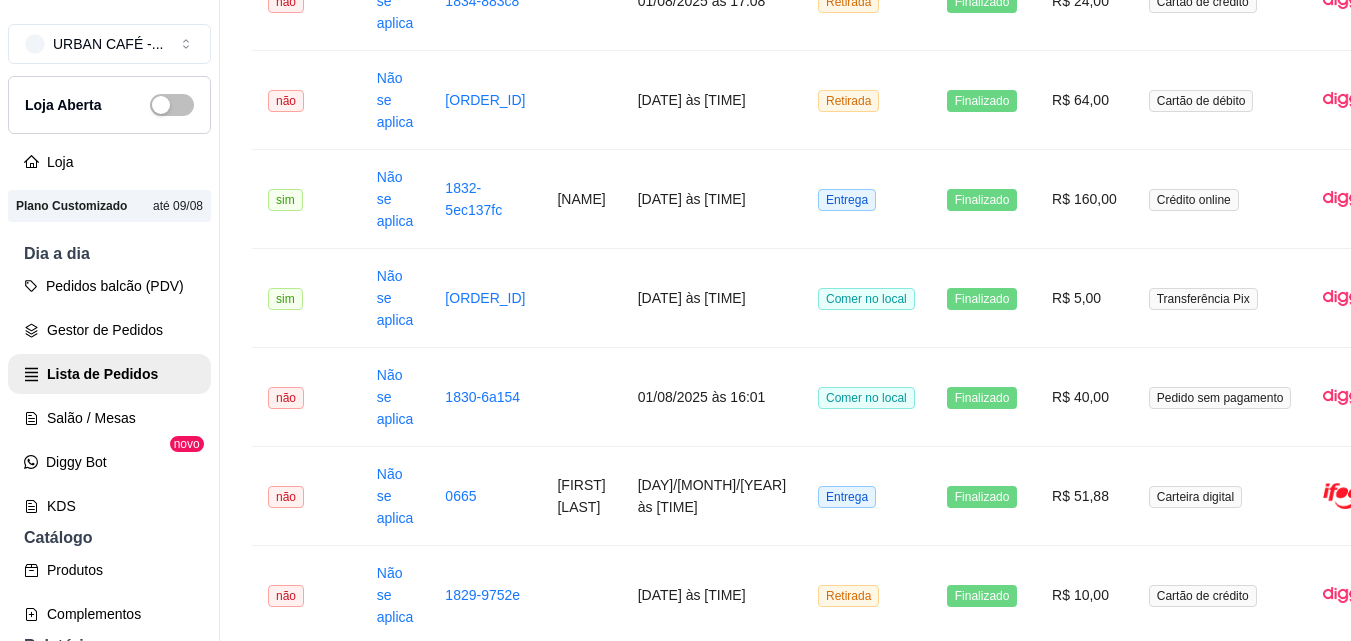 scroll, scrollTop: 0, scrollLeft: 0, axis: both 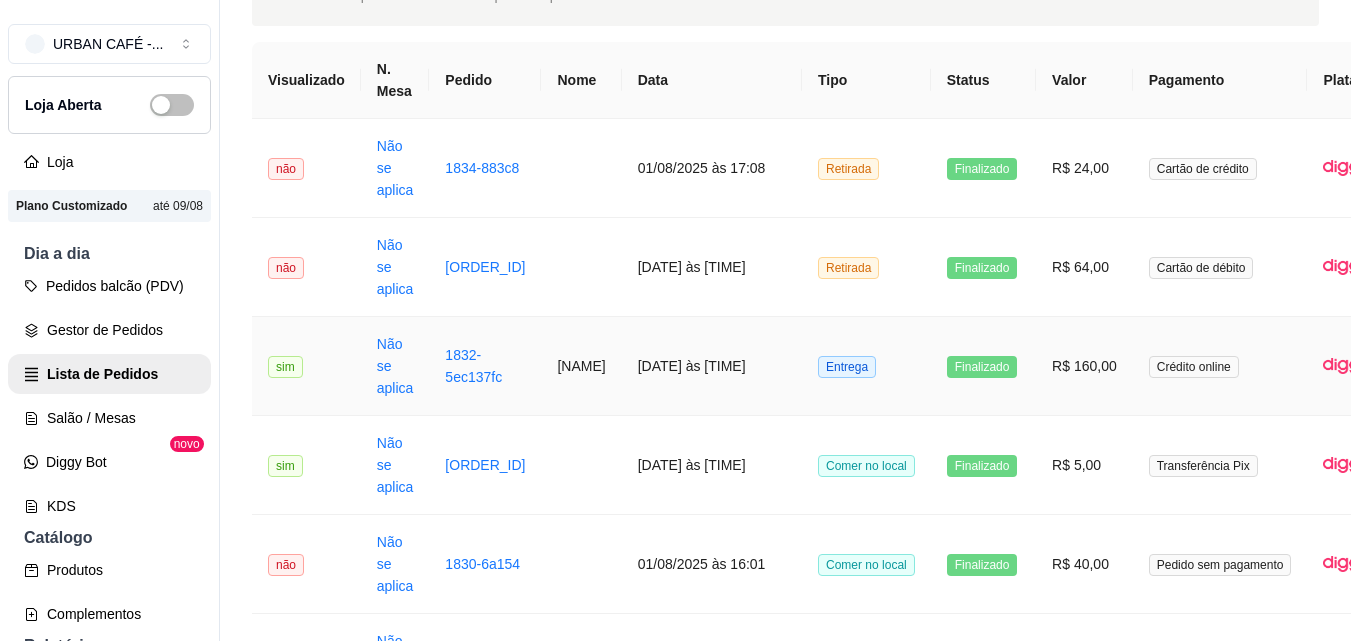 click on "Não se aplica" at bounding box center [395, 366] 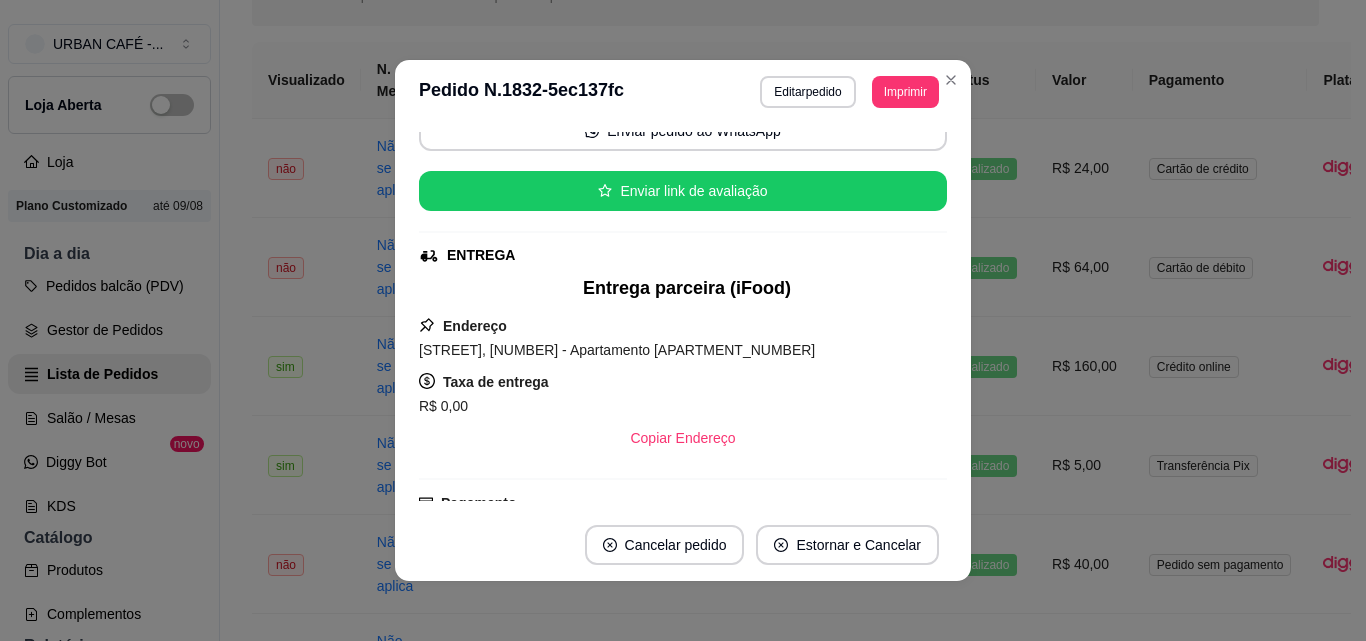 scroll, scrollTop: 301, scrollLeft: 0, axis: vertical 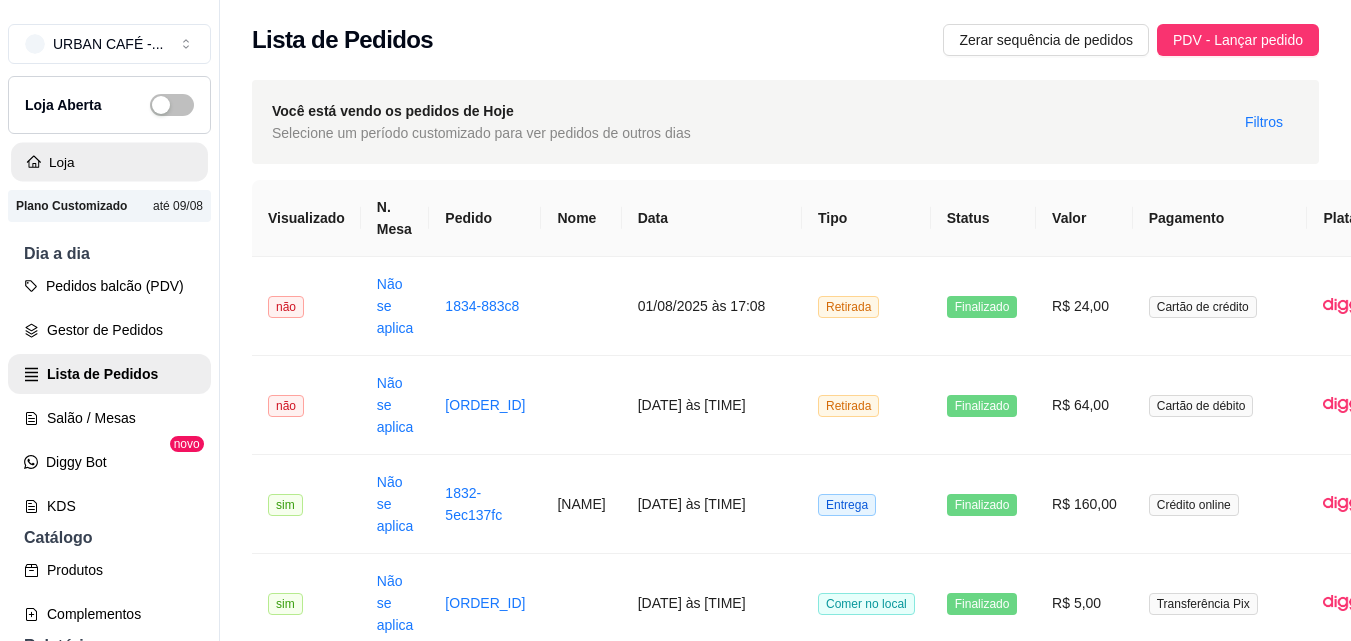 click on "Loja" at bounding box center (109, 162) 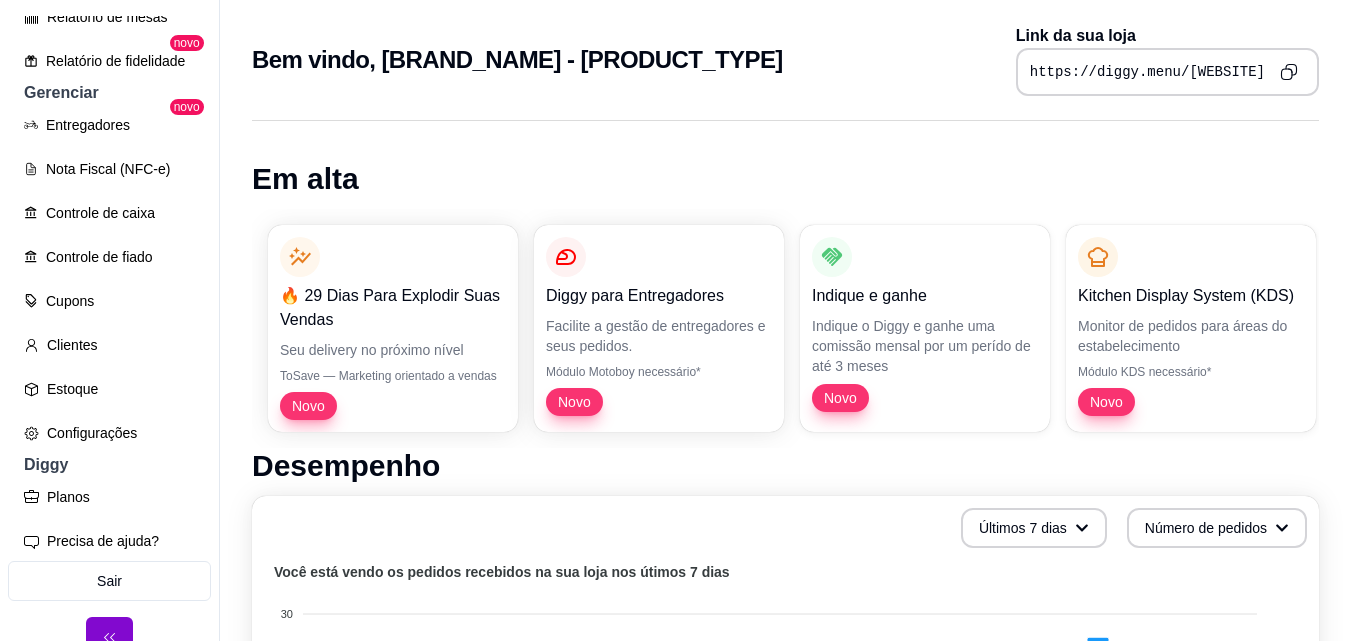 scroll, scrollTop: 773, scrollLeft: 0, axis: vertical 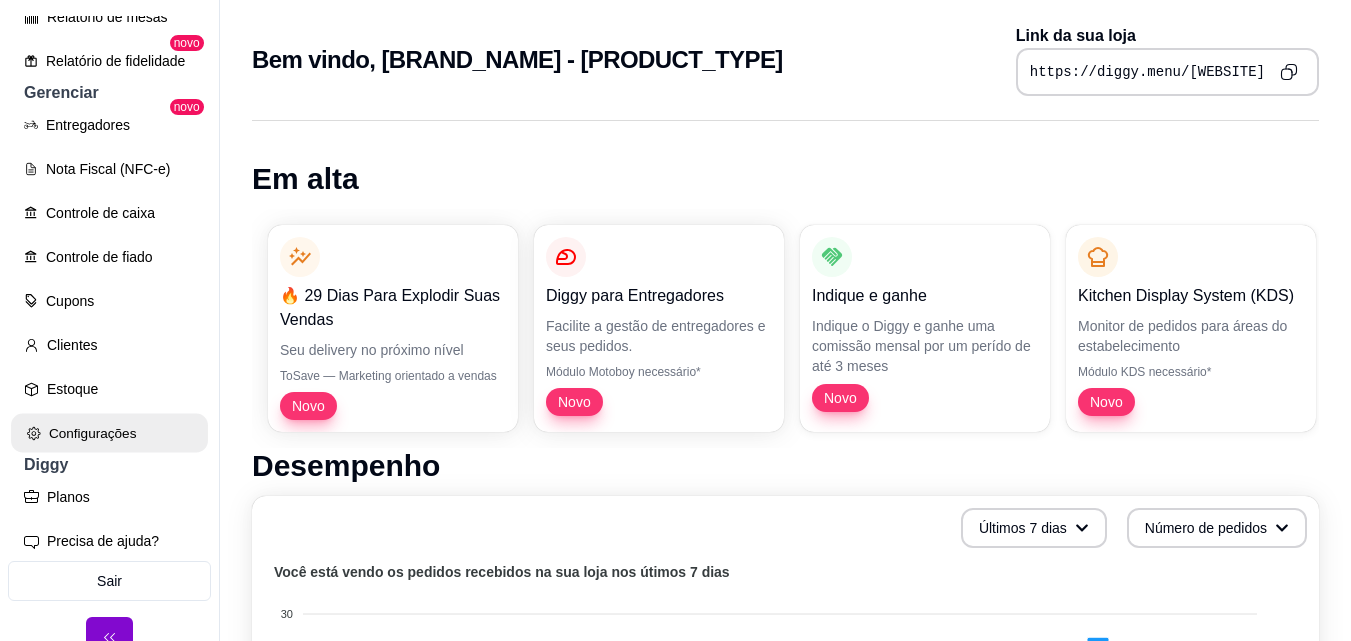 click on "Configurações" at bounding box center [109, 433] 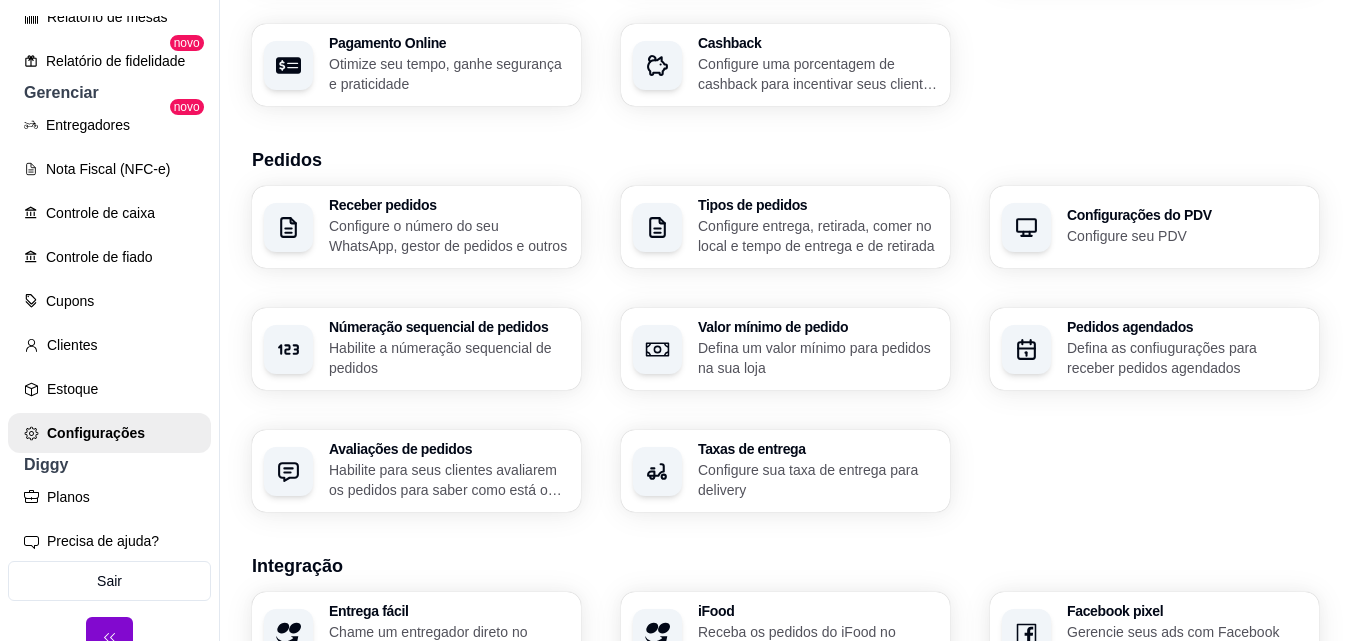scroll, scrollTop: 344, scrollLeft: 0, axis: vertical 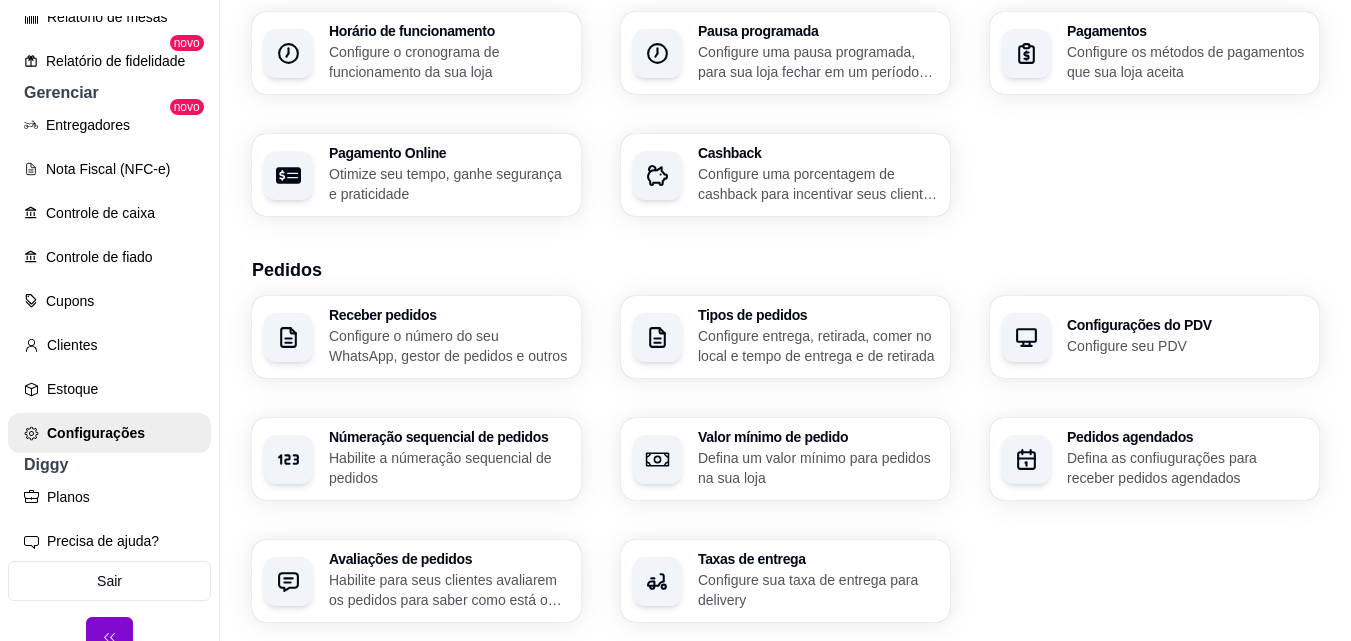 click on "Otimize seu tempo, ganhe segurança e praticidade" at bounding box center [449, 184] 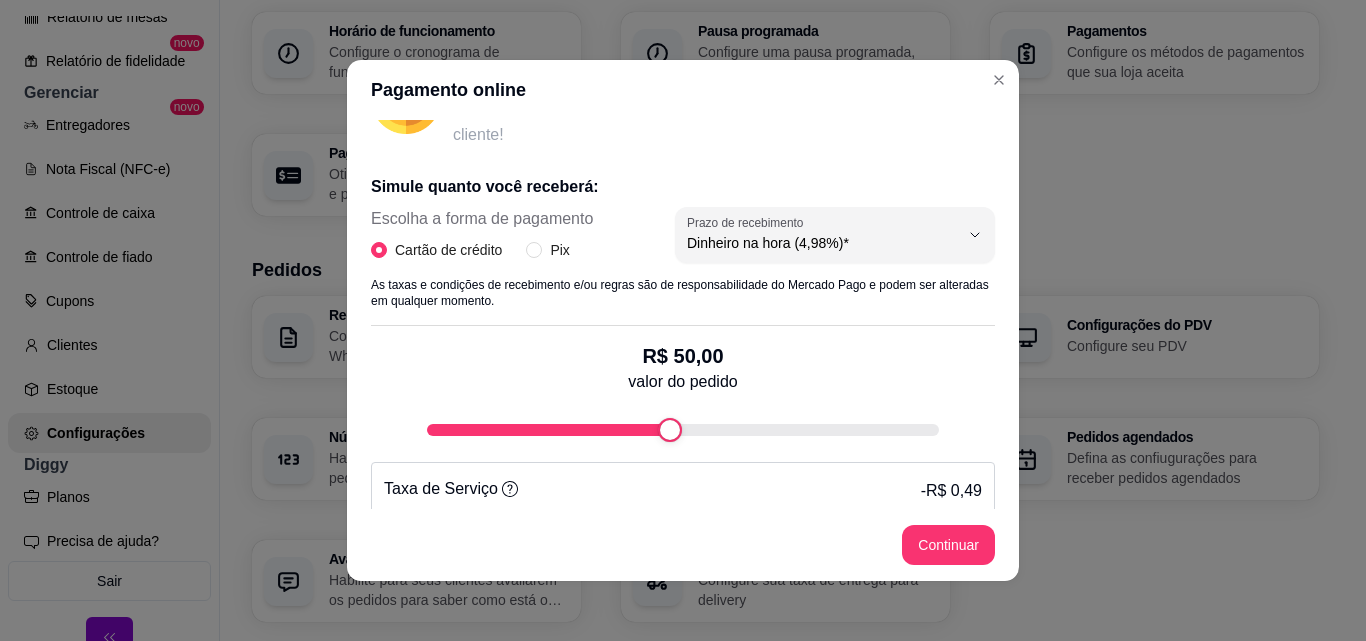scroll, scrollTop: 416, scrollLeft: 0, axis: vertical 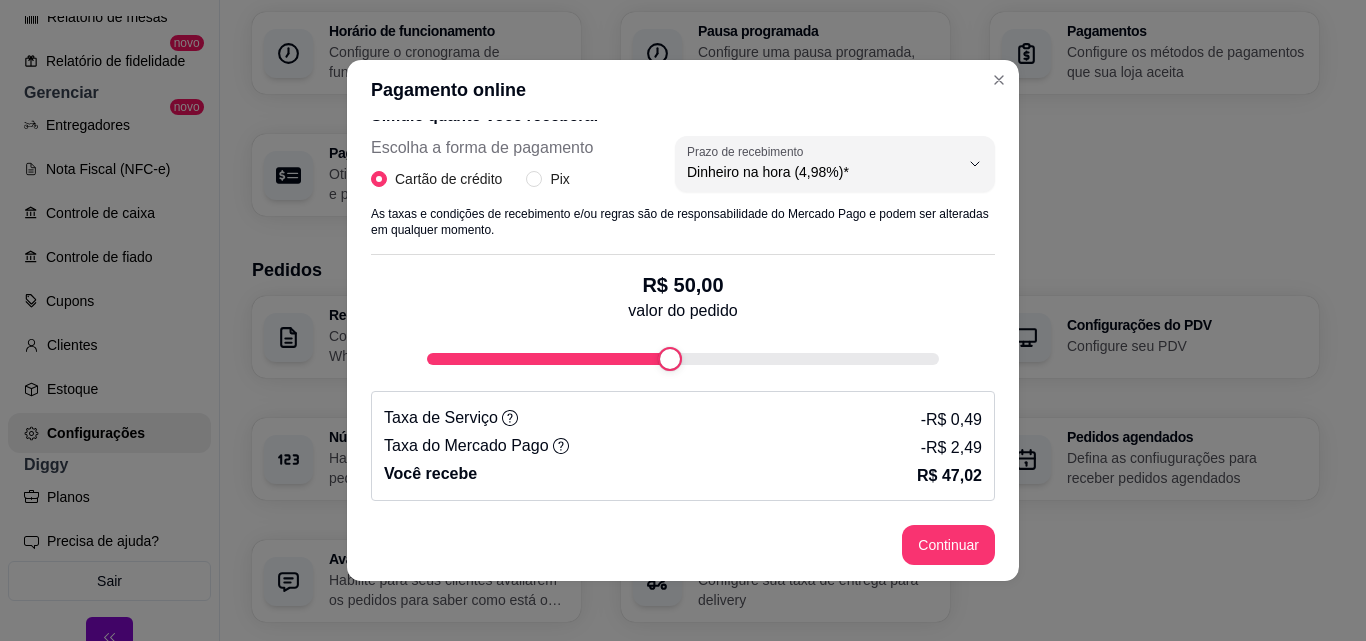 click on "Receba na hora em sua conta do Mercado Pago! Agora você poderá receber pagamentos online por pix e cartão de crédito através do seu menu digital e receber o dinheiro na sua conta do Mercado Pago! Sem riscos de fraudes ou golpes Golpes no Pix estão em alta! você só receberá o pedido após a confirmação do pagamento! Economia de tempo Você não precisará mais confirmar o comprovante do cliente pelo WhatsApp, já faremos esse trabalho! Mais comodidade Com a opção de pagamento online, você não precisará se preocupar com troco ou levar maquininha de cartão, é mais segurança para você e seu cliente! Simule quanto você receberá: Escolha a forma de pagamento Cartão de crédito Pix 4.98 Prazo de recebimento Dinheiro na hora (4,98%)* Dinheiro em 14 dias (4,49%) Dinheiro em 30 dias (3,98%) Prazo de recebimento Dinheiro na hora (4,98%)* As taxas e condições de recebimento e/ou regras são de responsabilidade do Mercado Pago e podem ser alteradas em qualquer momento. R$ [PRICE] valor do pedido -" at bounding box center [683, 314] 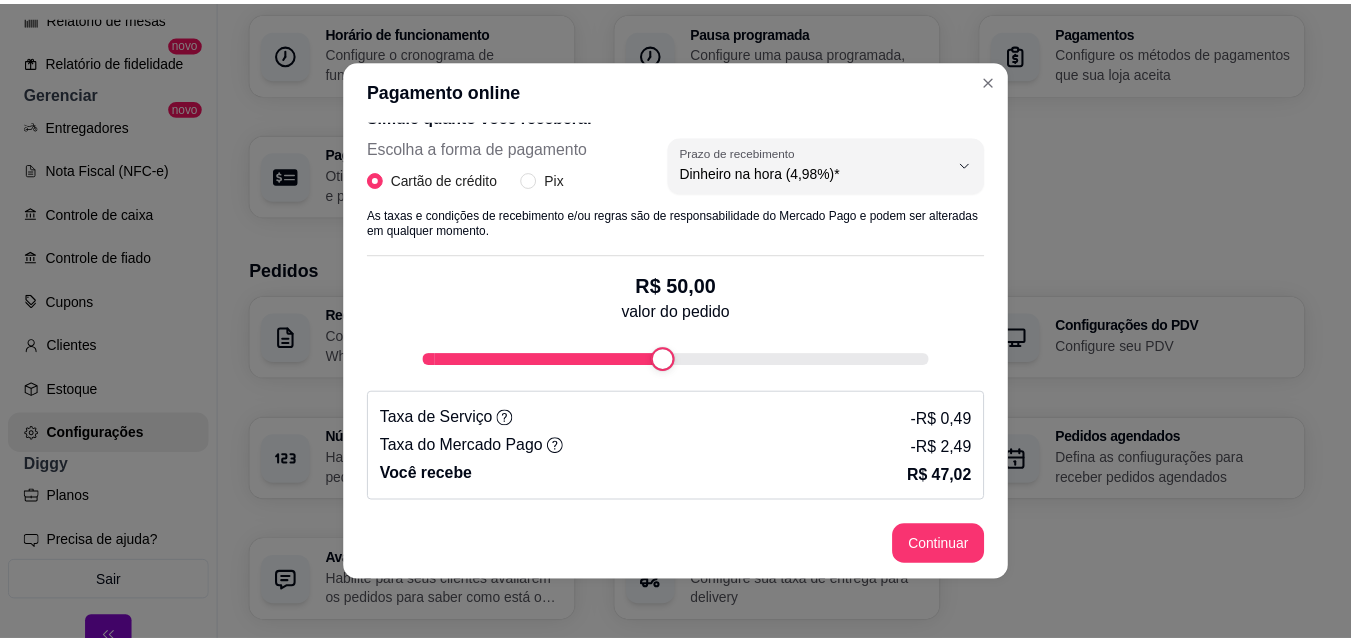scroll, scrollTop: 75, scrollLeft: 0, axis: vertical 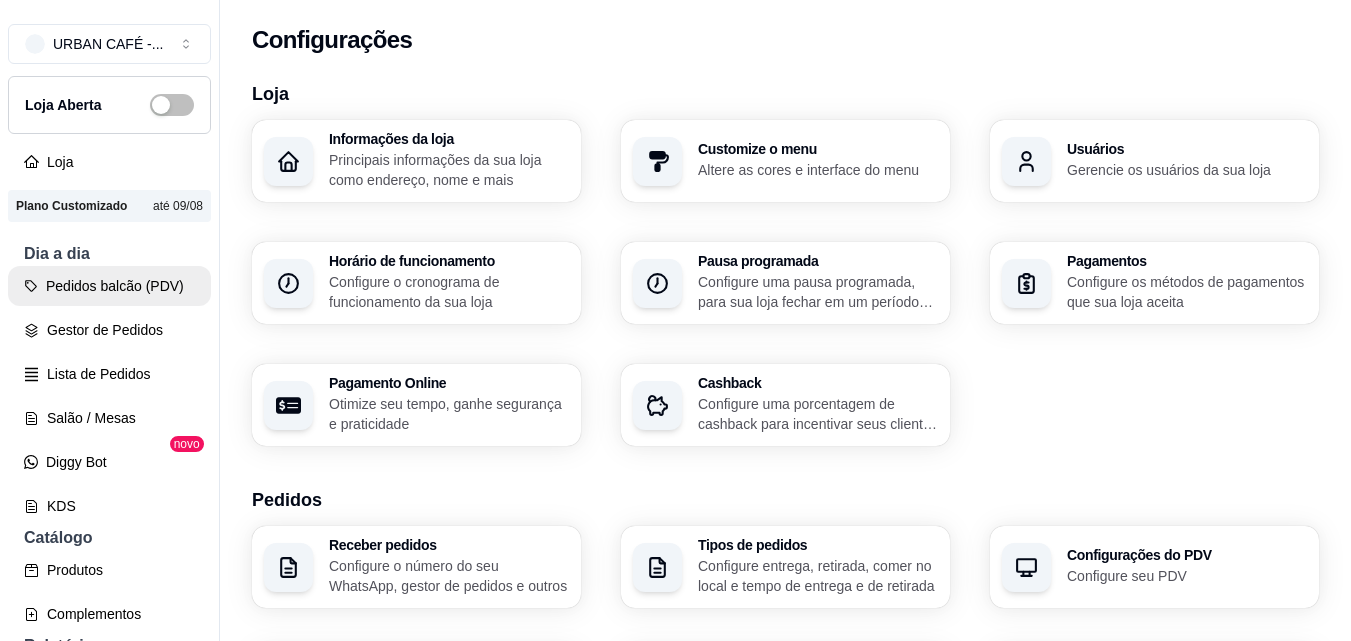 click on "Pedidos balcão (PDV)" at bounding box center (109, 286) 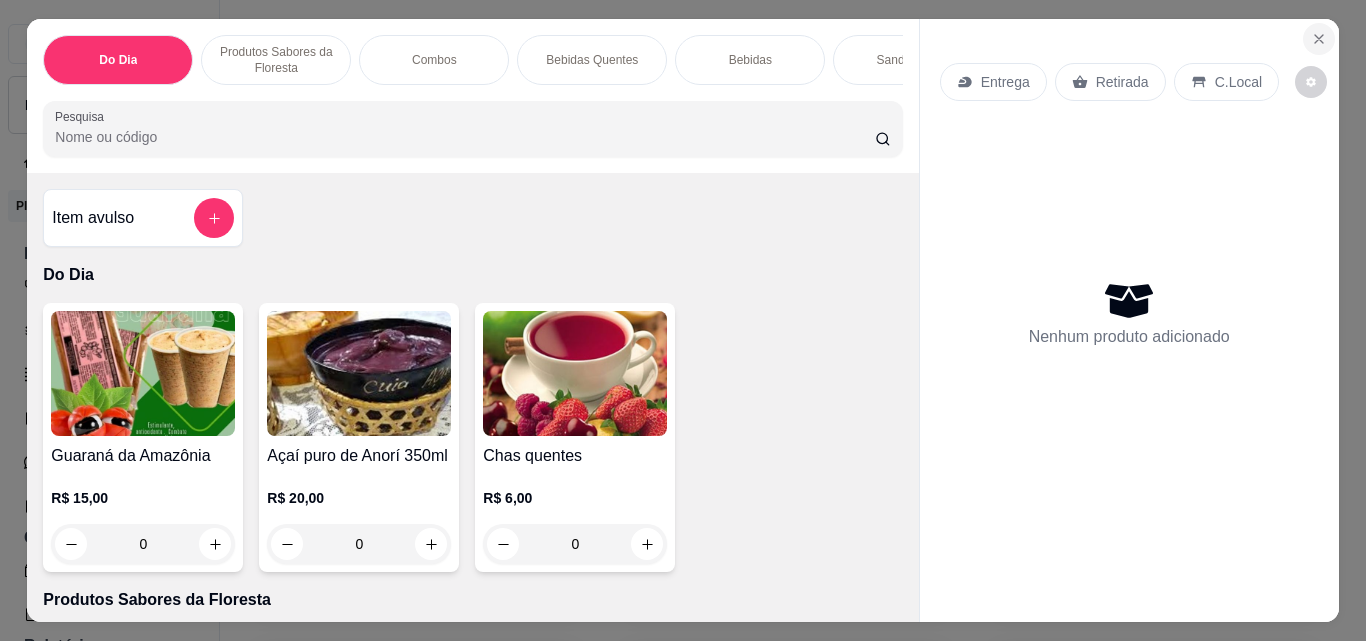 click 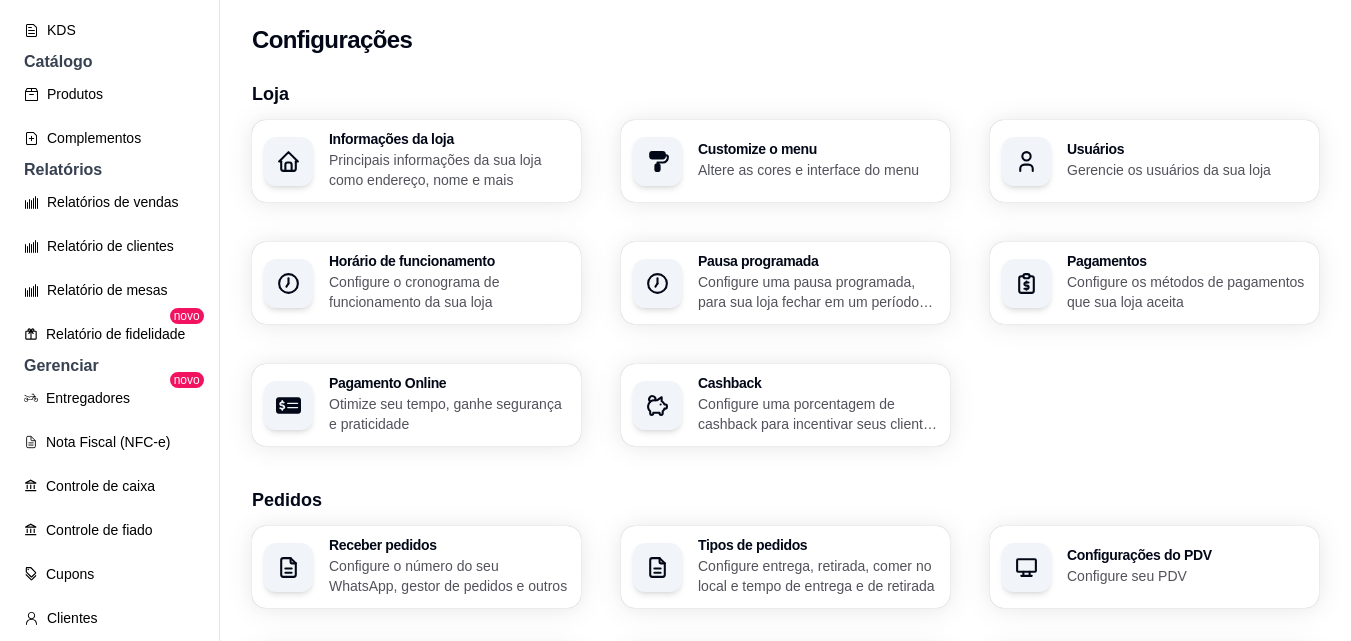 scroll, scrollTop: 483, scrollLeft: 0, axis: vertical 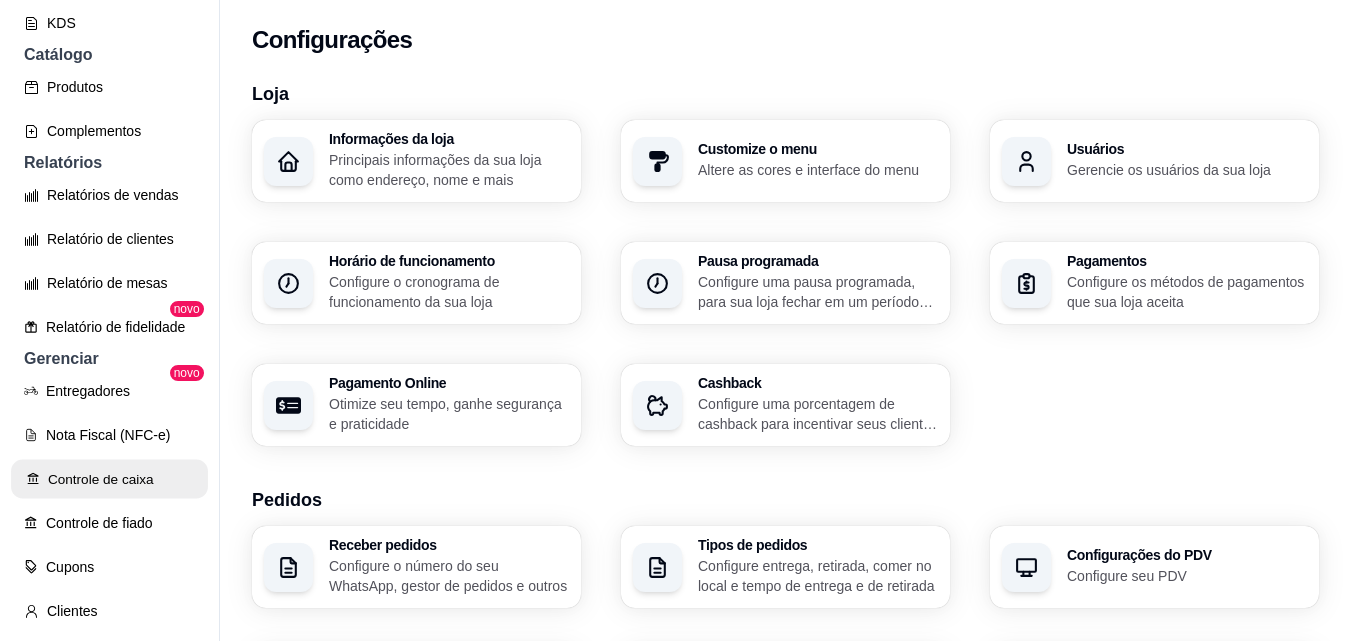 click on "Controle de caixa" at bounding box center (109, 479) 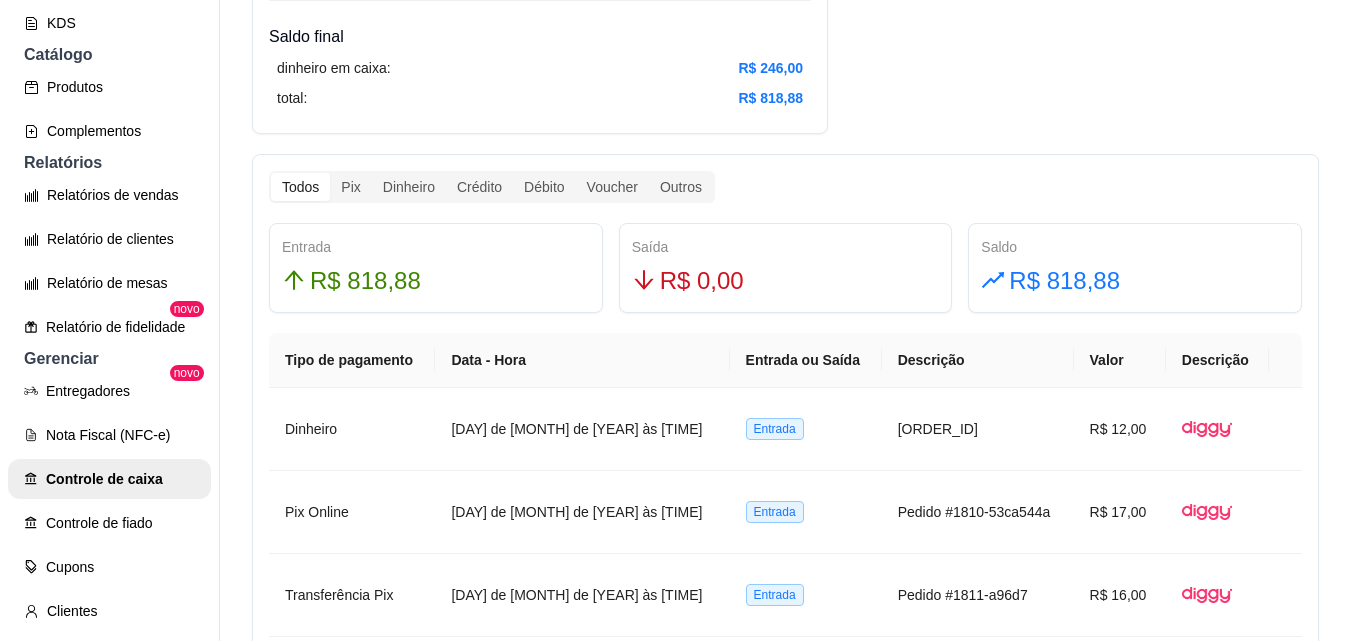 scroll, scrollTop: 1036, scrollLeft: 0, axis: vertical 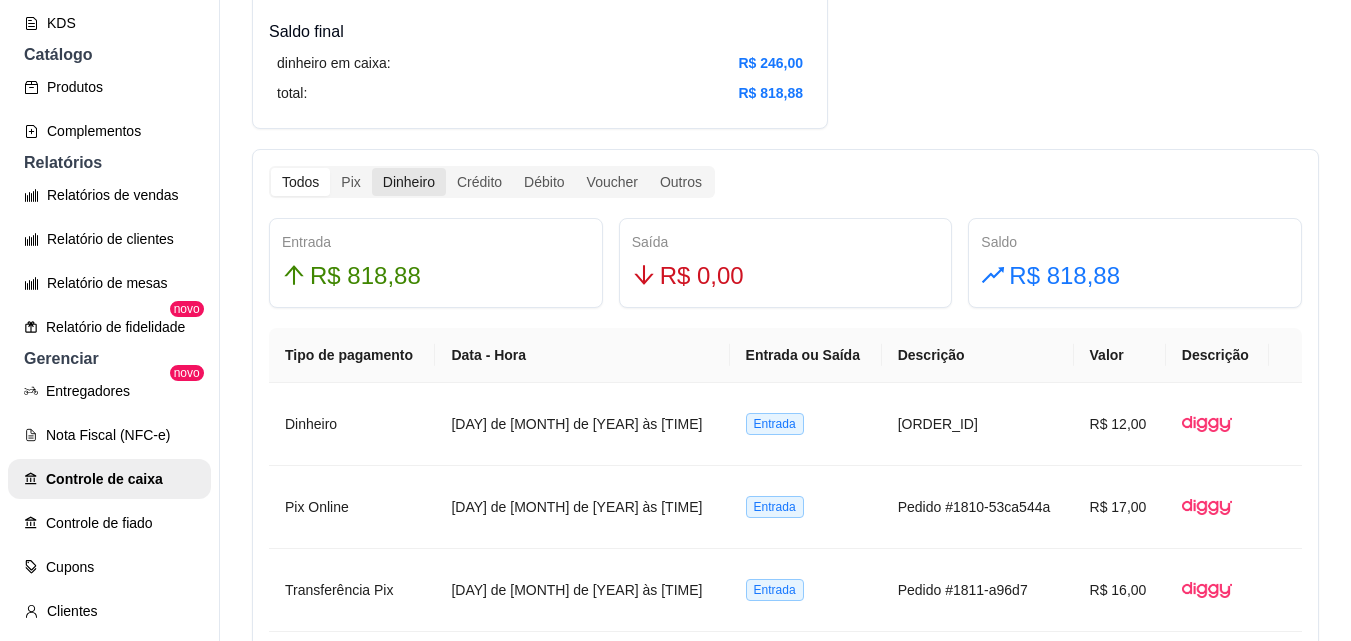 click on "Dinheiro" at bounding box center [409, 182] 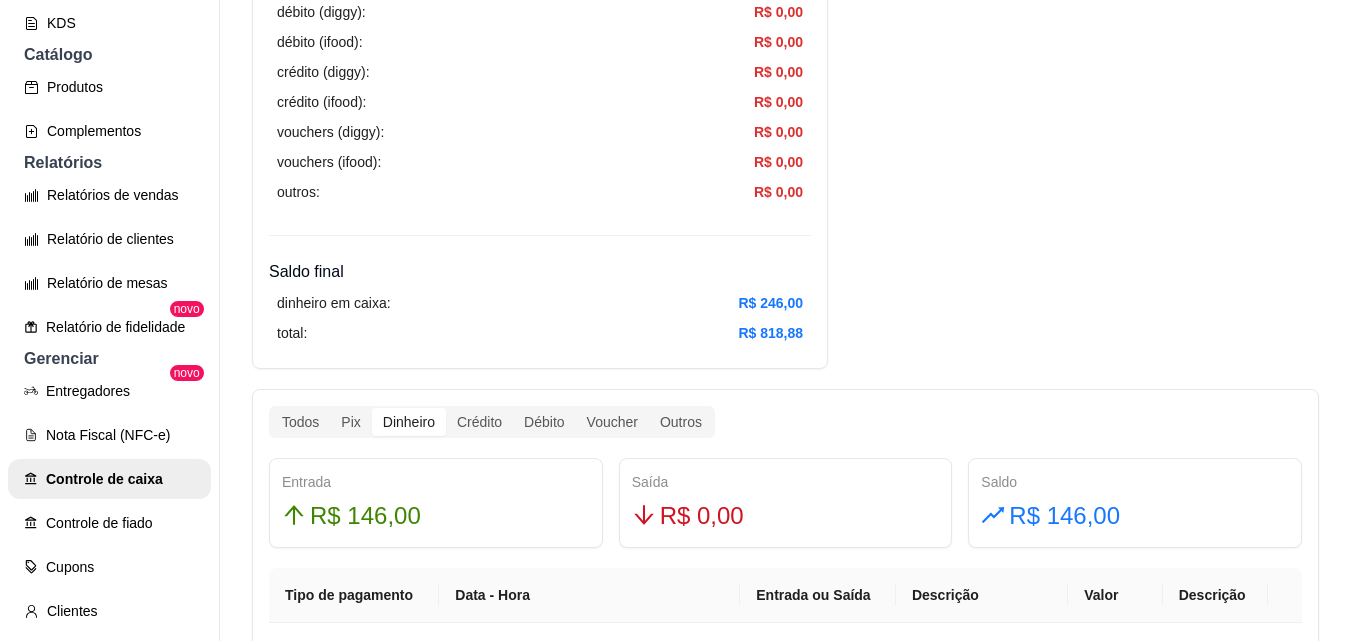scroll, scrollTop: 776, scrollLeft: 0, axis: vertical 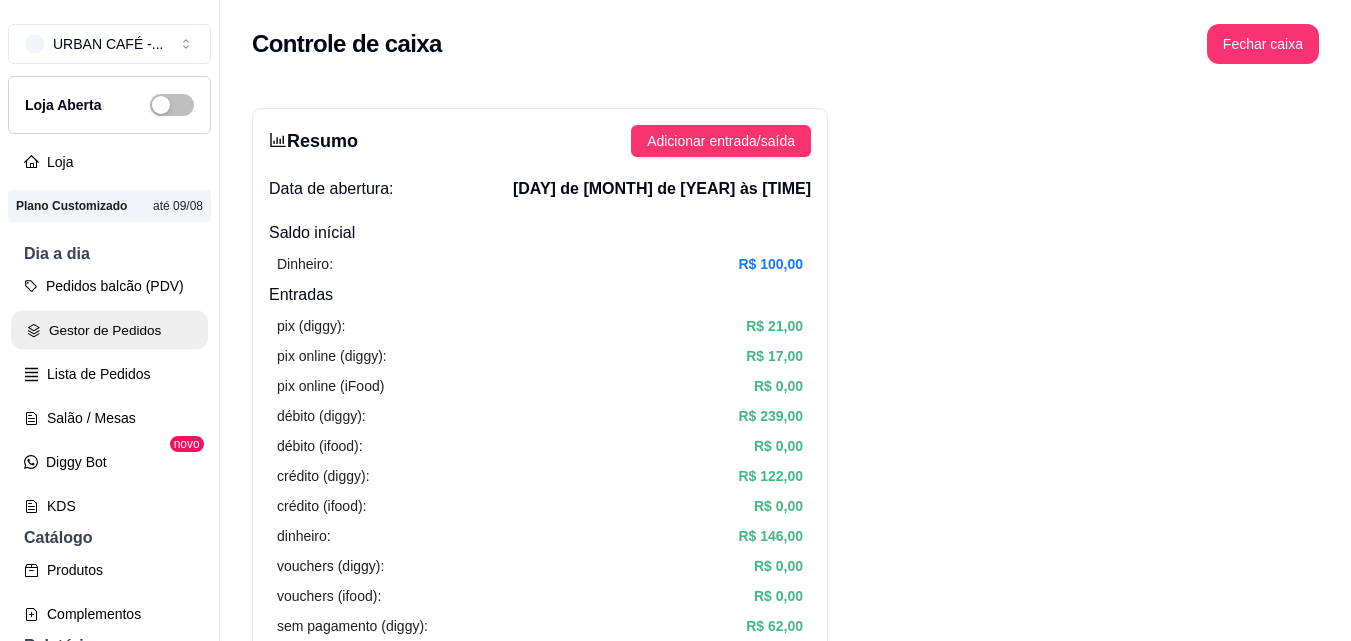 click on "Gestor de Pedidos" at bounding box center [109, 330] 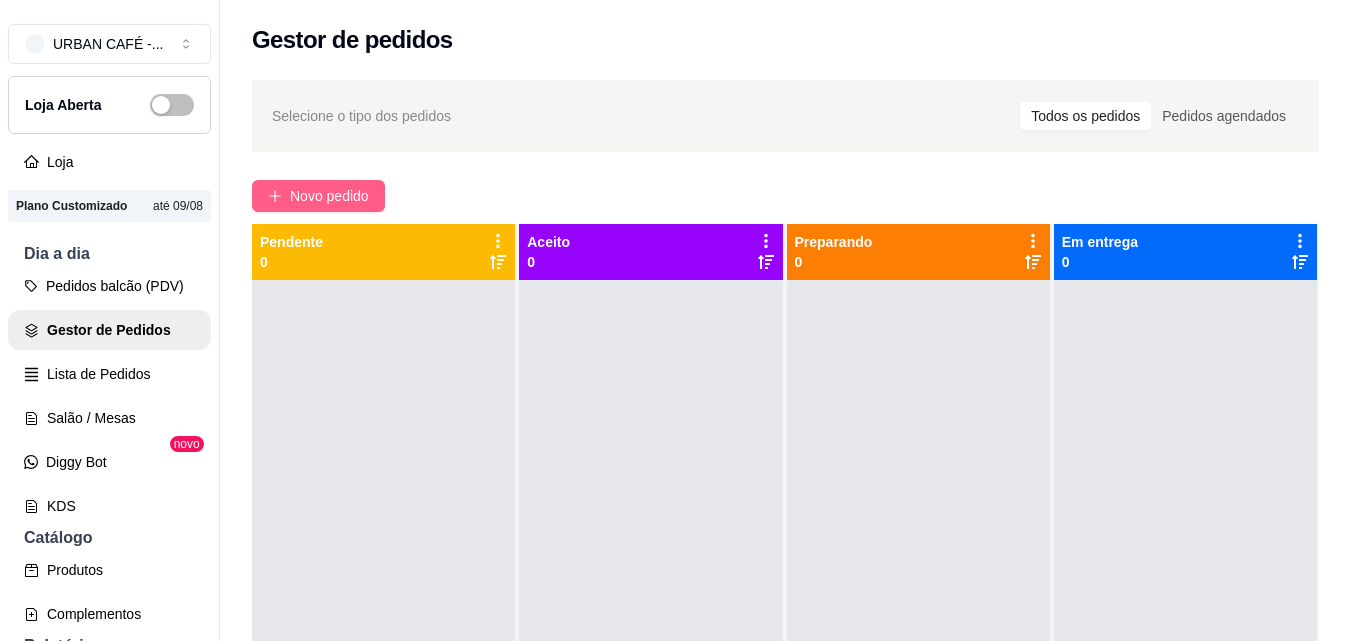 click on "Novo pedido" at bounding box center [329, 196] 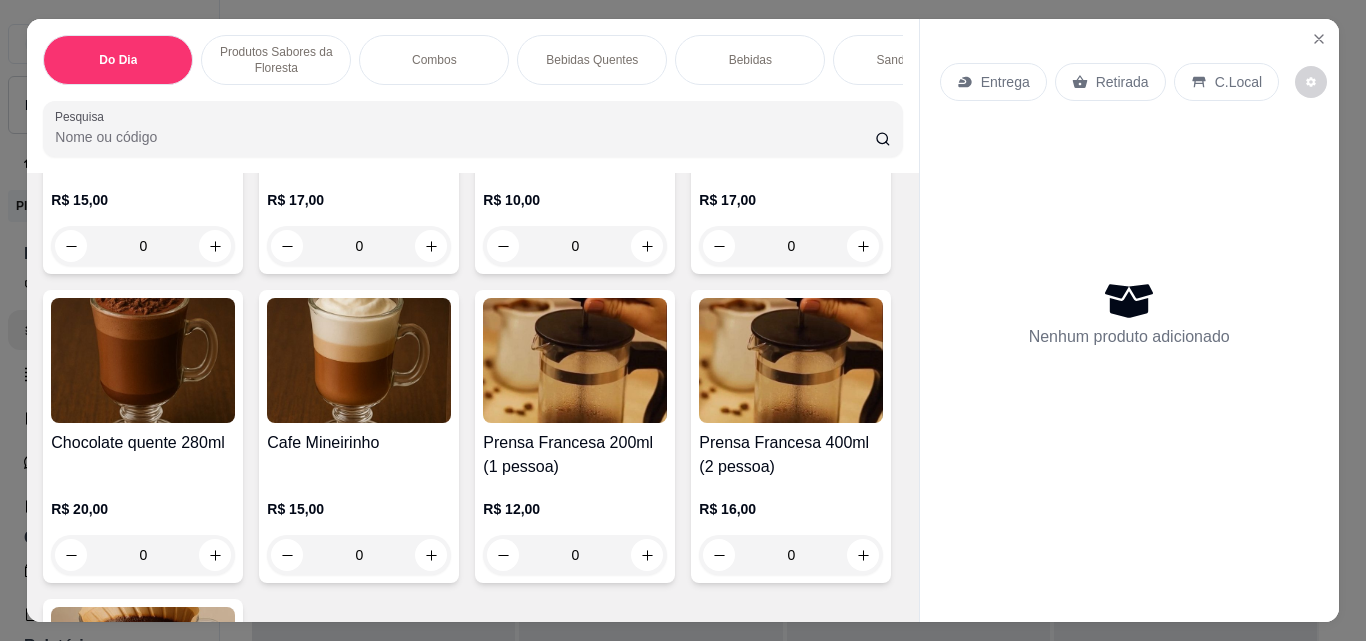 scroll, scrollTop: 1751, scrollLeft: 0, axis: vertical 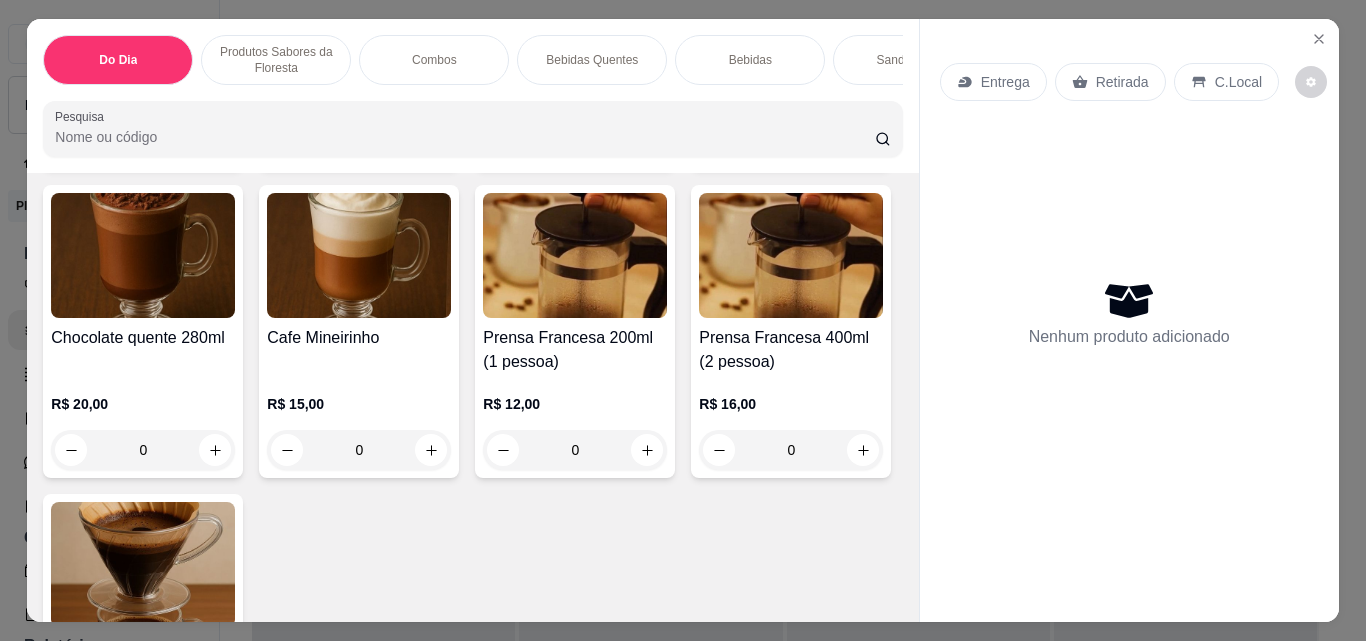 click 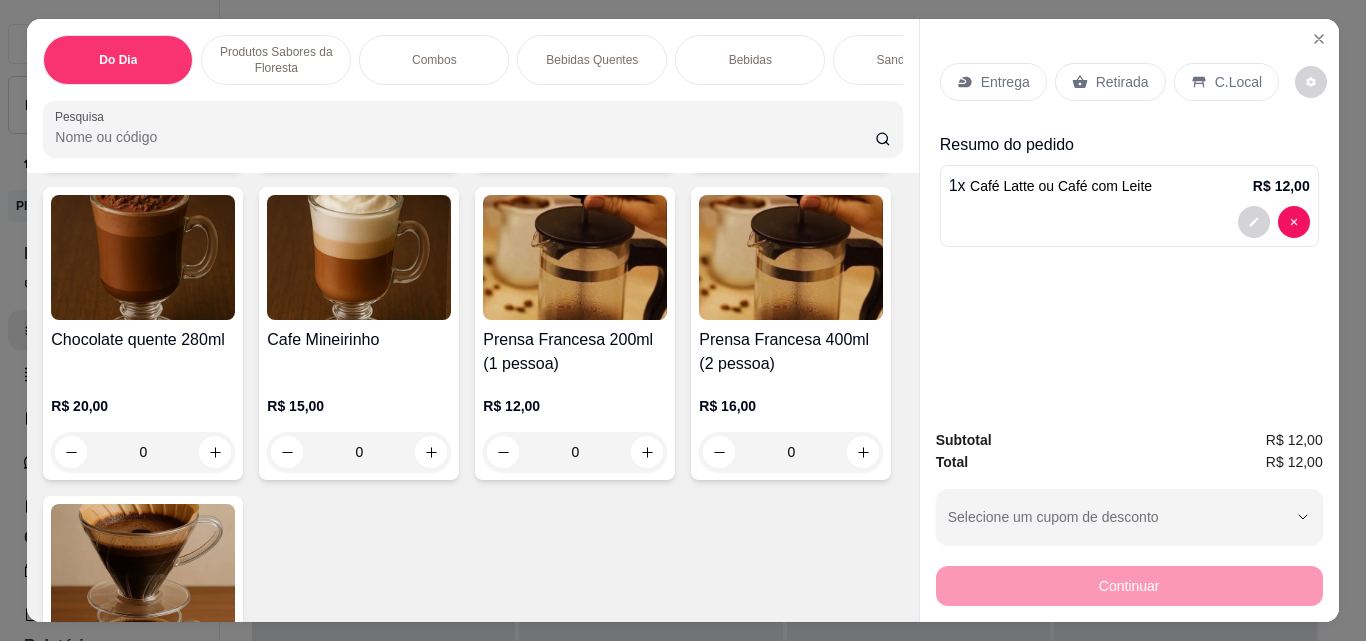 scroll, scrollTop: 1372, scrollLeft: 0, axis: vertical 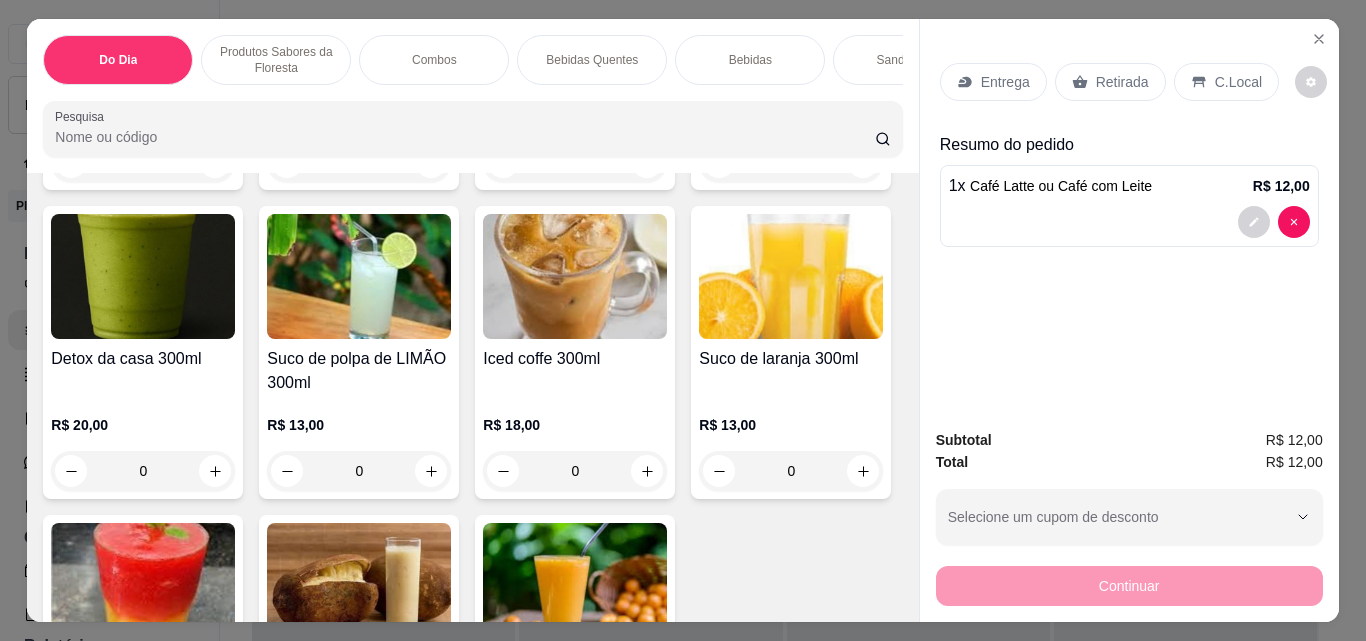 click on "R$ 3,00 0" at bounding box center (575, -1158) 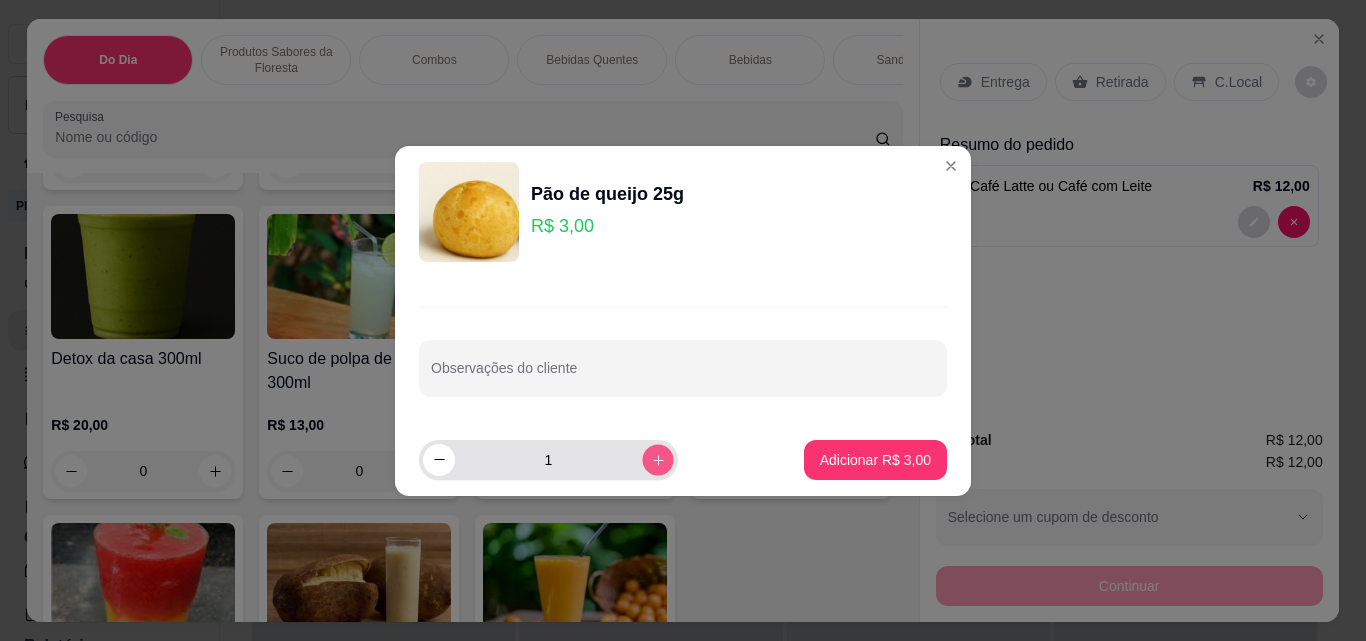 click 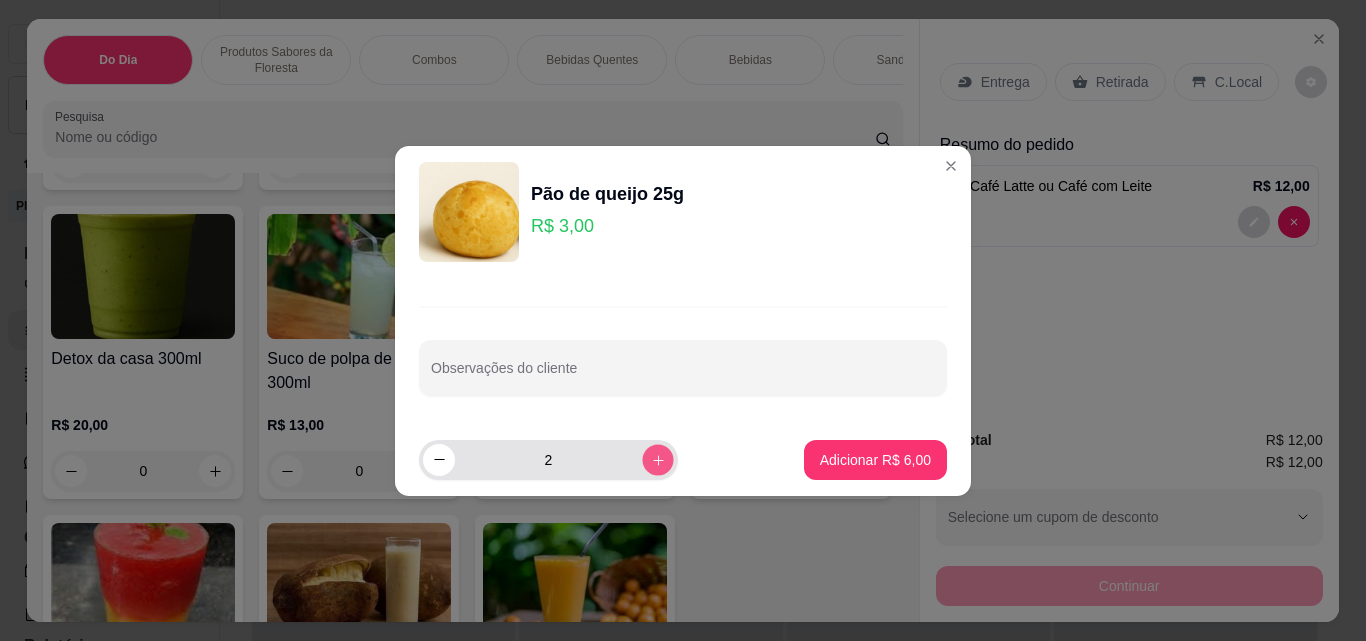 click 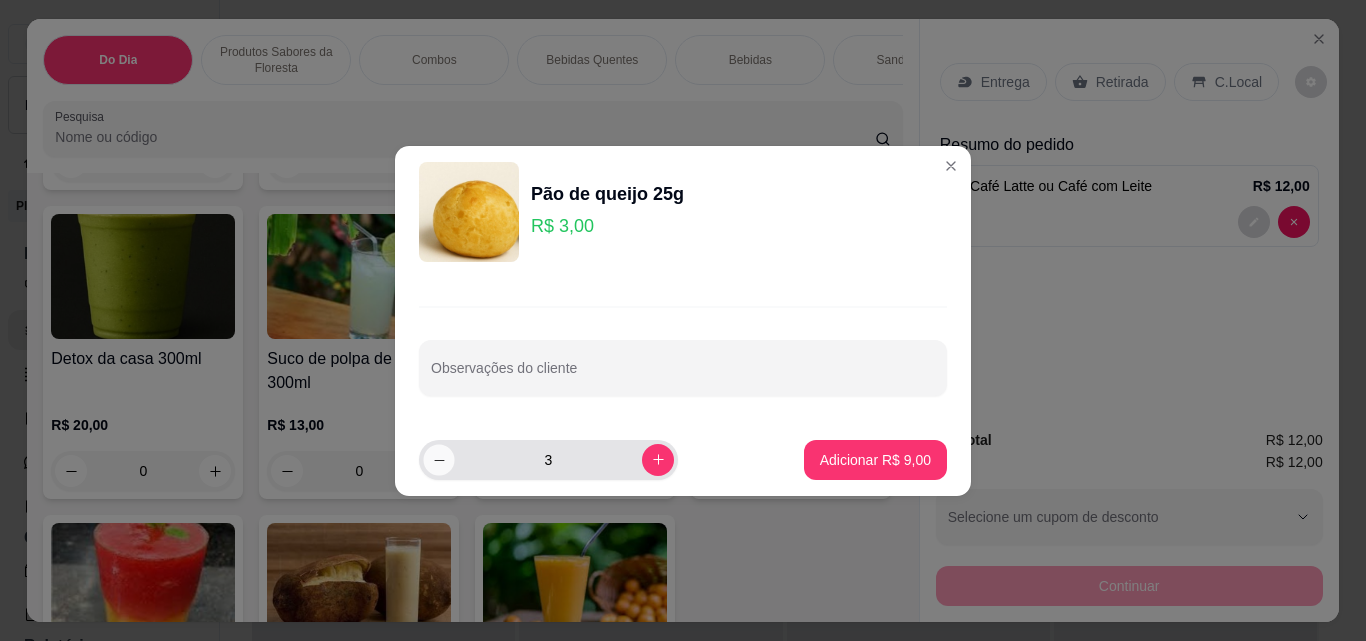 click 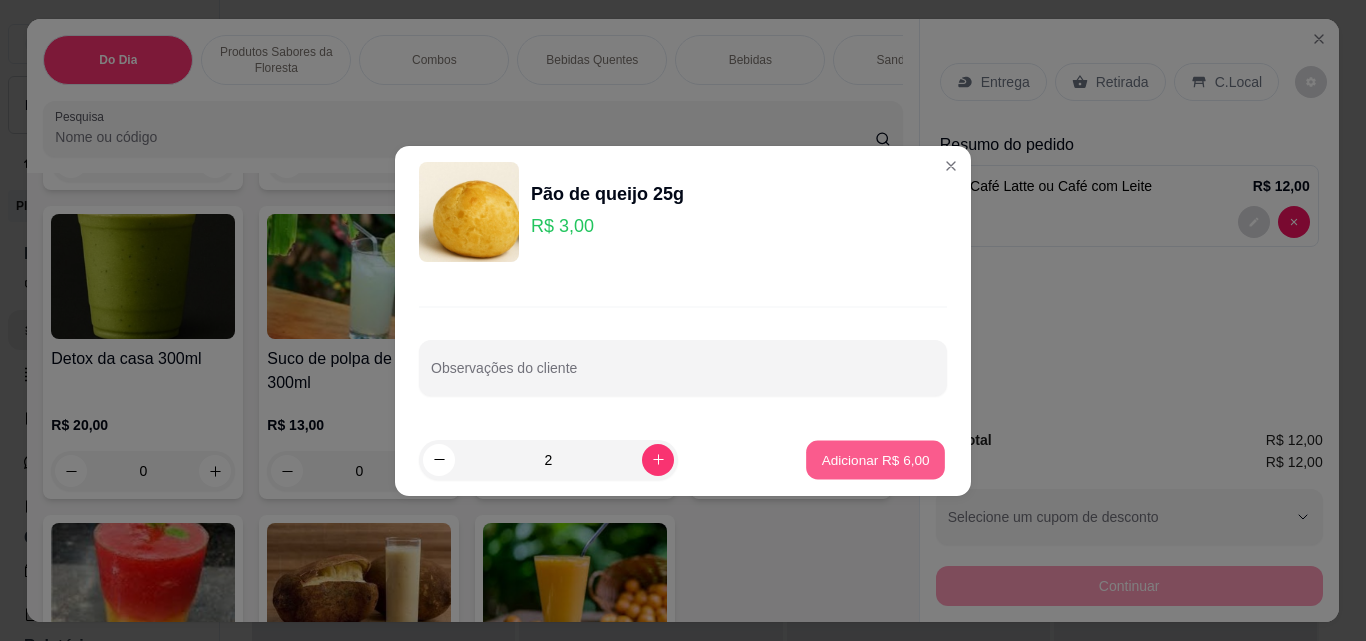 click on "Adicionar   R$ 6,00" at bounding box center (875, 459) 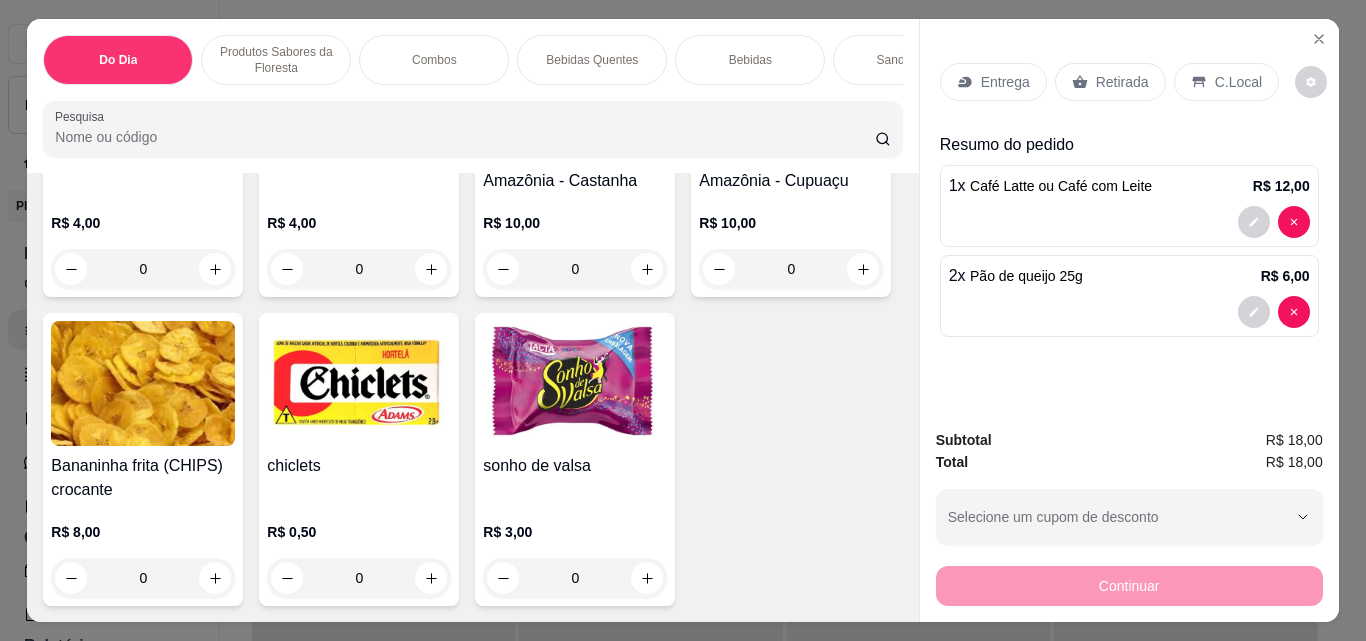 scroll, scrollTop: 12894, scrollLeft: 0, axis: vertical 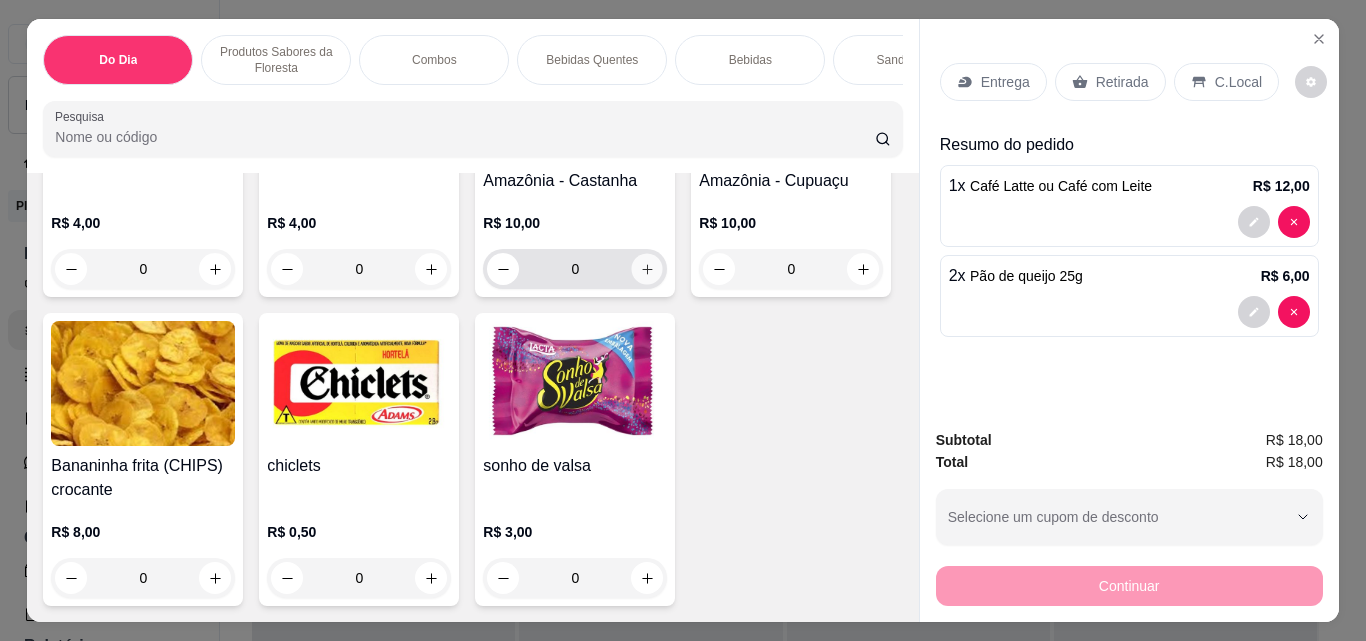 click 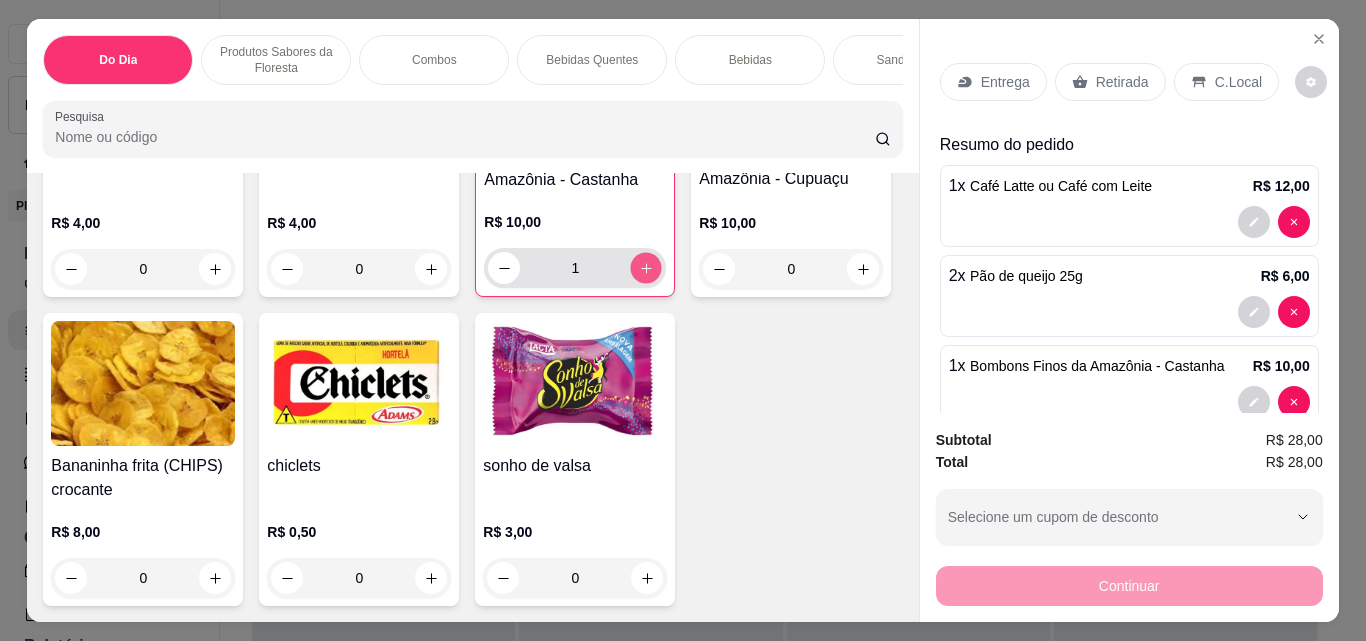 click 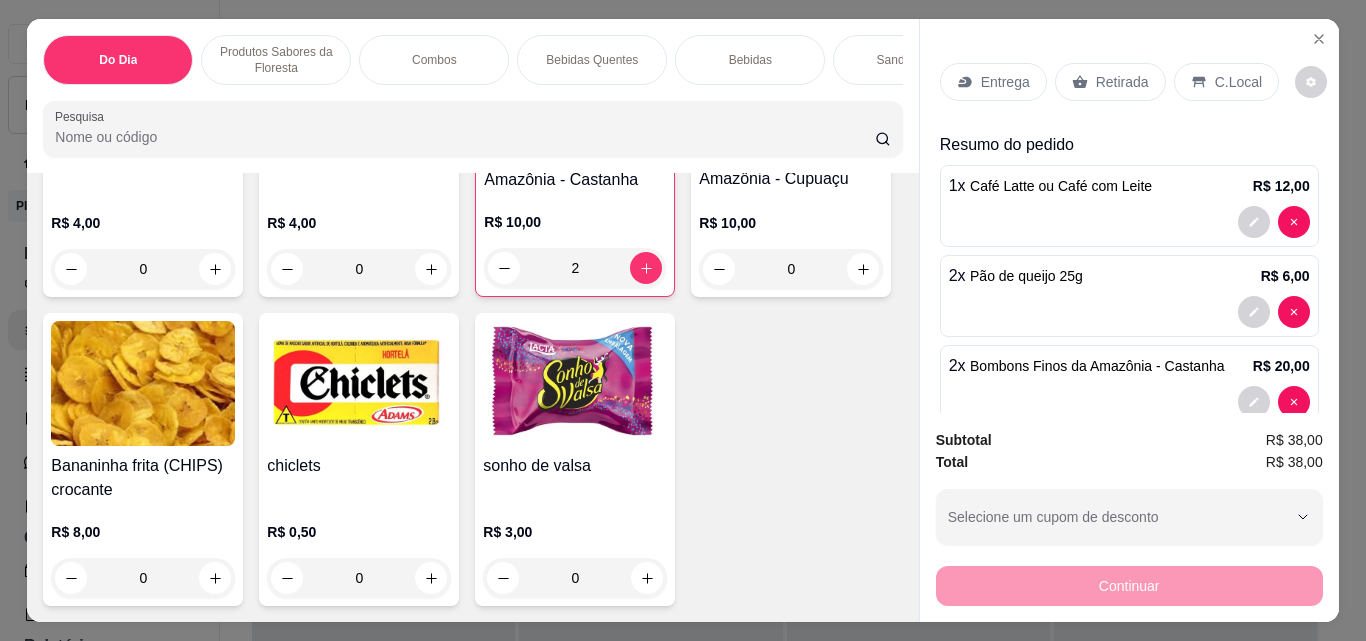 click on "C.Local" at bounding box center (1238, 82) 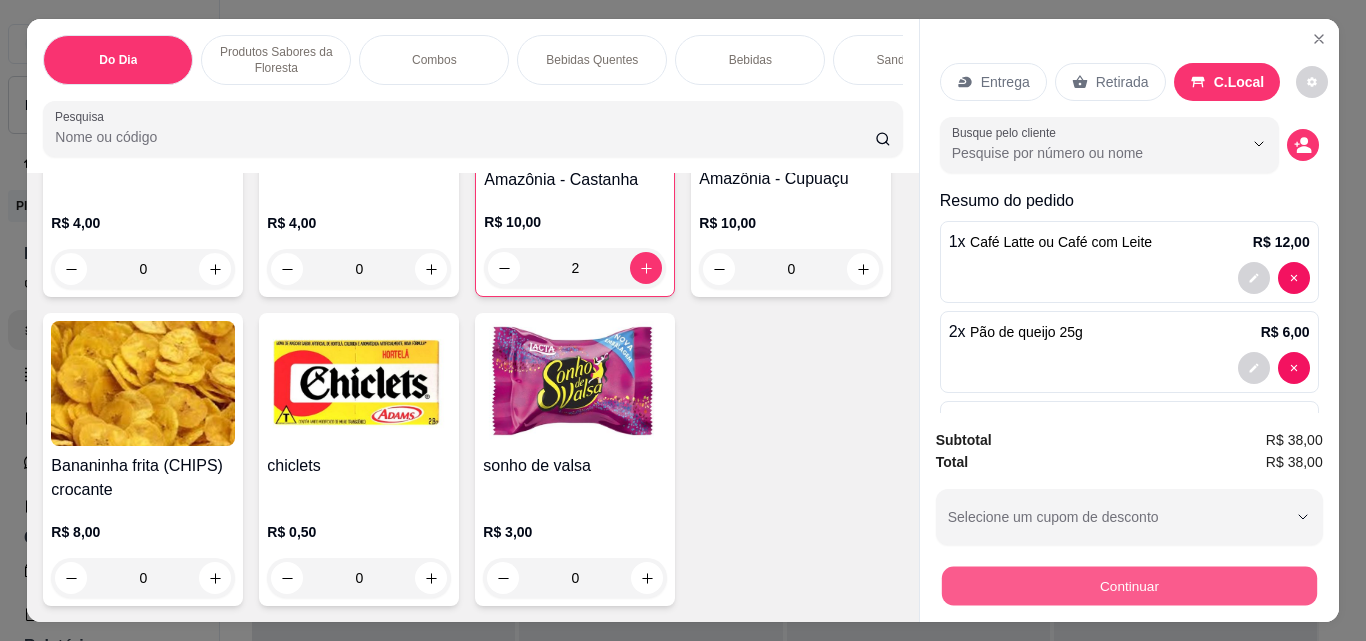 click on "Continuar" at bounding box center (1128, 585) 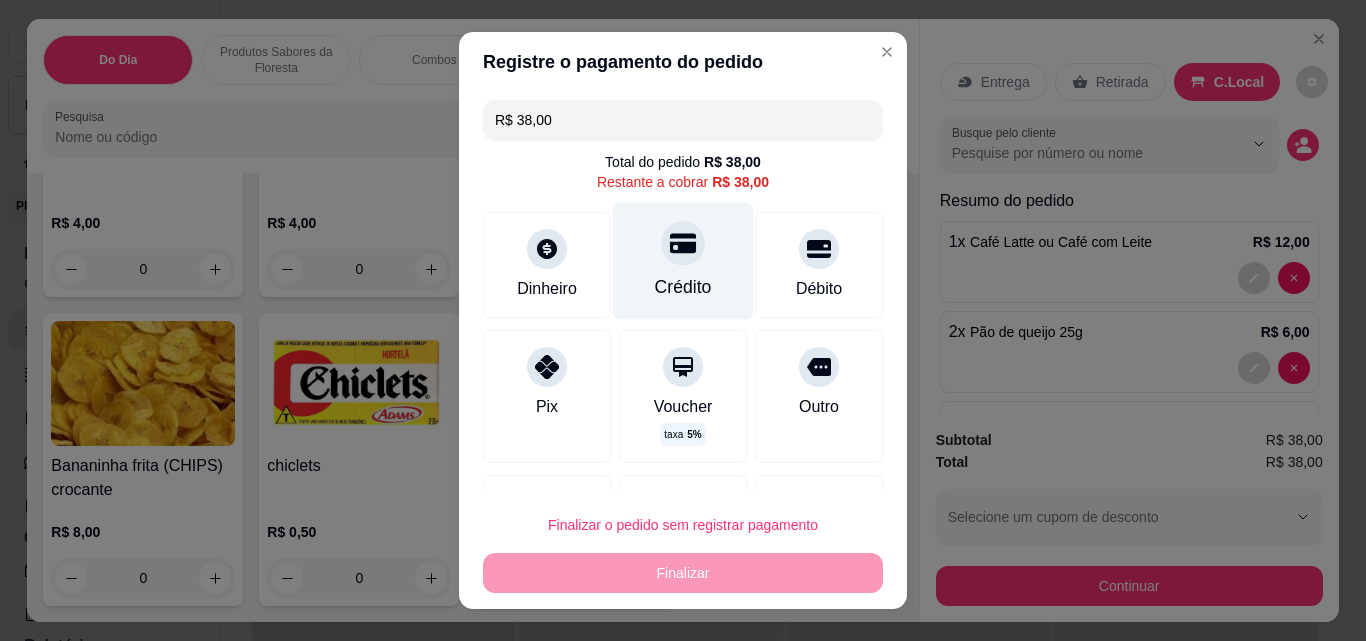 click on "Crédito" at bounding box center [683, 261] 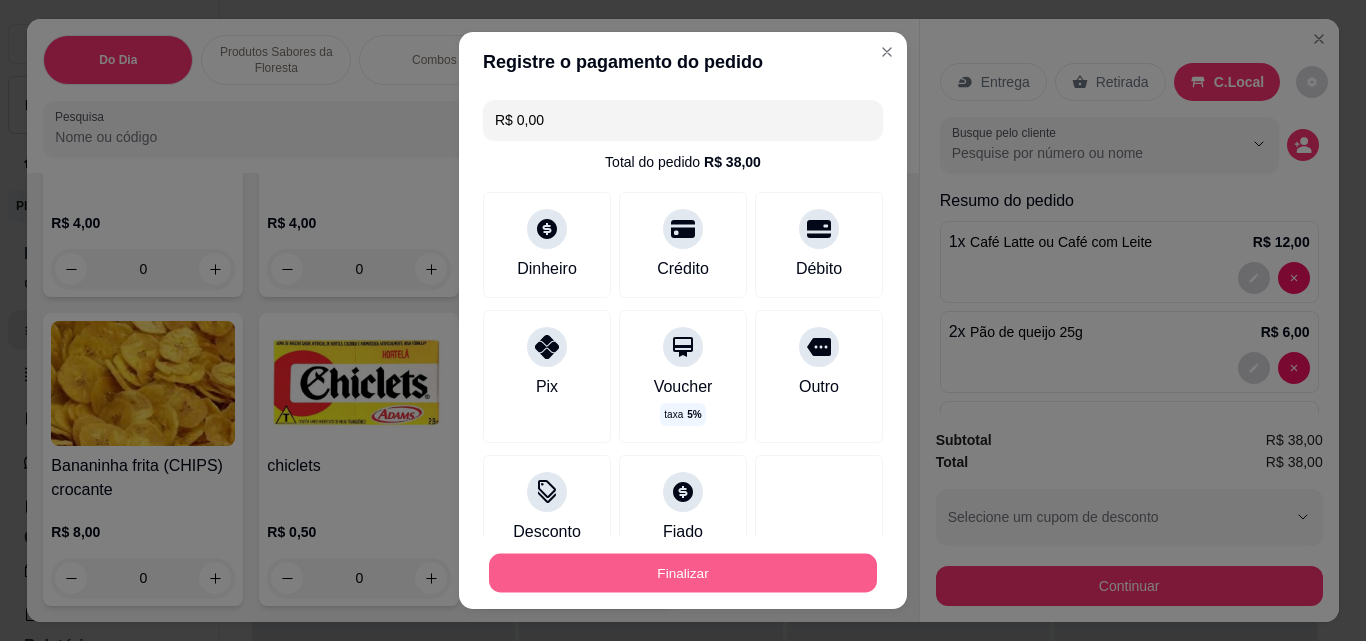 click on "Finalizar" at bounding box center (683, 573) 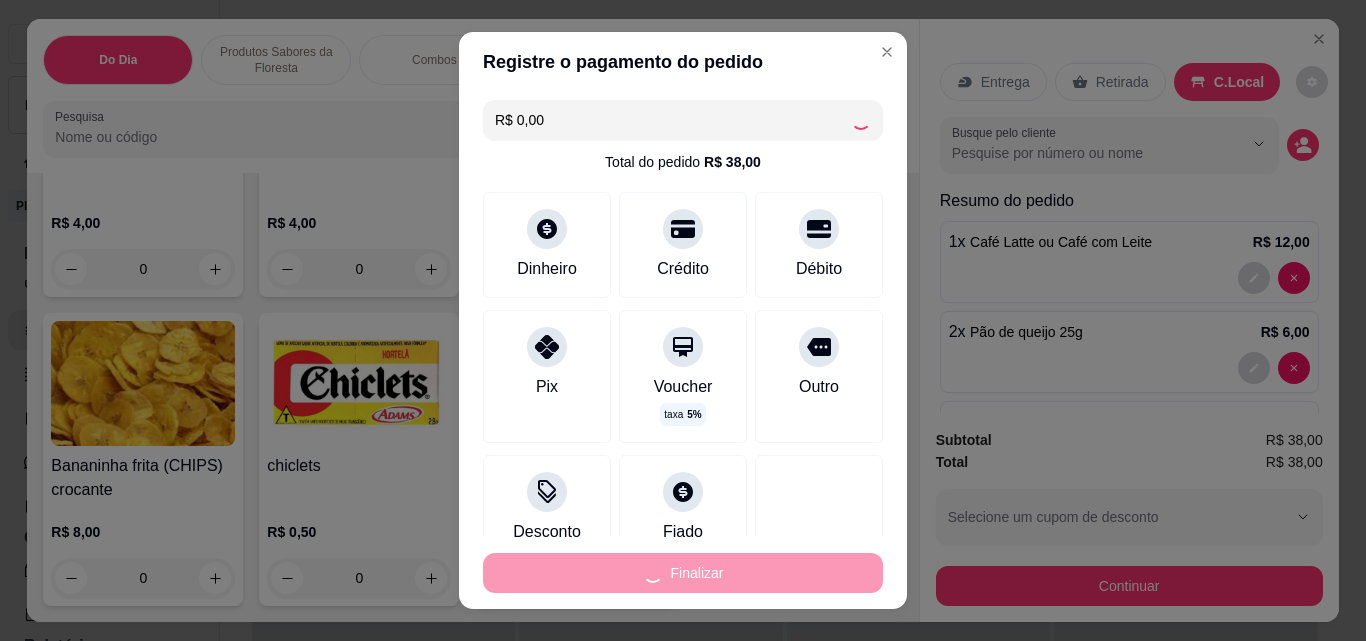 type on "0" 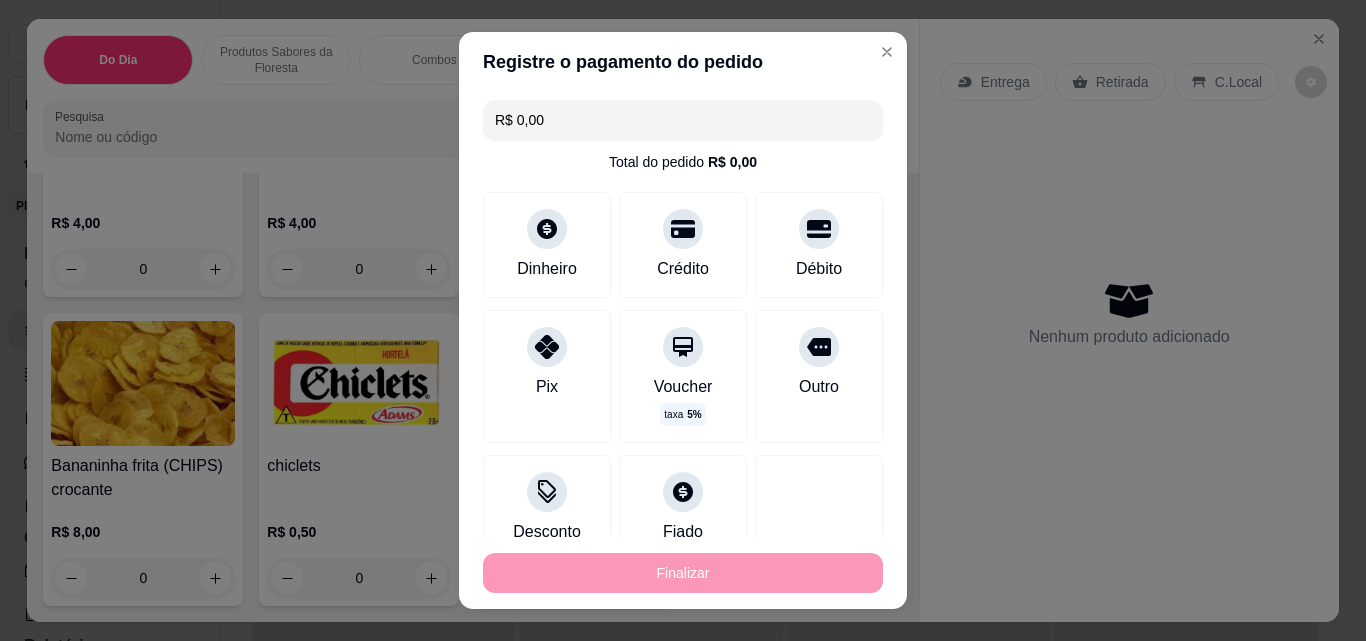 type on "-R$ 38,00" 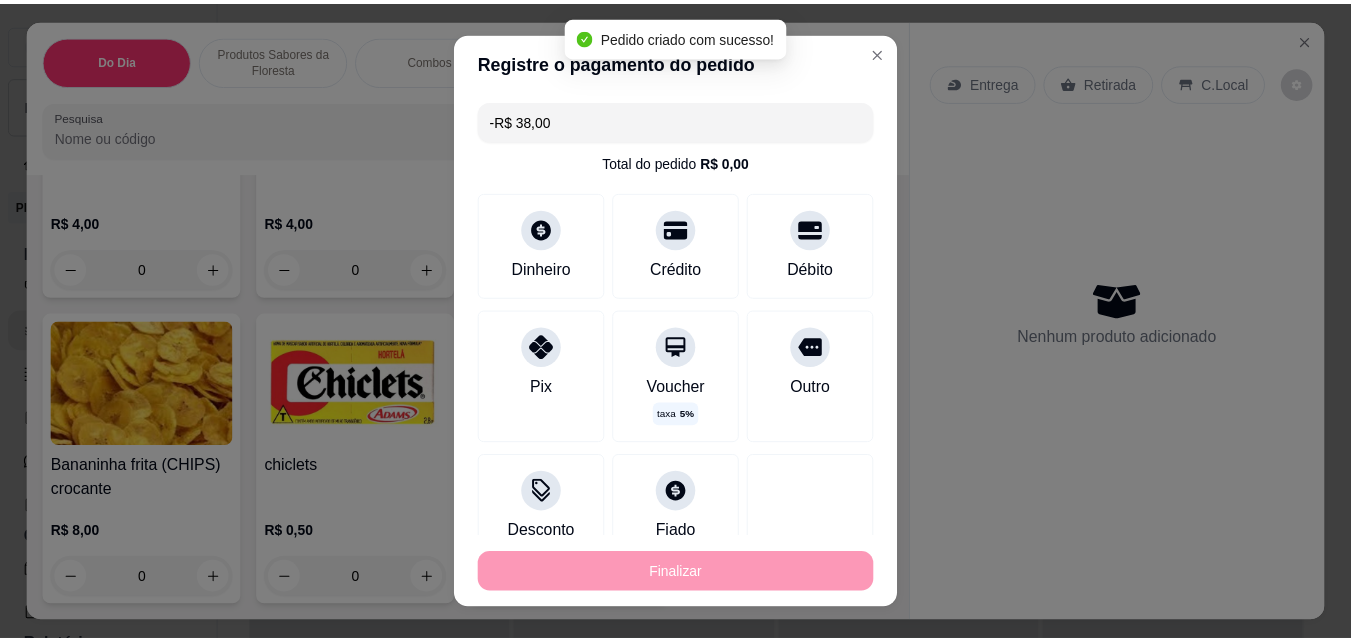 scroll, scrollTop: 12890, scrollLeft: 0, axis: vertical 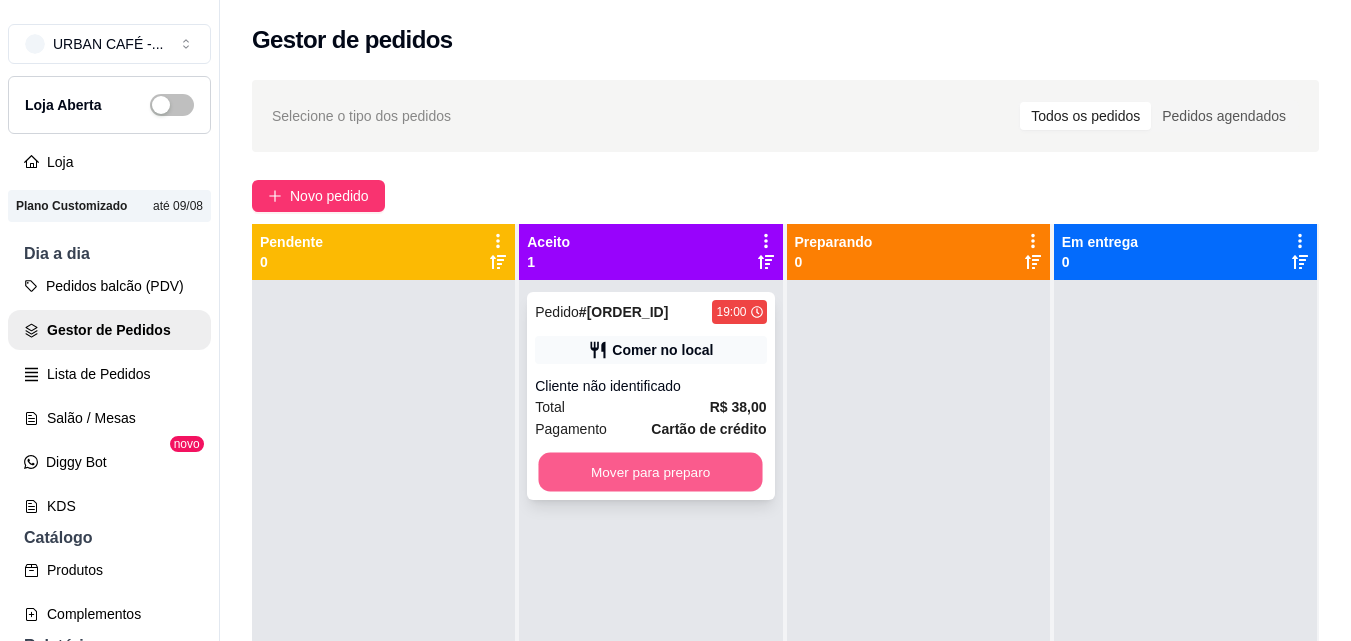 click on "Mover para preparo" at bounding box center (651, 472) 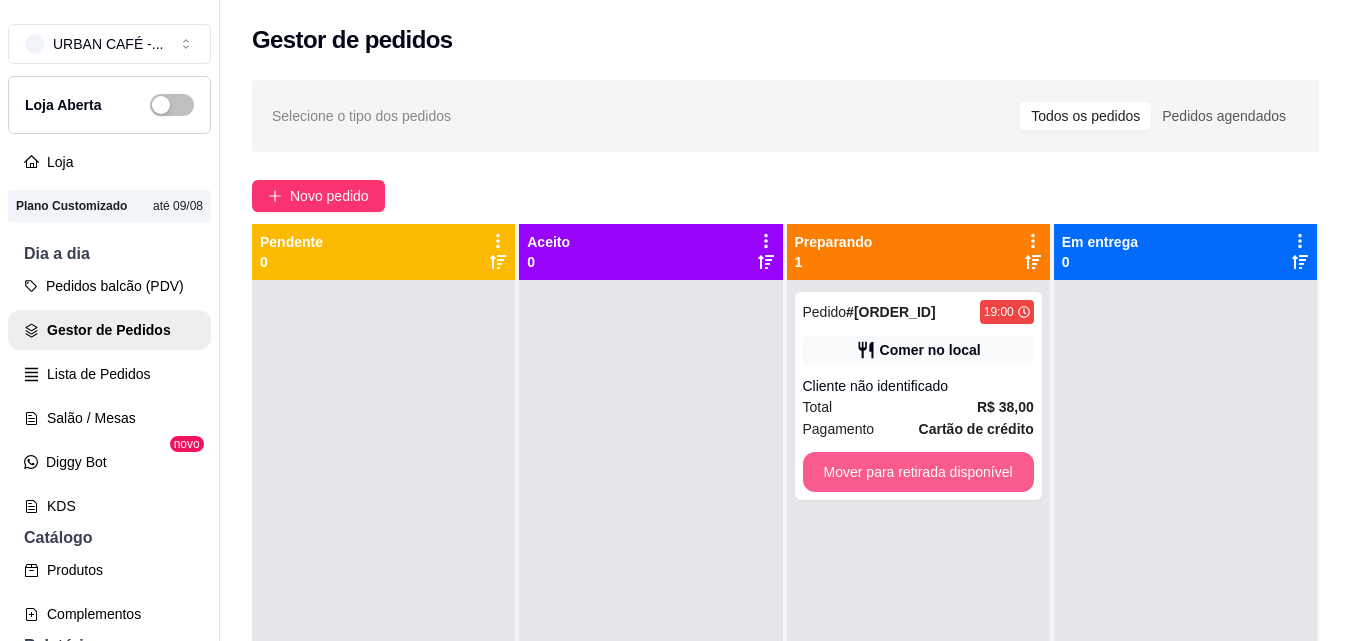 click on "Mover para retirada disponível" at bounding box center (918, 472) 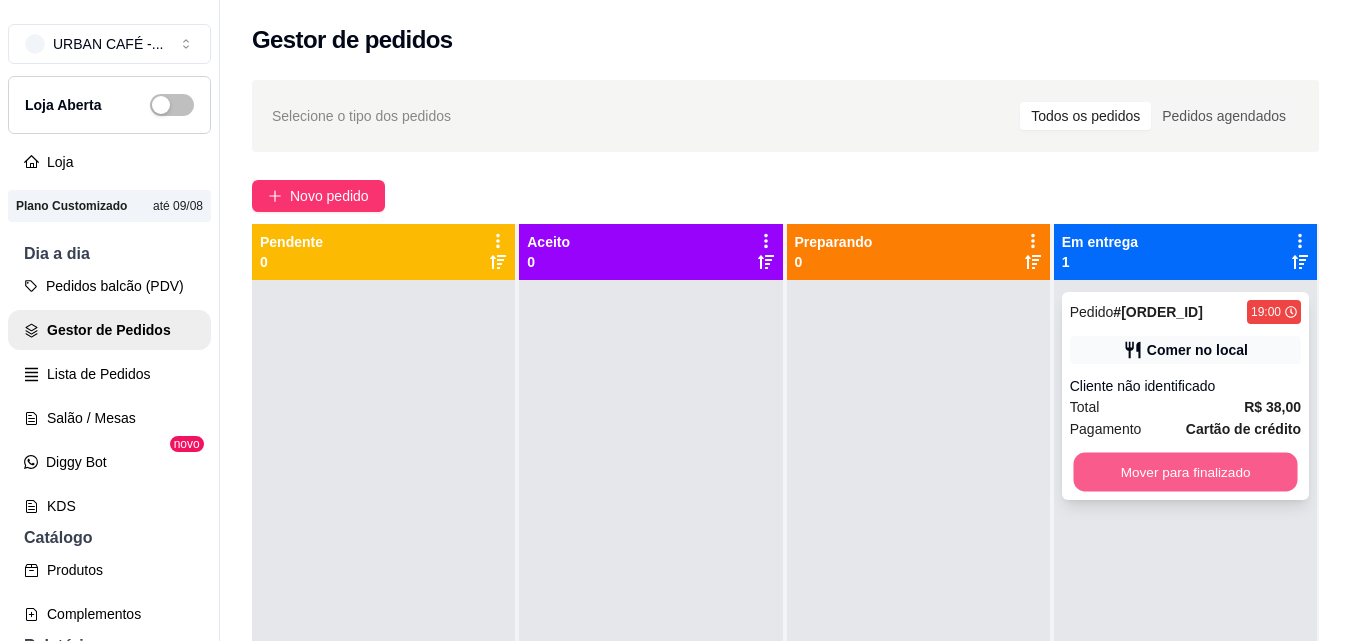 click on "Mover para finalizado" at bounding box center (1185, 472) 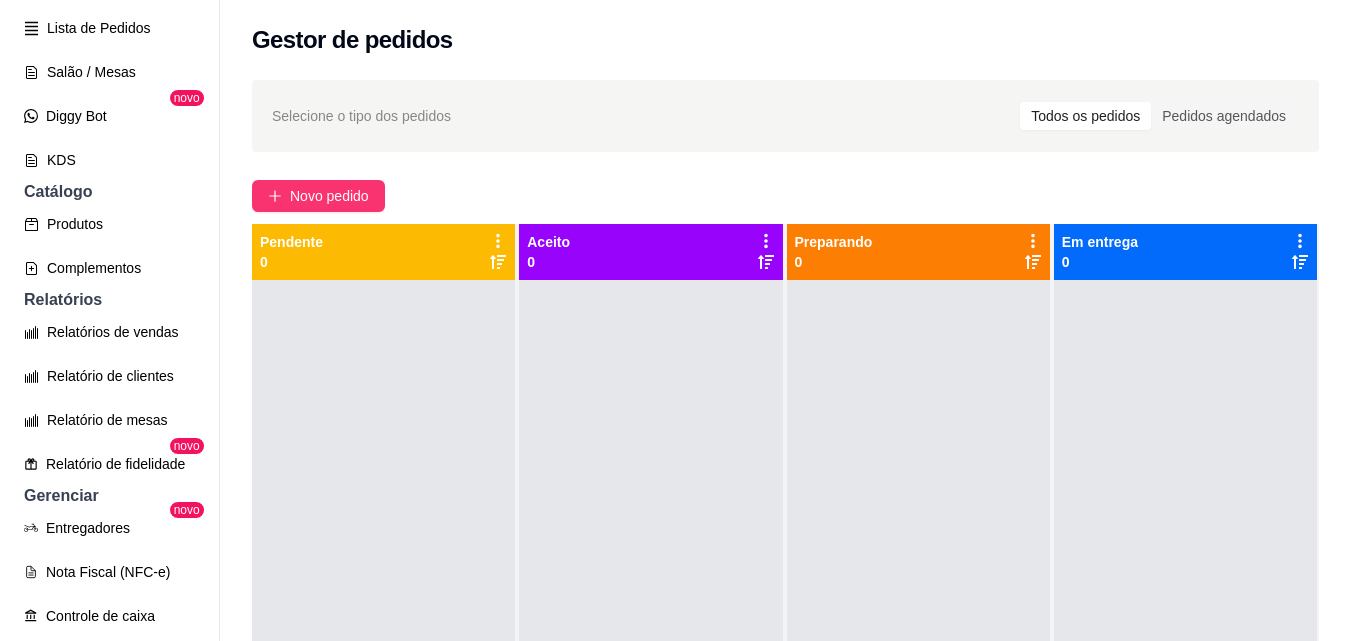 scroll, scrollTop: 357, scrollLeft: 0, axis: vertical 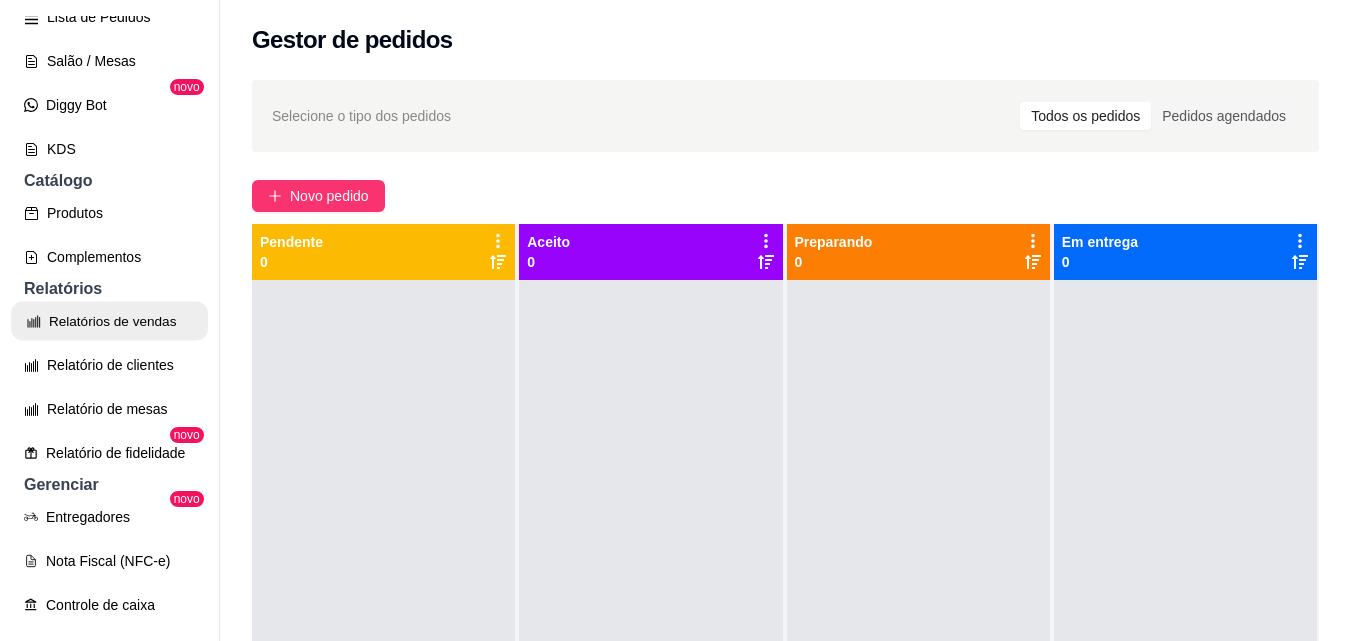 click on "Relatórios de vendas" at bounding box center (109, 321) 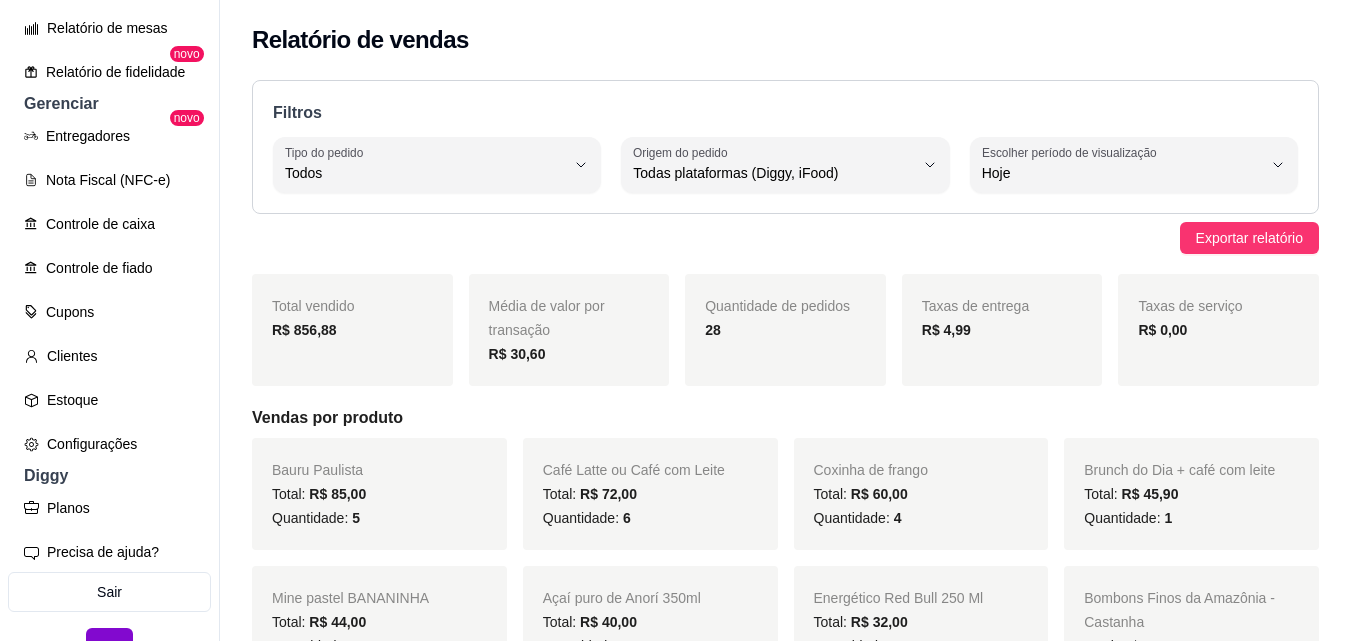 scroll, scrollTop: 733, scrollLeft: 0, axis: vertical 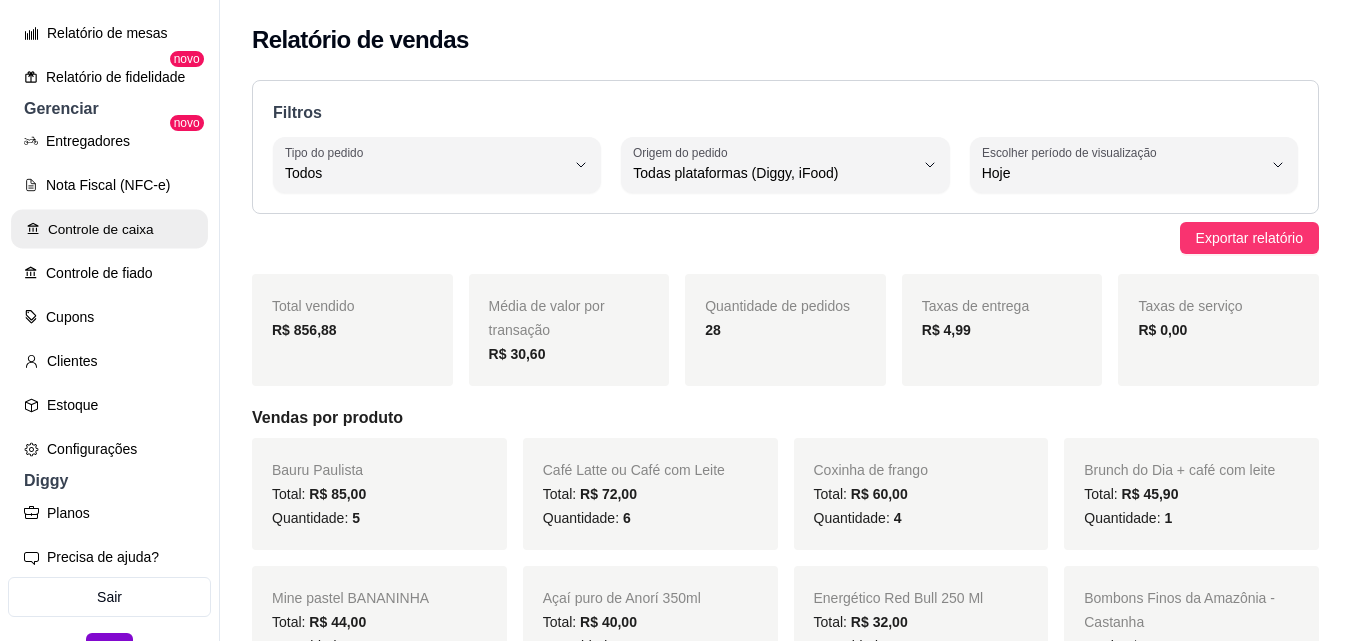 click on "Controle de caixa" at bounding box center (109, 229) 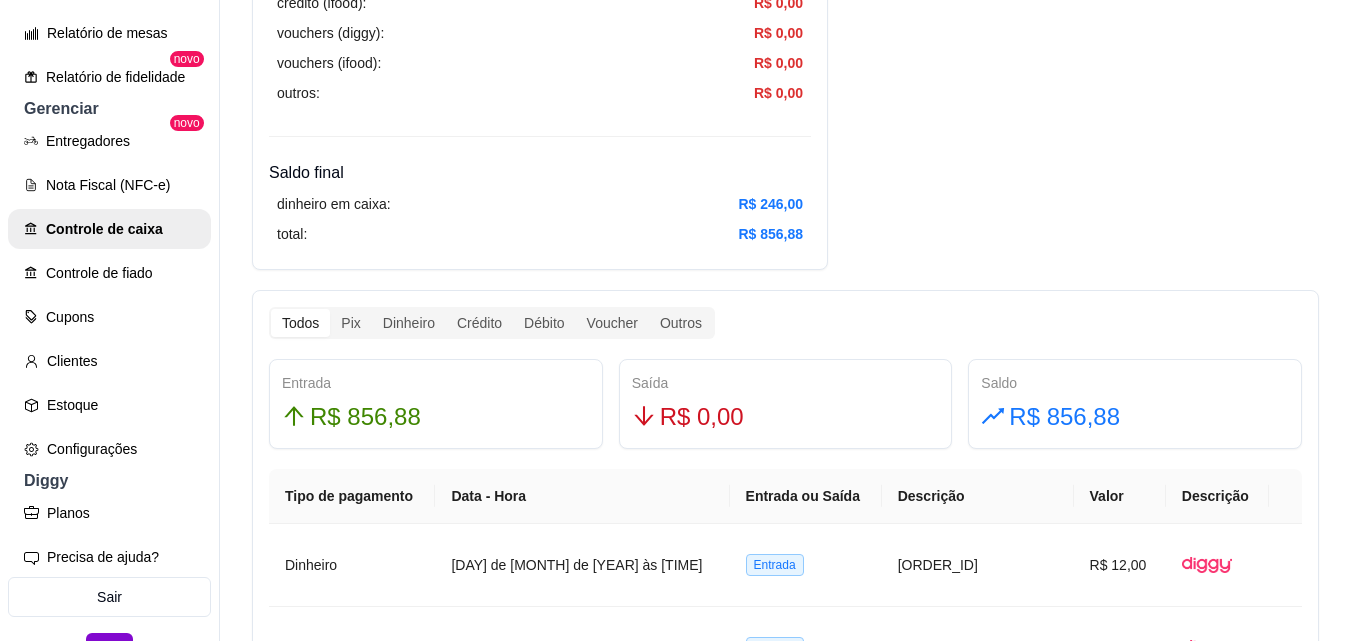 scroll, scrollTop: 900, scrollLeft: 0, axis: vertical 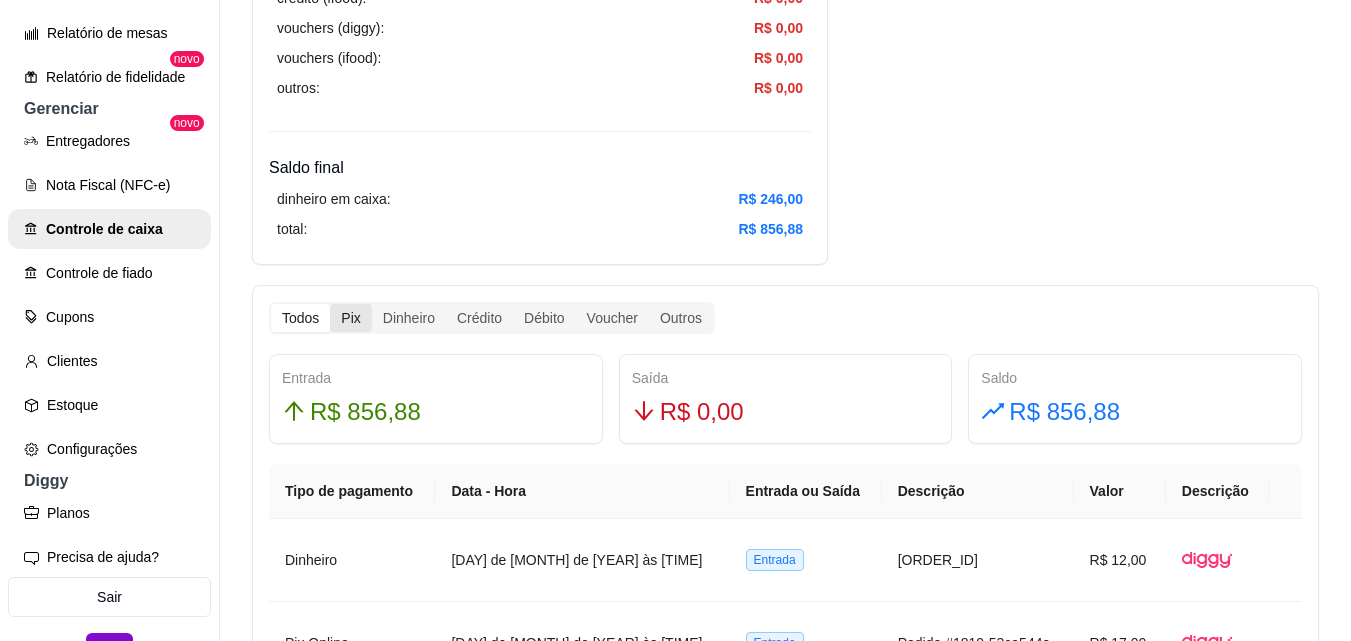 click on "Pix" at bounding box center [350, 318] 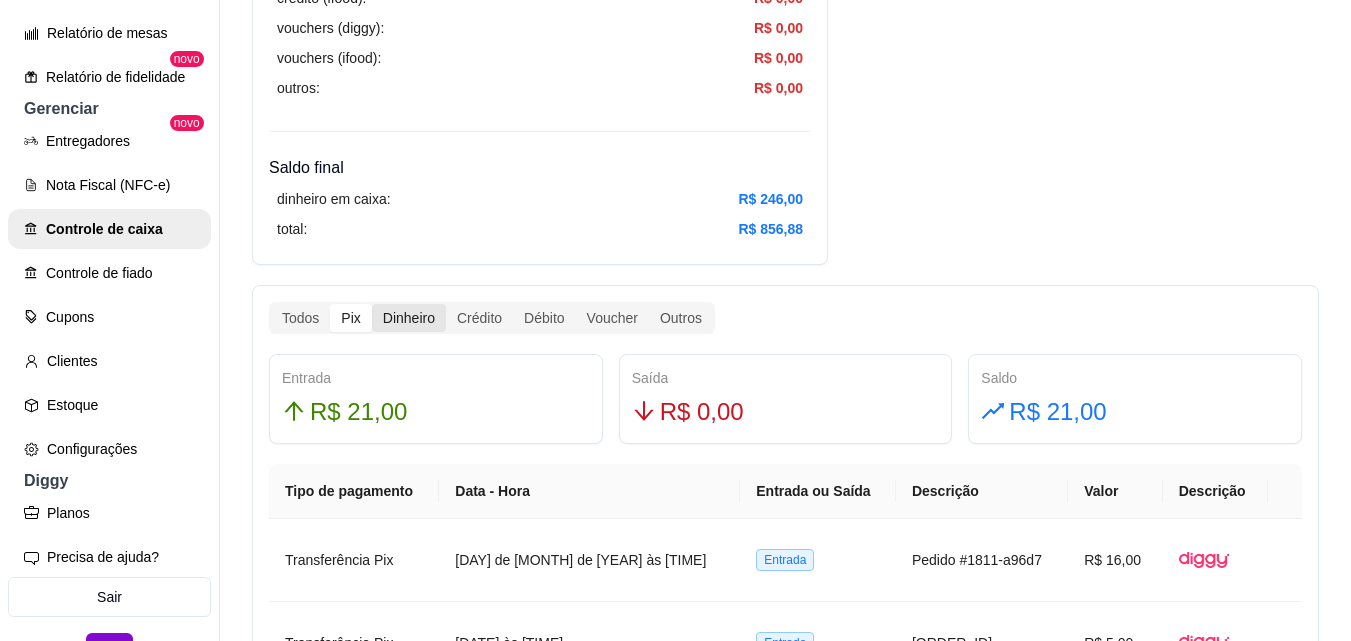 click on "Dinheiro" at bounding box center (409, 318) 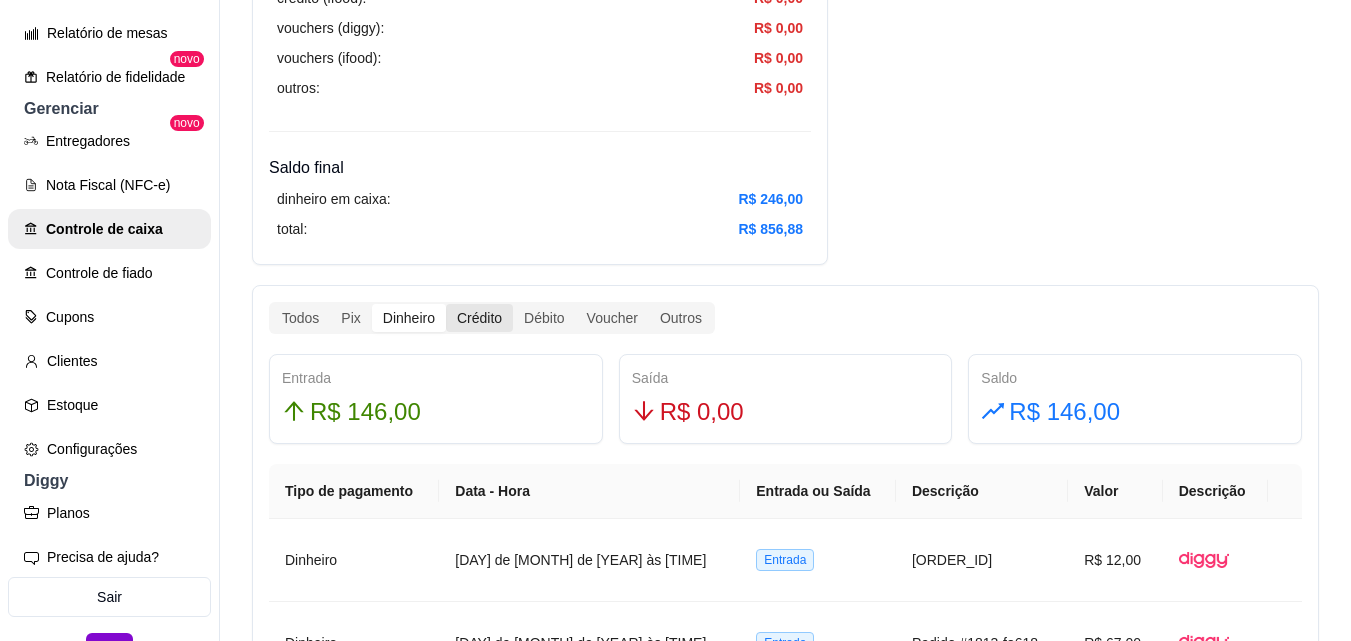 click on "Crédito" at bounding box center [479, 318] 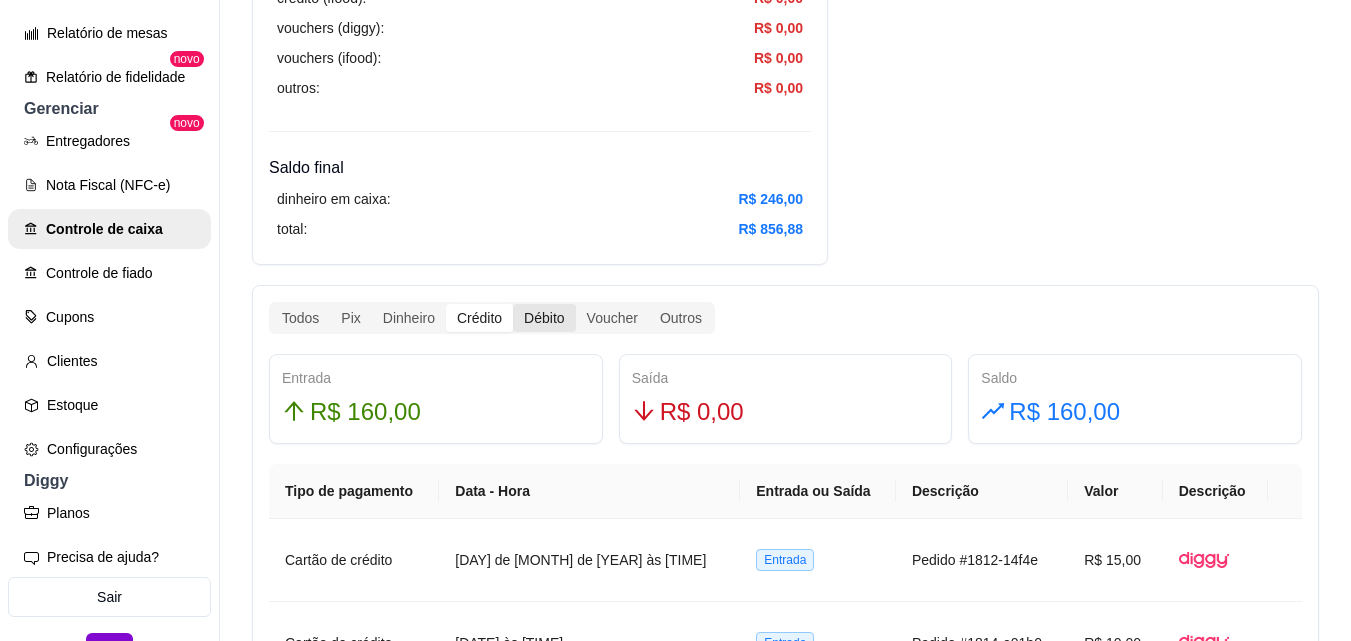 click on "Débito" at bounding box center (544, 318) 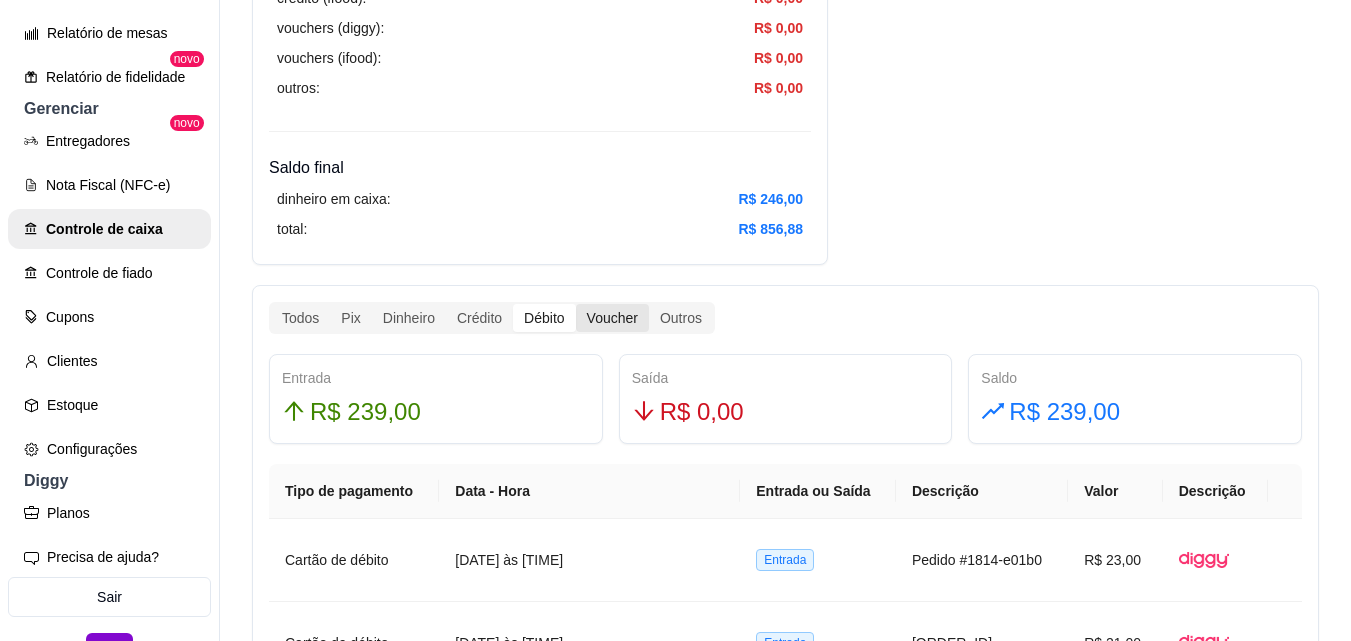 click on "Voucher" at bounding box center (612, 318) 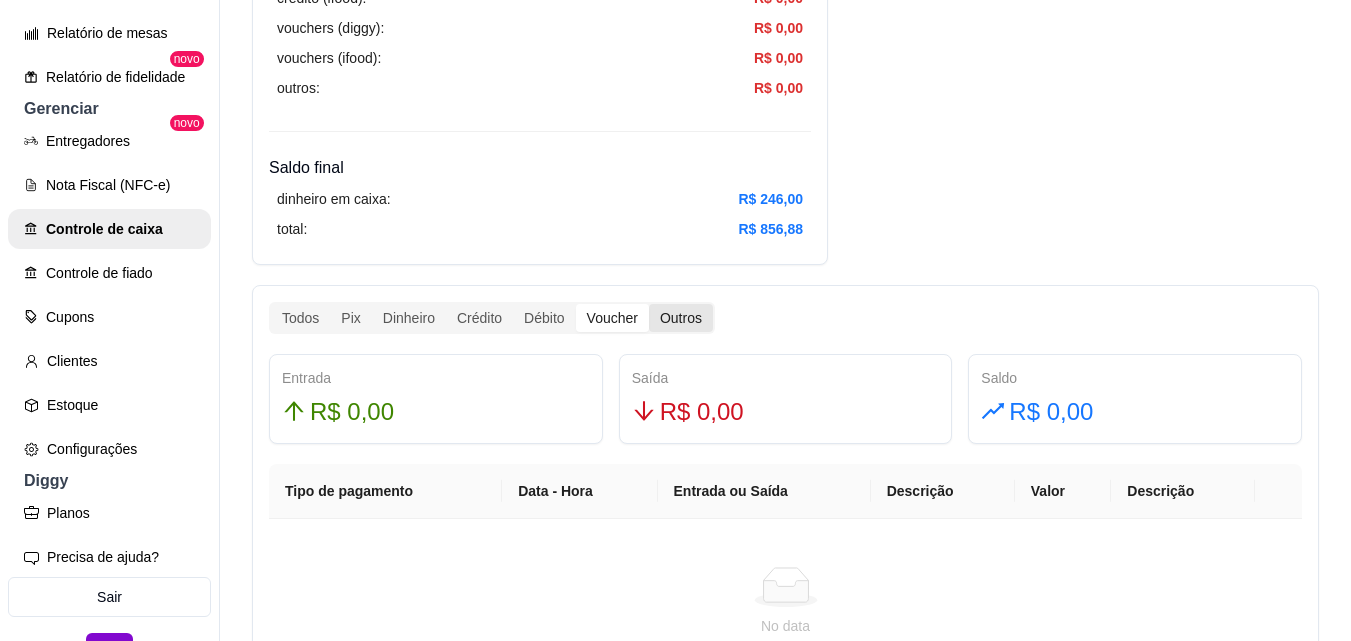 click on "Outros" at bounding box center [681, 318] 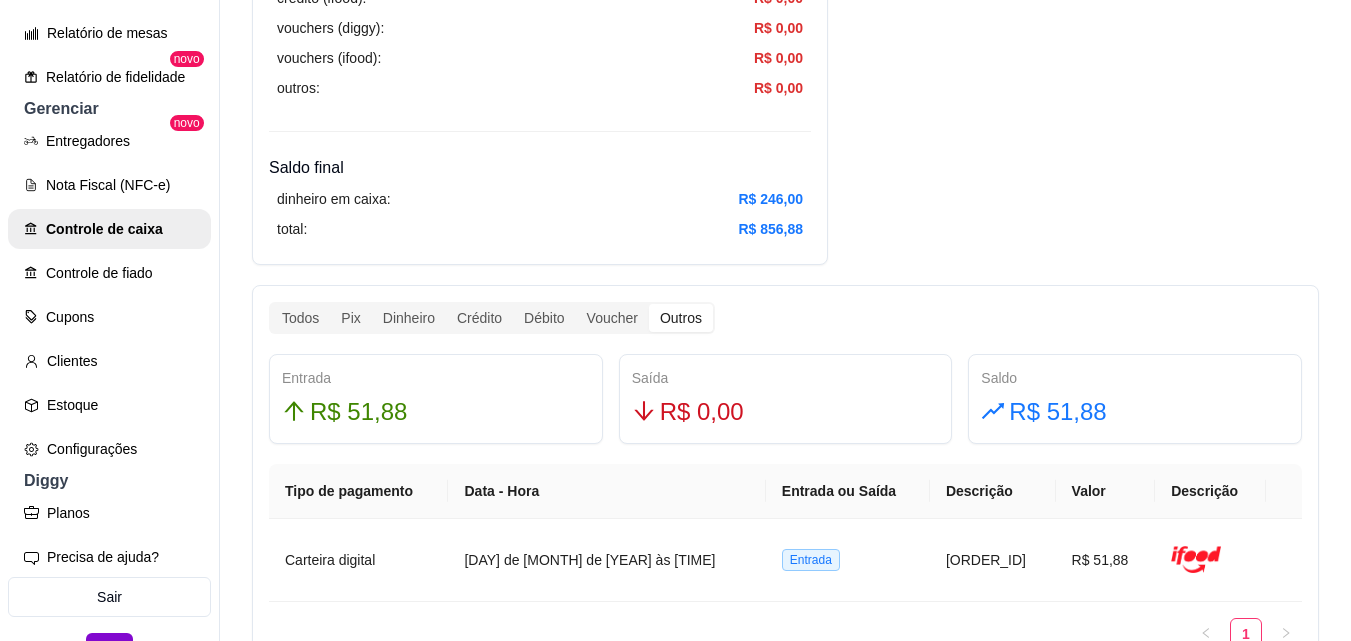 scroll, scrollTop: 353, scrollLeft: 0, axis: vertical 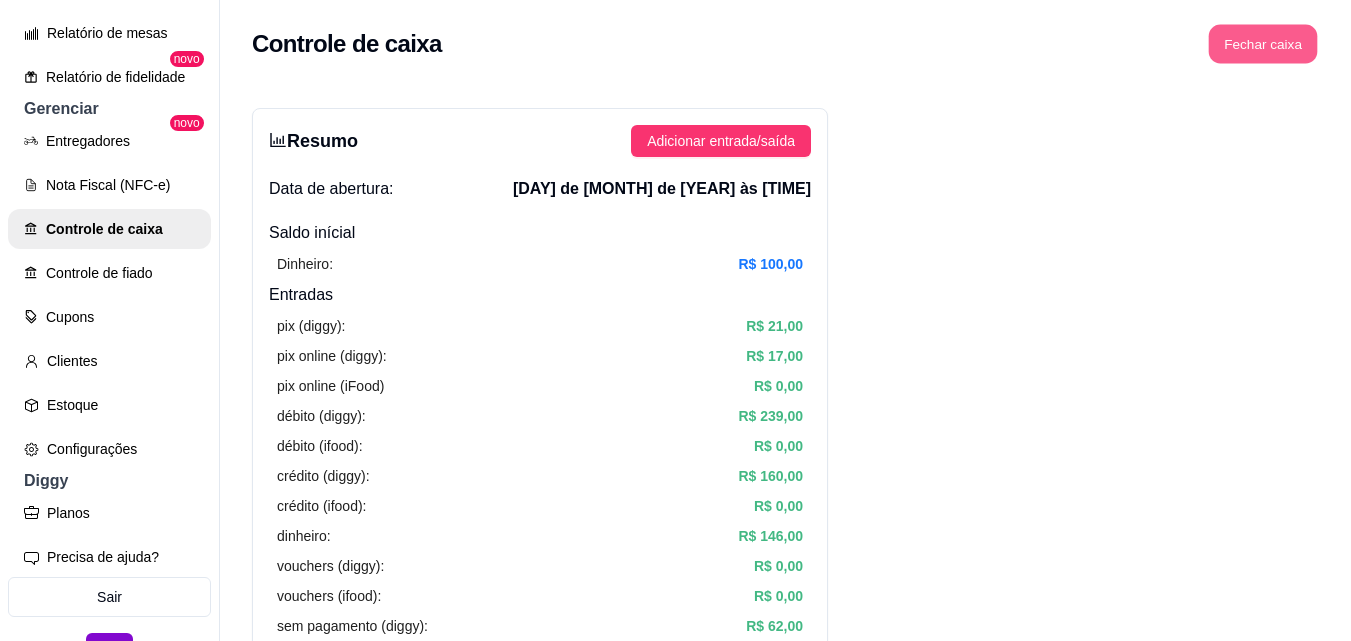 click on "Fechar caixa" at bounding box center [1263, 44] 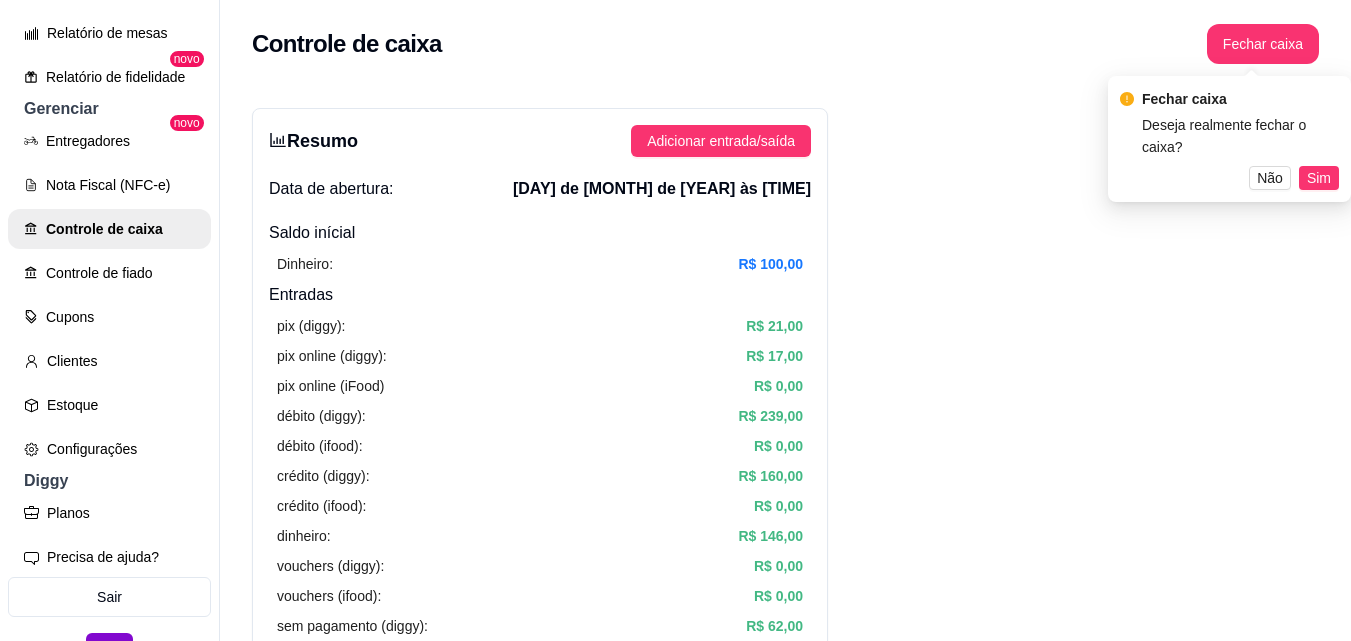 drag, startPoint x: 1270, startPoint y: 155, endPoint x: 1329, endPoint y: 85, distance: 91.5478 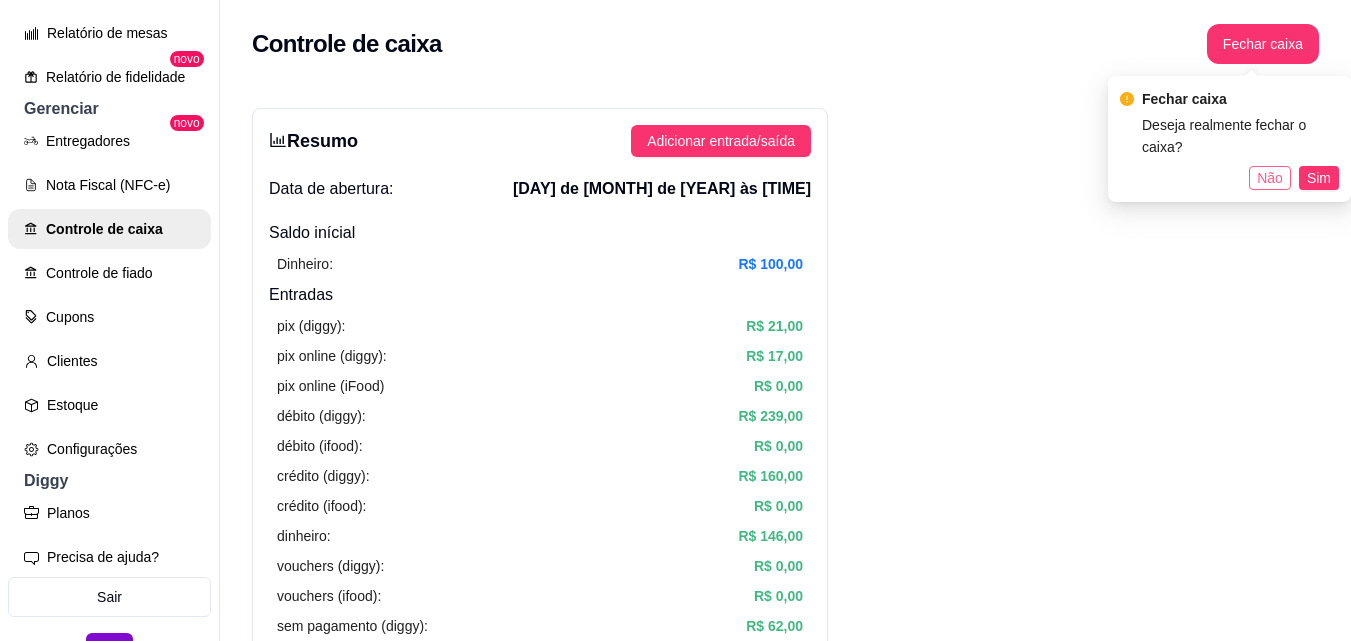 click on "Não" at bounding box center [1270, 178] 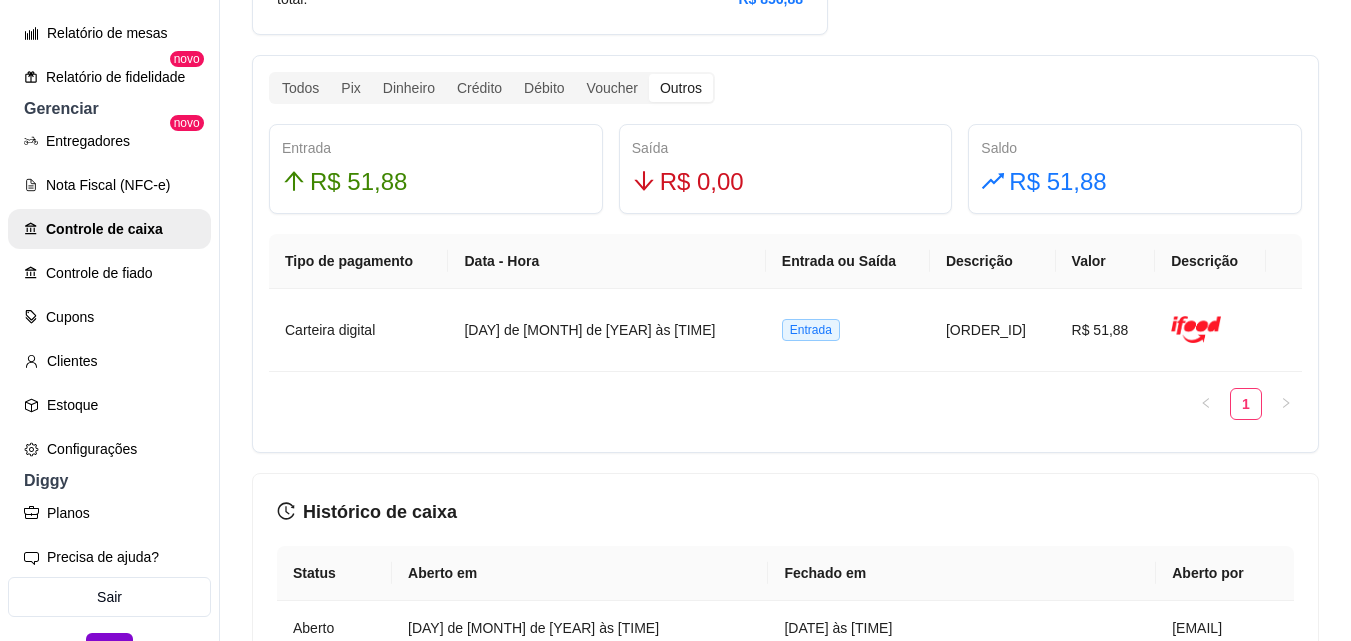 scroll, scrollTop: 1118, scrollLeft: 0, axis: vertical 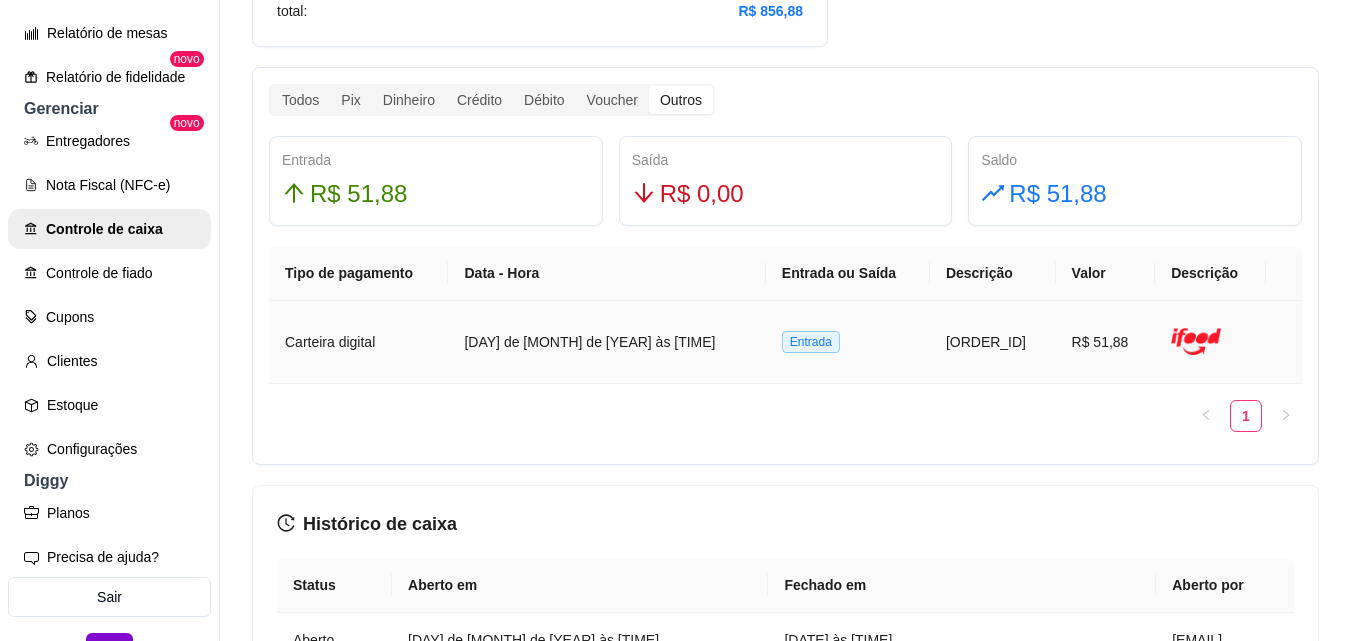 click at bounding box center [1284, 342] 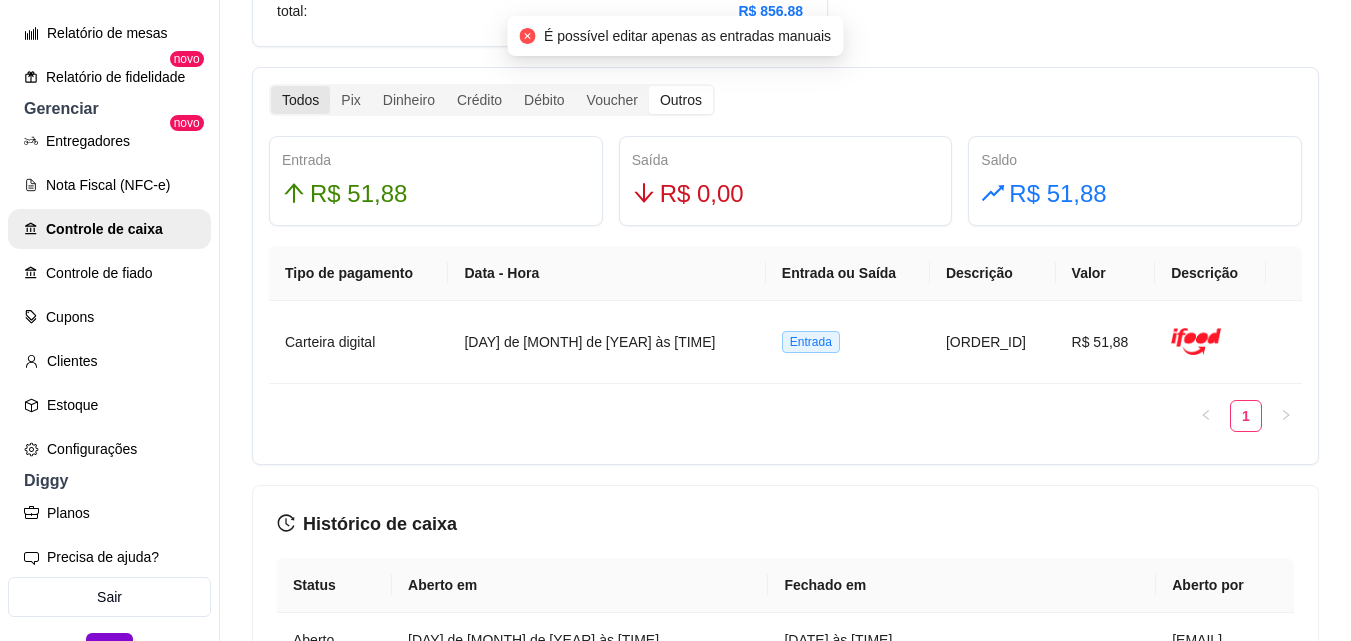 click on "Todos" at bounding box center [300, 100] 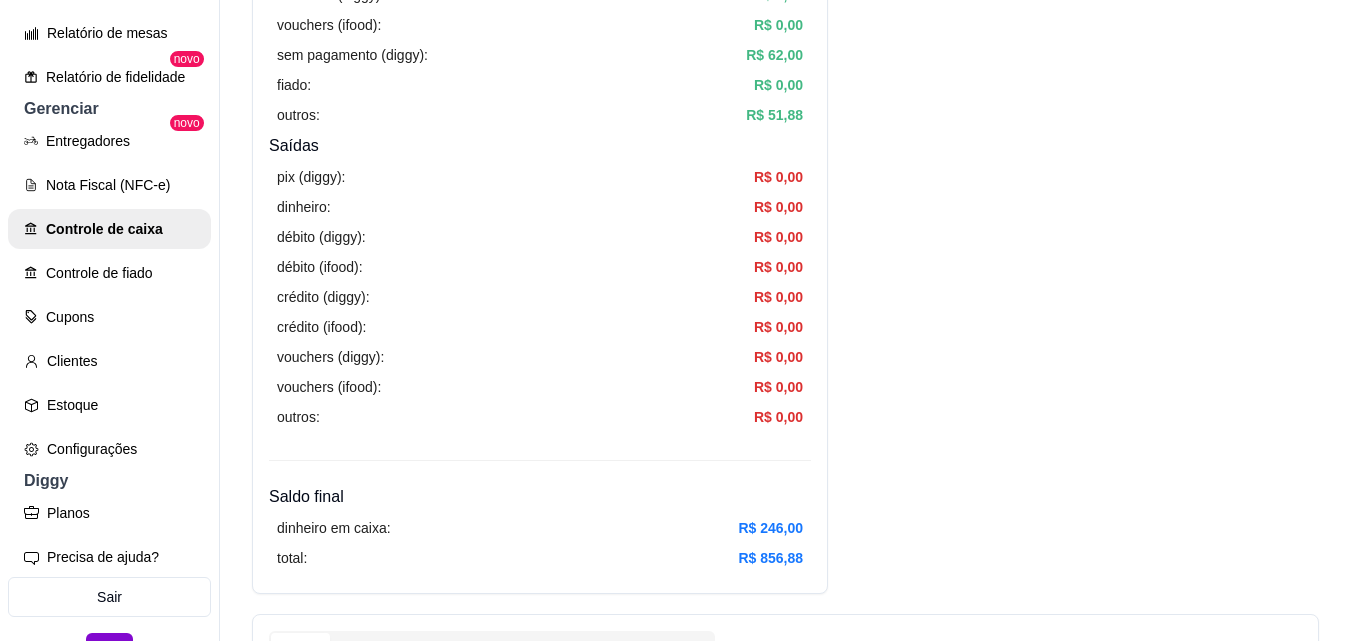 scroll, scrollTop: 24, scrollLeft: 0, axis: vertical 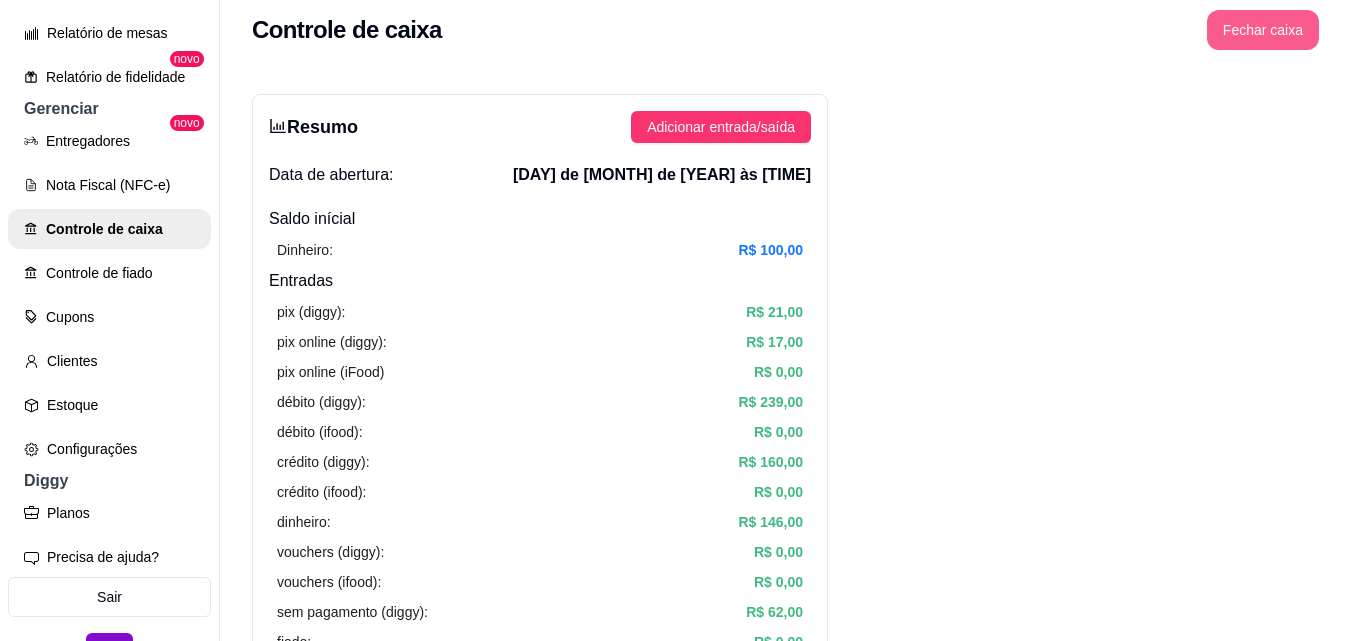 click on "Fechar caixa" at bounding box center (1263, 30) 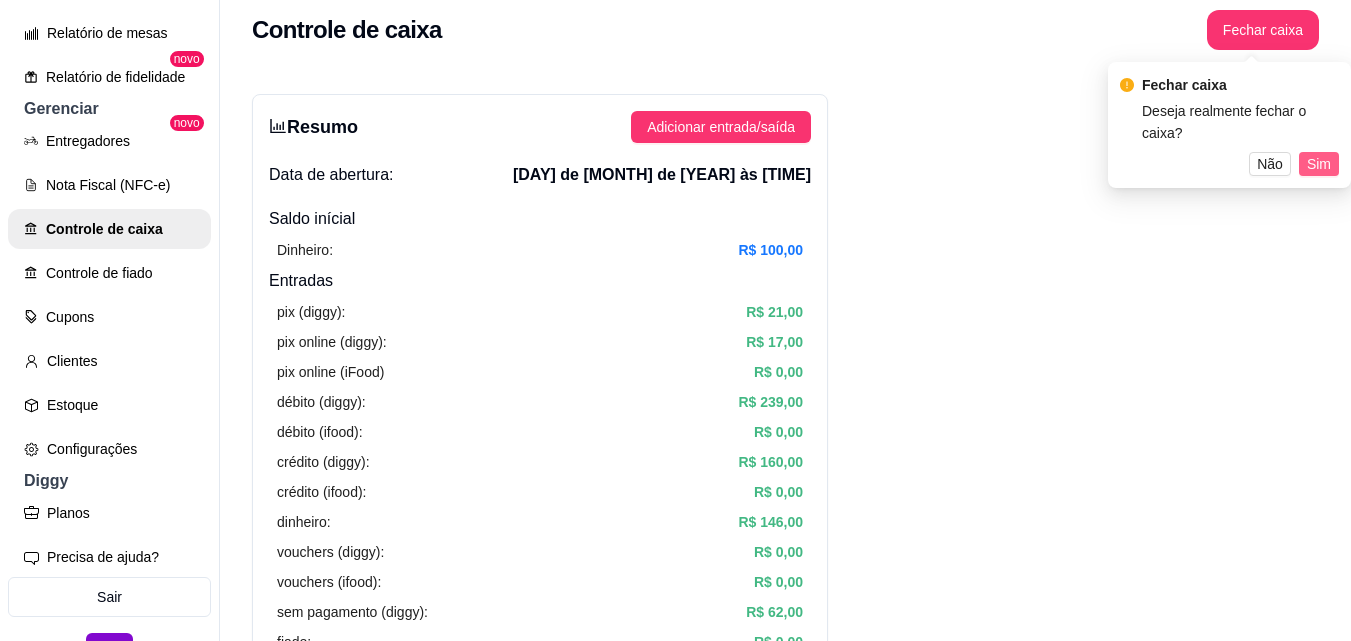 click on "Sim" at bounding box center [1319, 164] 